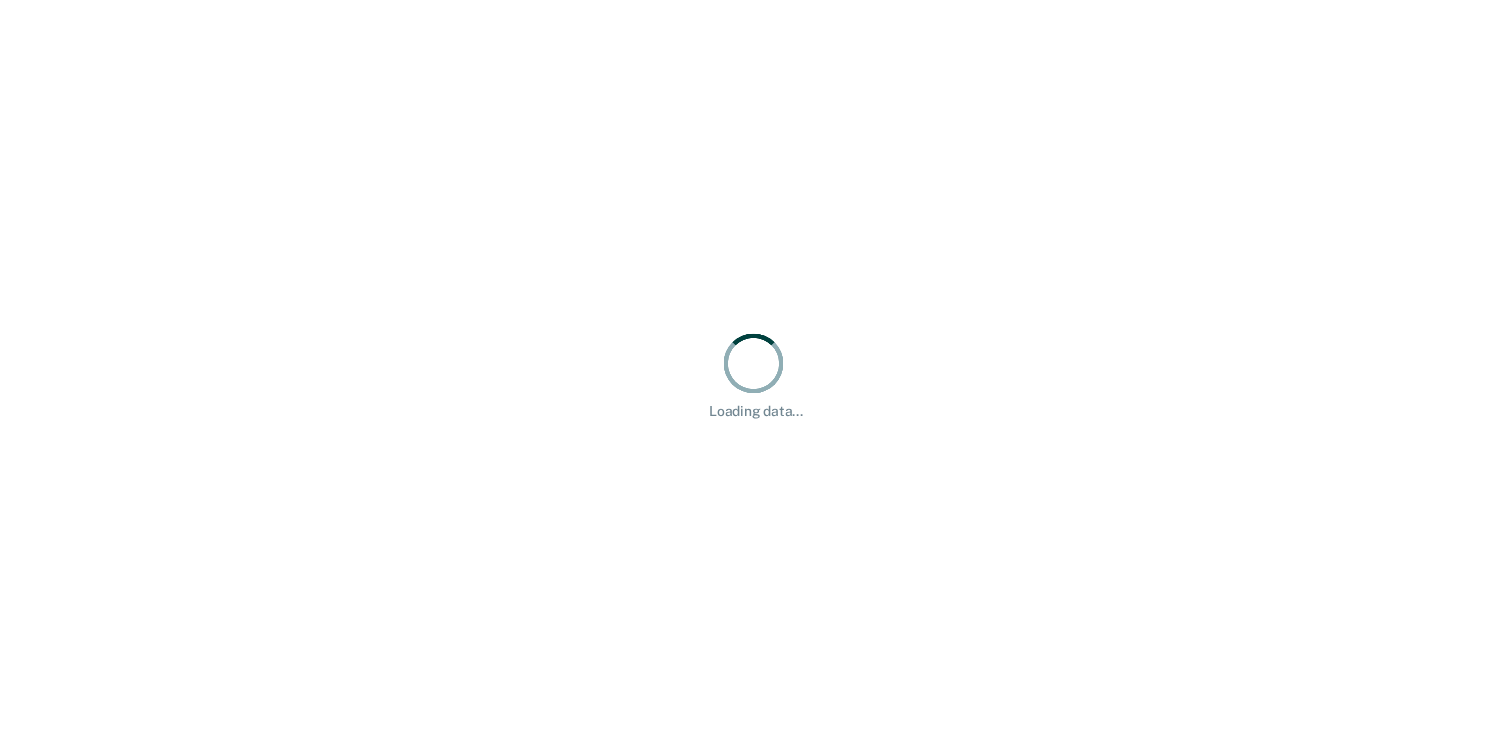 scroll, scrollTop: 0, scrollLeft: 0, axis: both 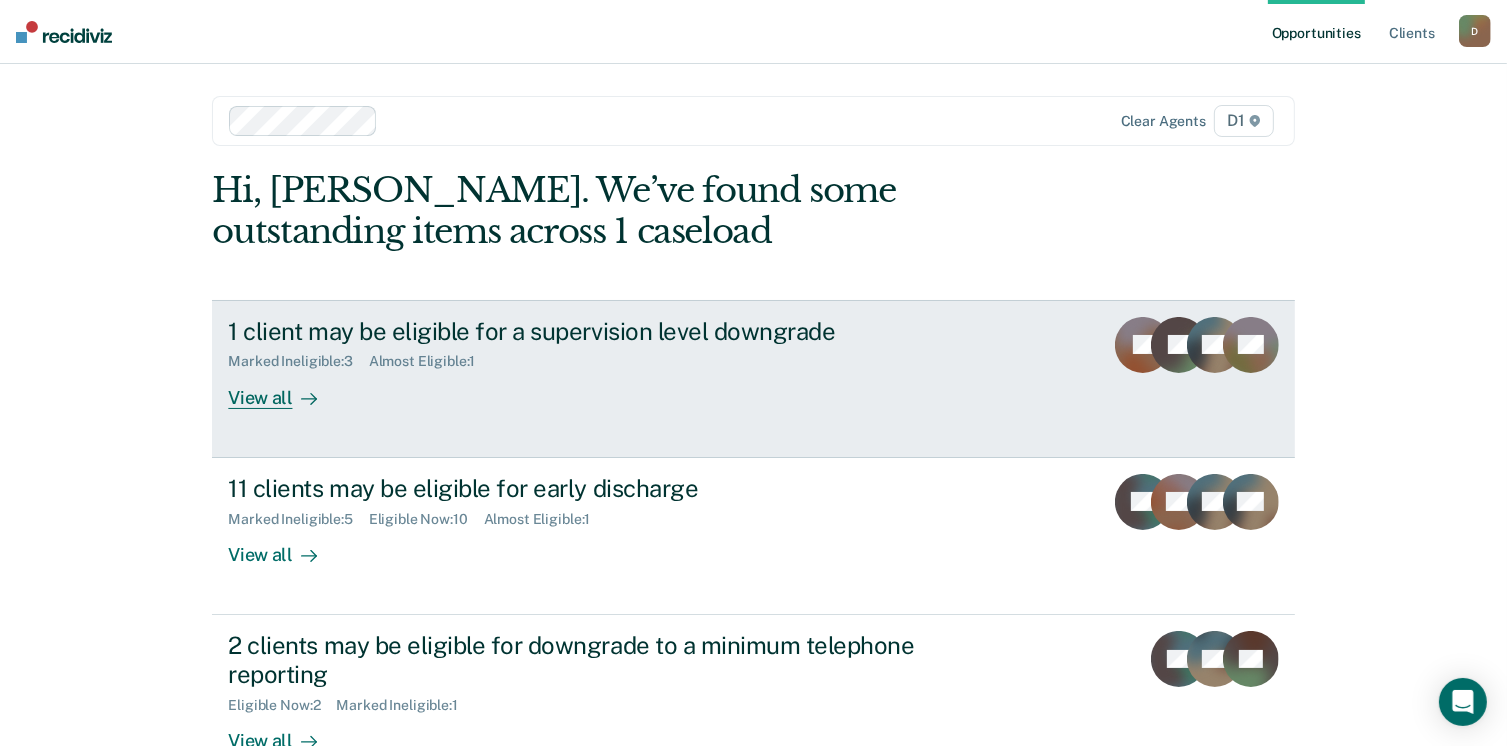 click on "1 client may be eligible for a supervision level downgrade Marked Ineligible :  3 Almost Eligible :  1 View all   SJ JG WJ SC" at bounding box center (753, 379) 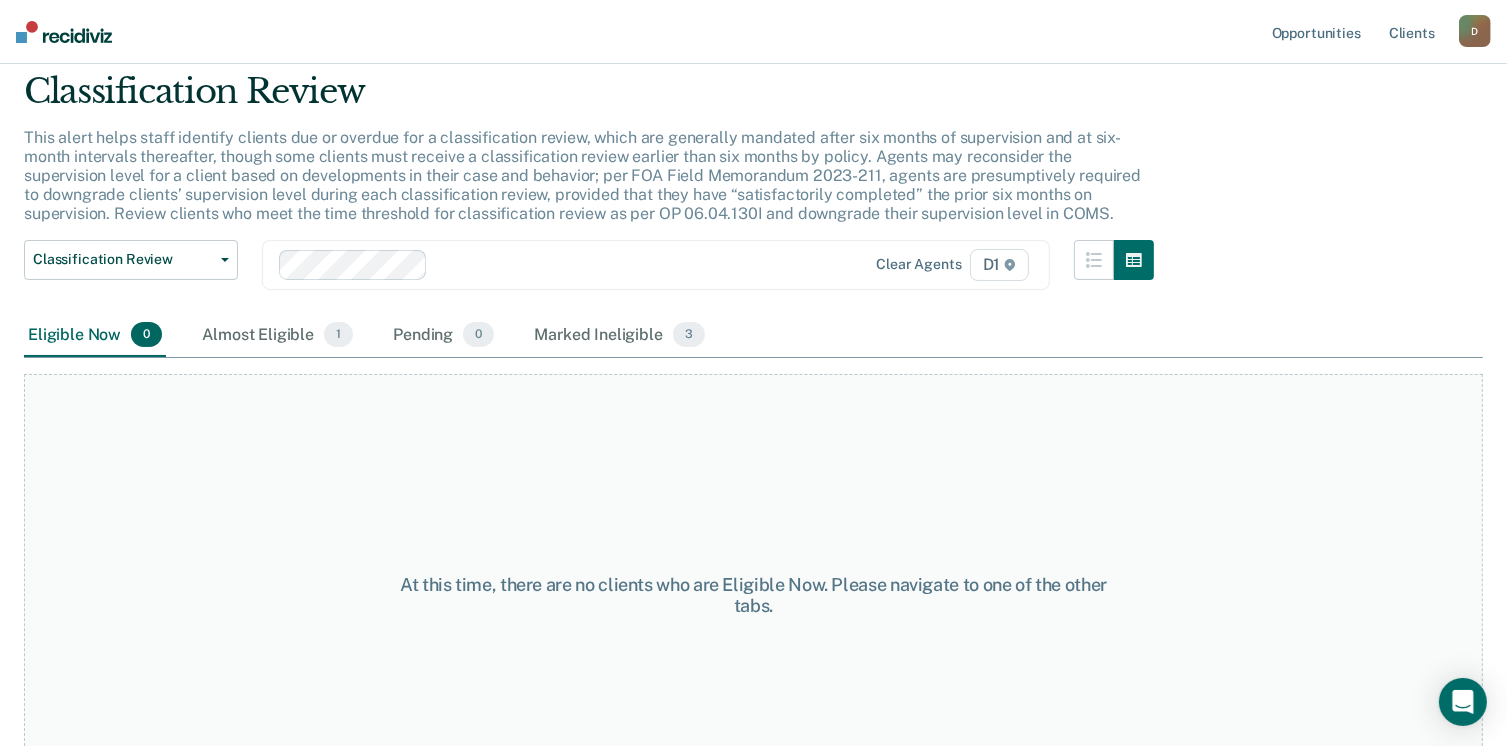 scroll, scrollTop: 135, scrollLeft: 0, axis: vertical 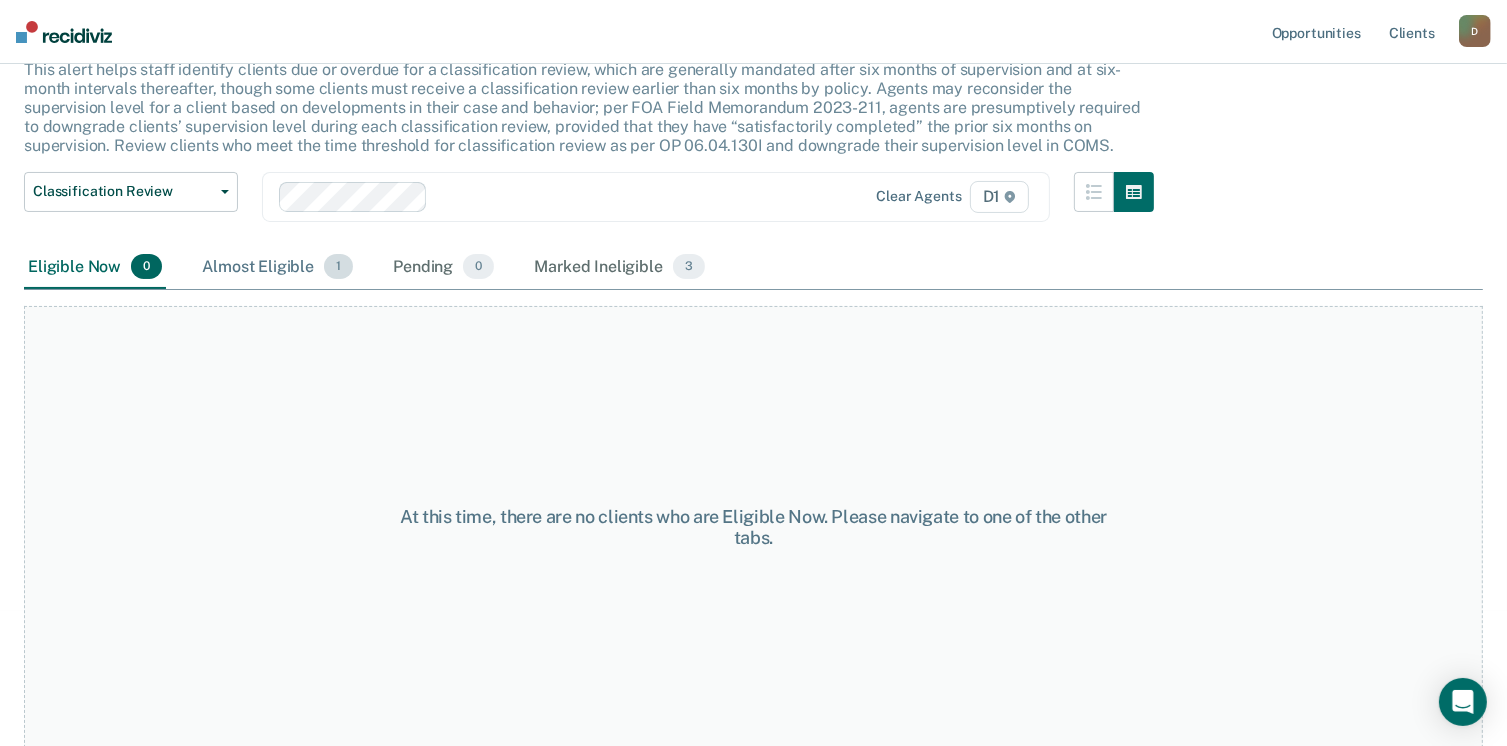 click on "Almost Eligible 1" at bounding box center (277, 268) 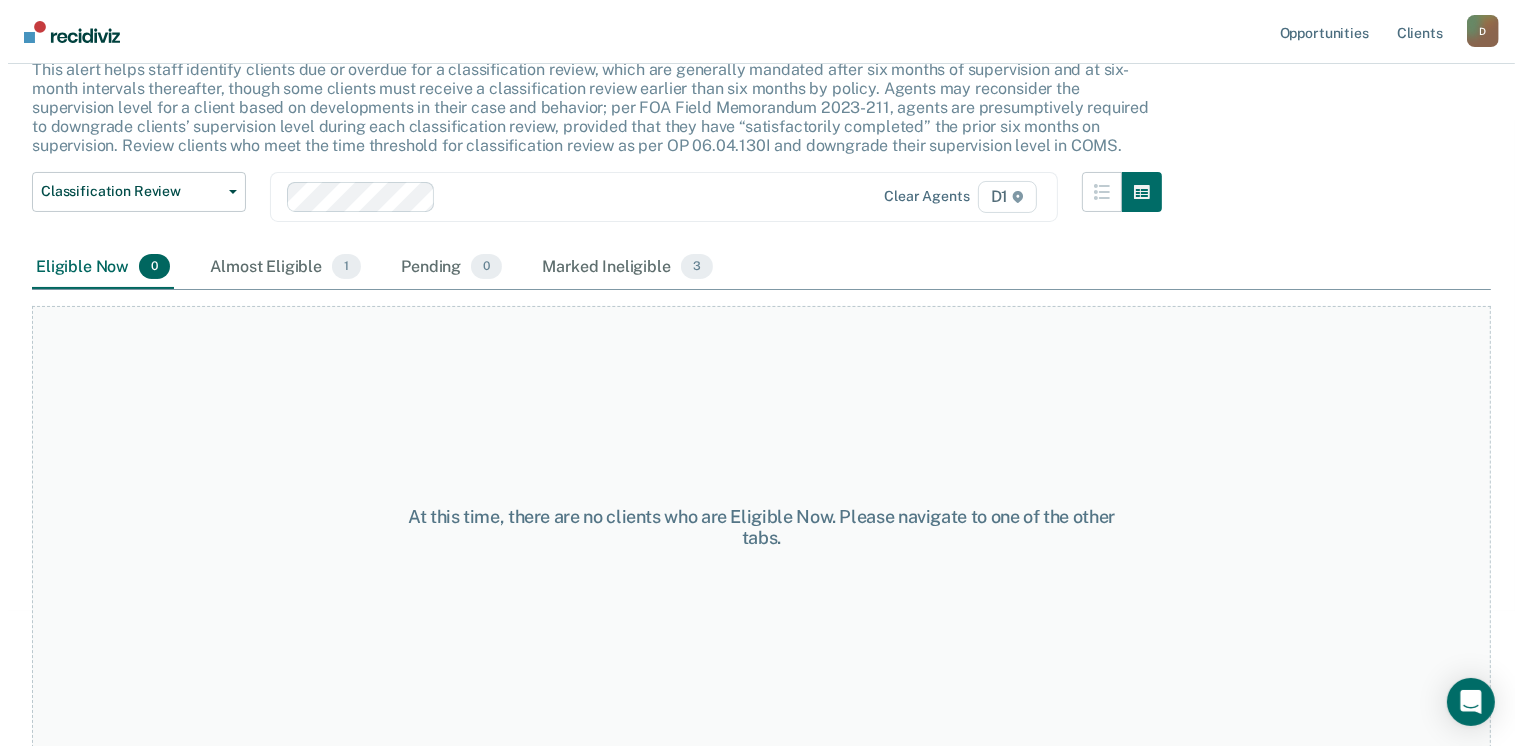 scroll, scrollTop: 0, scrollLeft: 0, axis: both 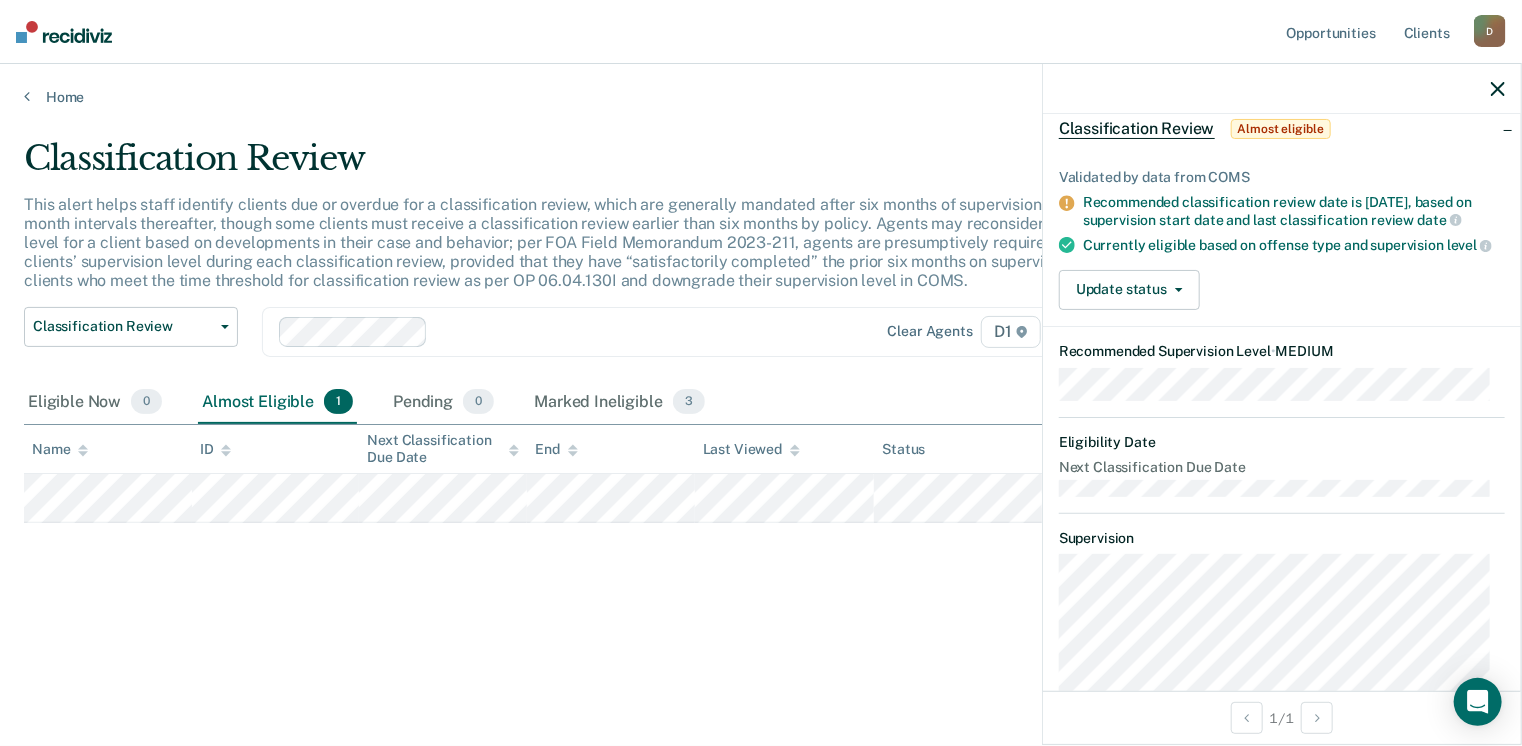 drag, startPoint x: 1427, startPoint y: 394, endPoint x: 1306, endPoint y: 487, distance: 152.61061 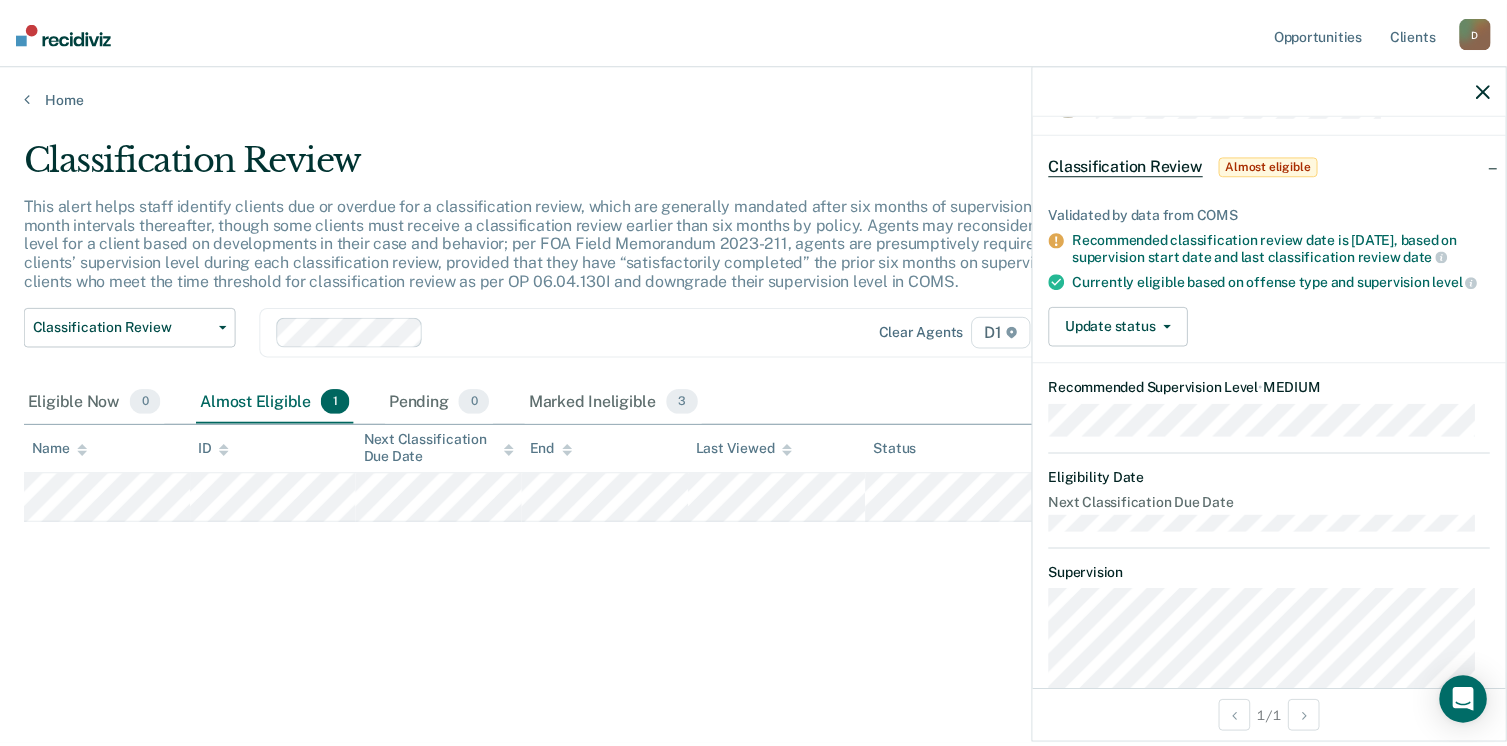 scroll, scrollTop: 0, scrollLeft: 0, axis: both 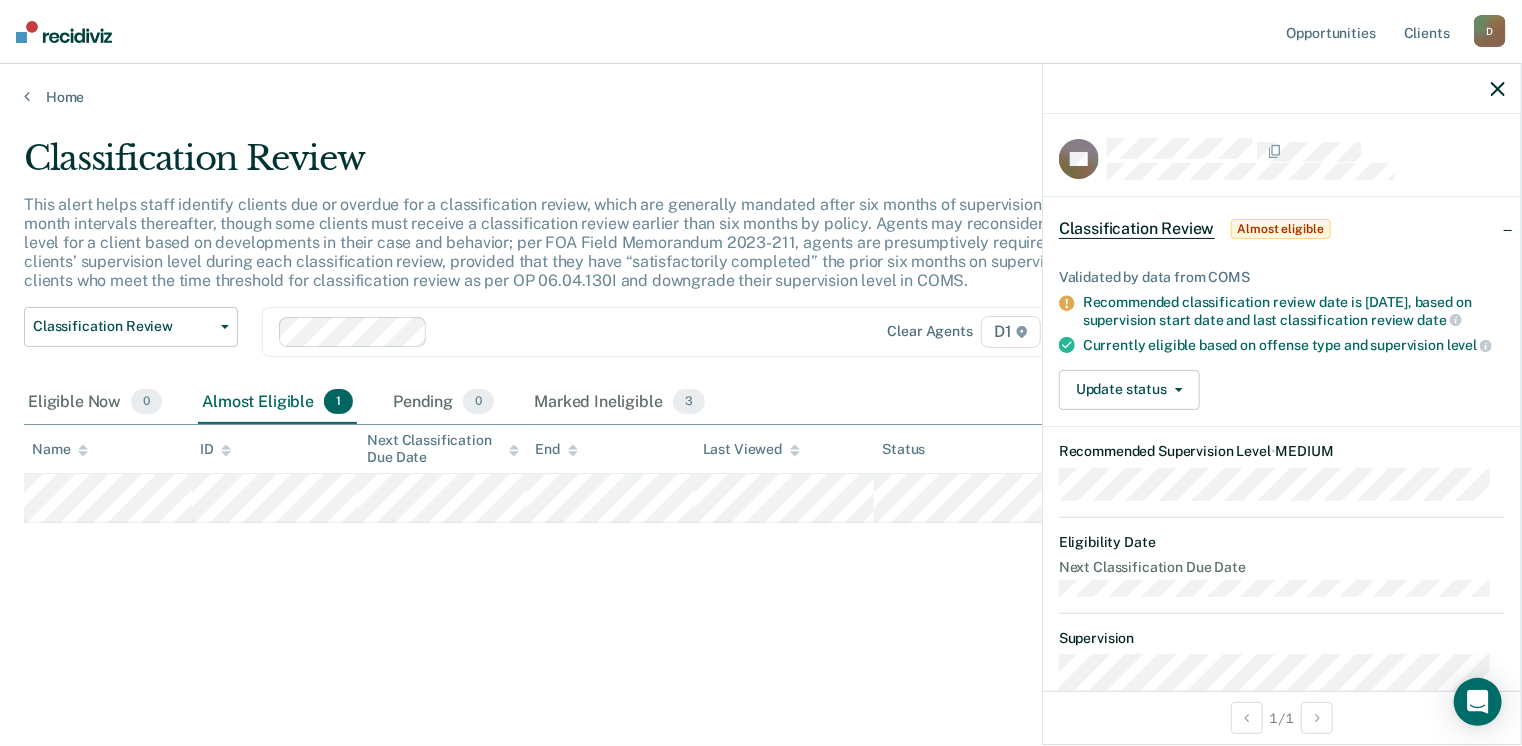 click on "Classification Review   This alert helps staff identify clients due or overdue for a classification review, which are generally mandated after six months of supervision and at six-month intervals thereafter, though some clients must receive a classification review earlier than six months by policy. Agents may reconsider the supervision level for a client based on developments in their case and behavior; per FOA Field Memorandum 2023-211, agents are presumptively required to downgrade clients’ supervision level during each classification review, provided that they have “satisfactorily completed” the prior six months on supervision. Review clients who meet the time threshold for classification review as per OP 06.04.130I and downgrade their supervision level in COMS. Classification Review Classification Review Early Discharge Minimum Telephone Reporting Overdue for Discharge Supervision Level Mismatch Clear   agents D1   Eligible Now 0 Almost Eligible 1 Pending 0 Marked Ineligible 3 Name ID End Status" at bounding box center [761, 423] 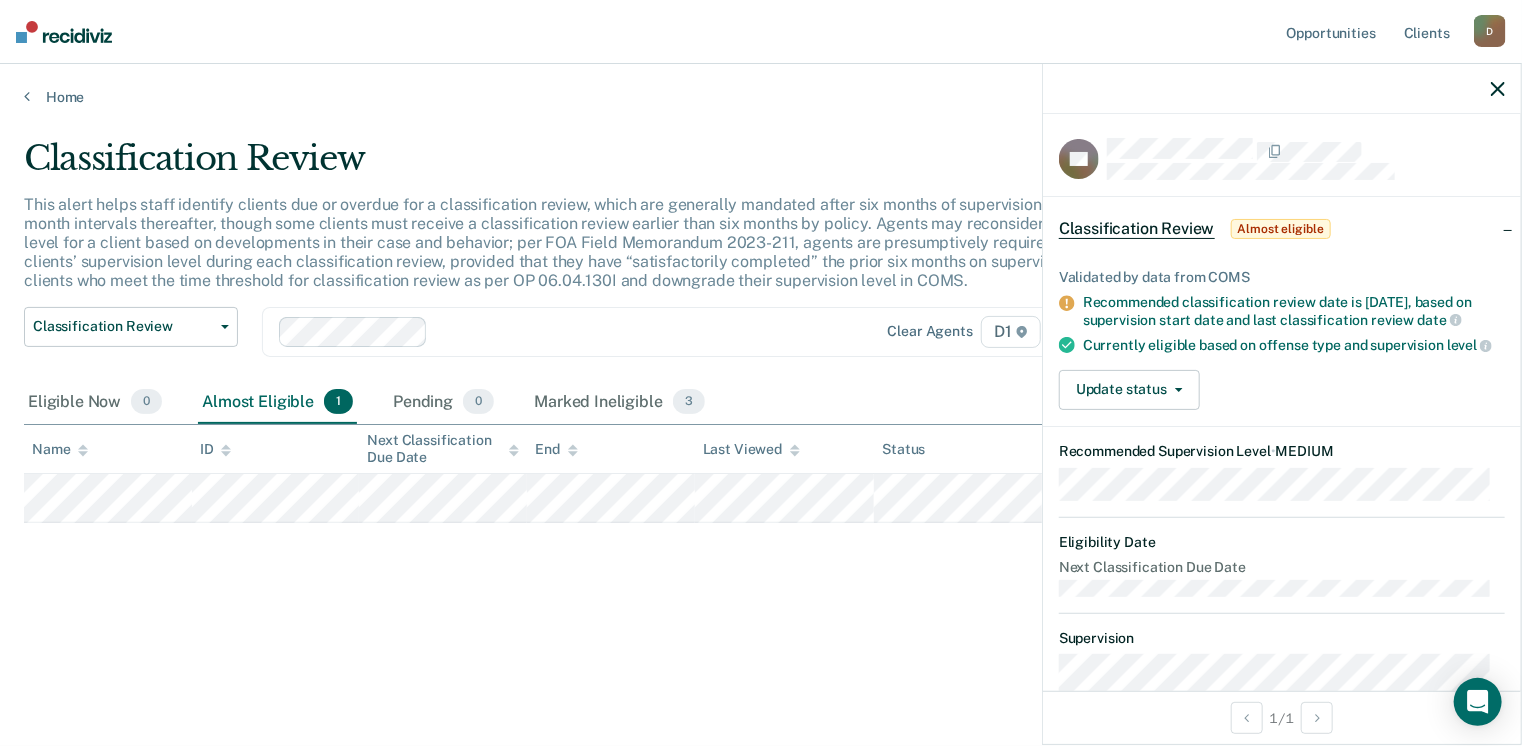 click at bounding box center (1282, 89) 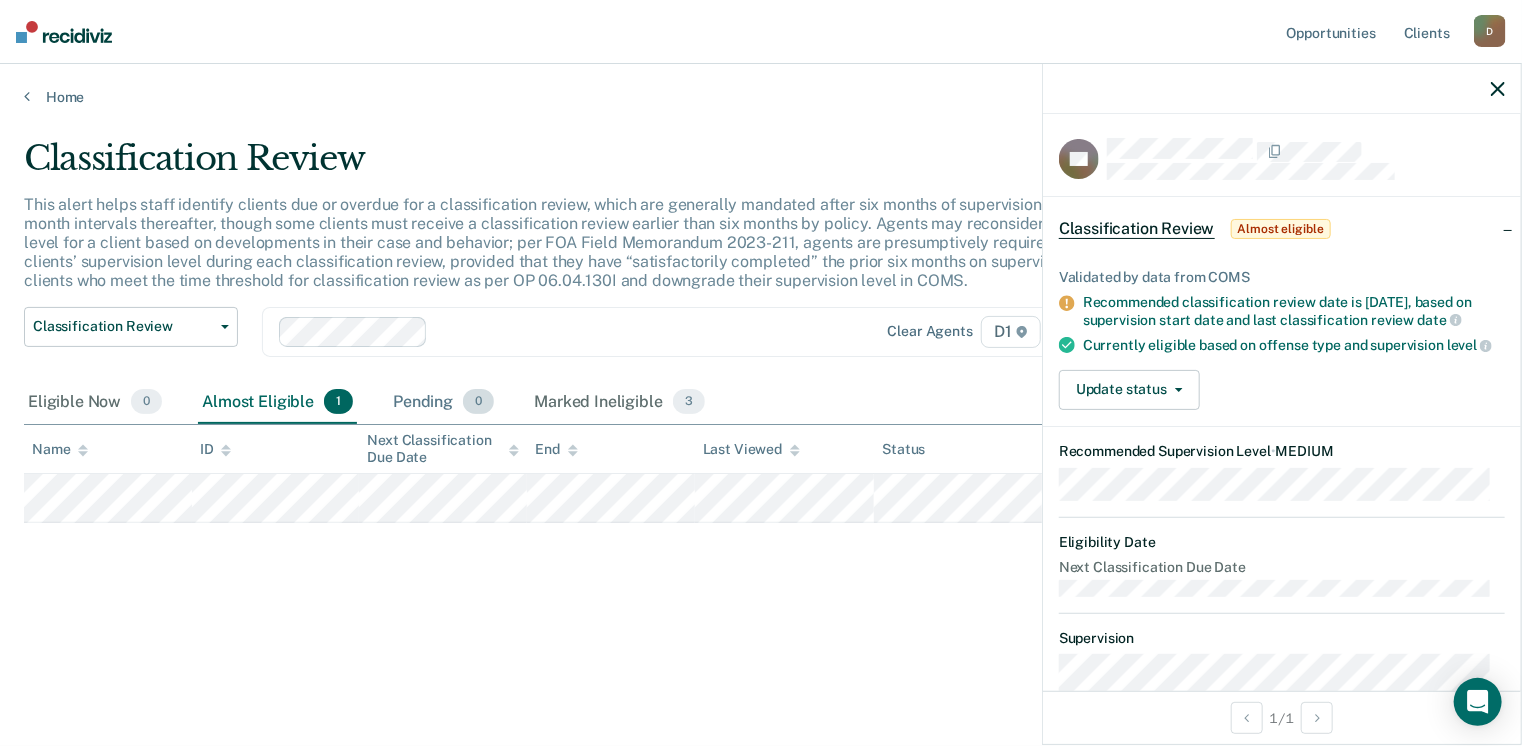 click on "Pending 0" at bounding box center (443, 403) 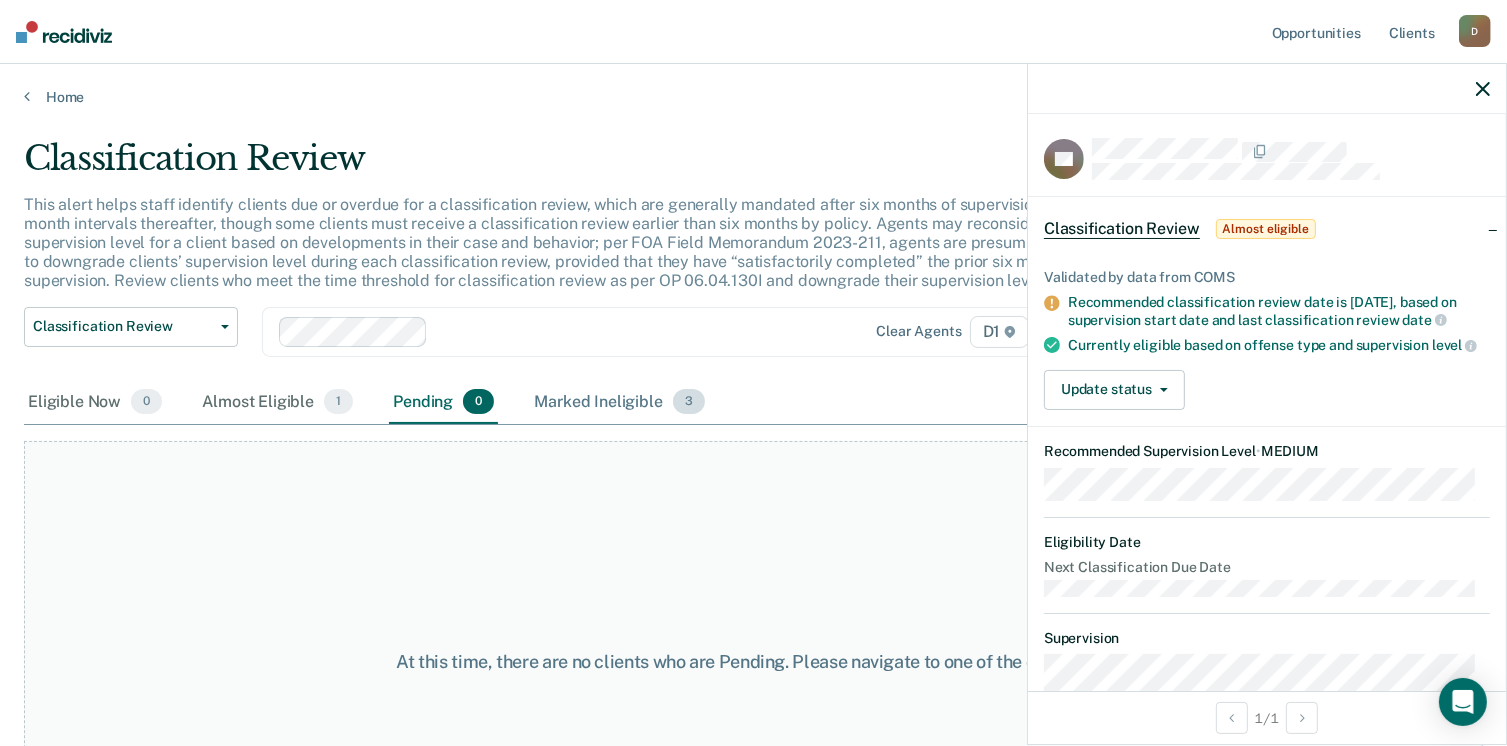 click on "Marked Ineligible 3" at bounding box center [619, 403] 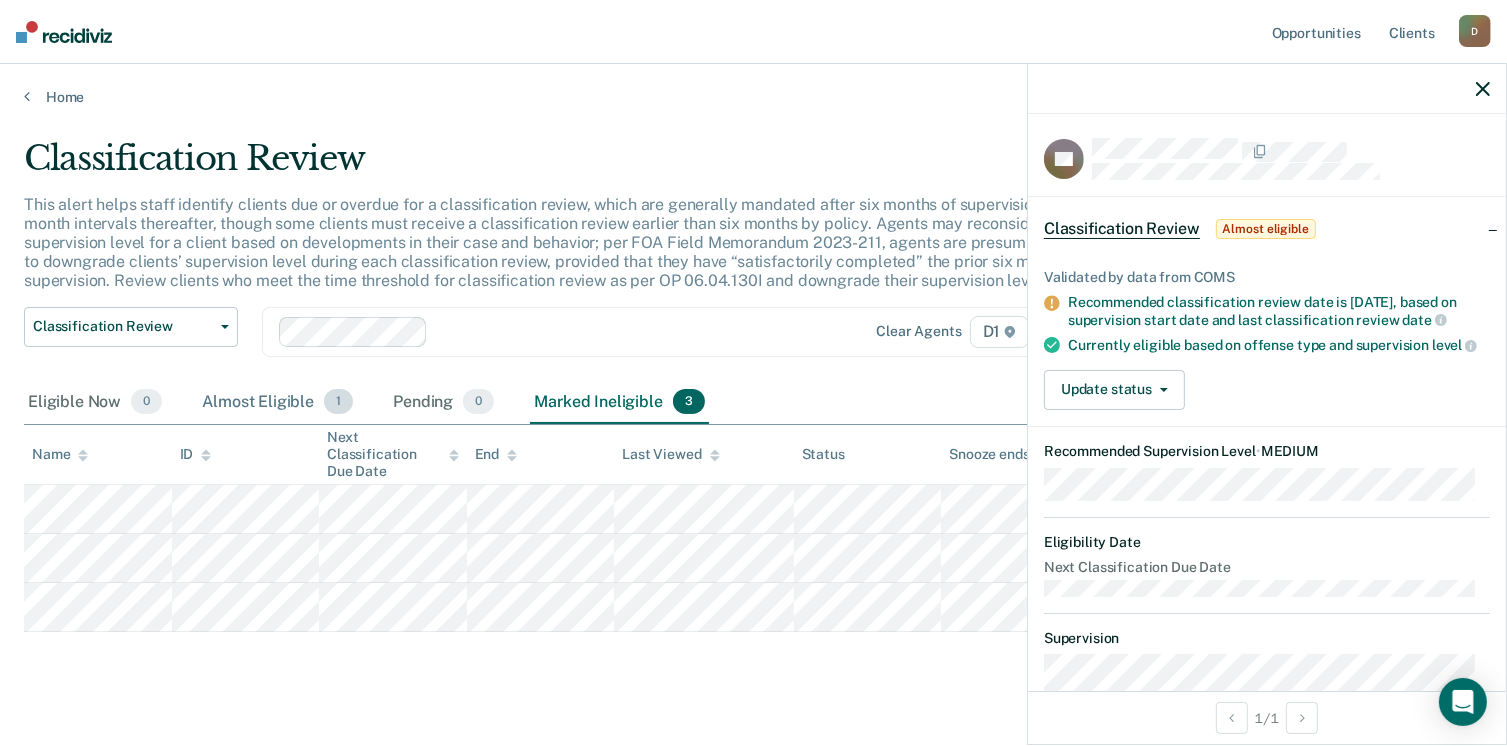 click on "Almost Eligible 1" at bounding box center [277, 403] 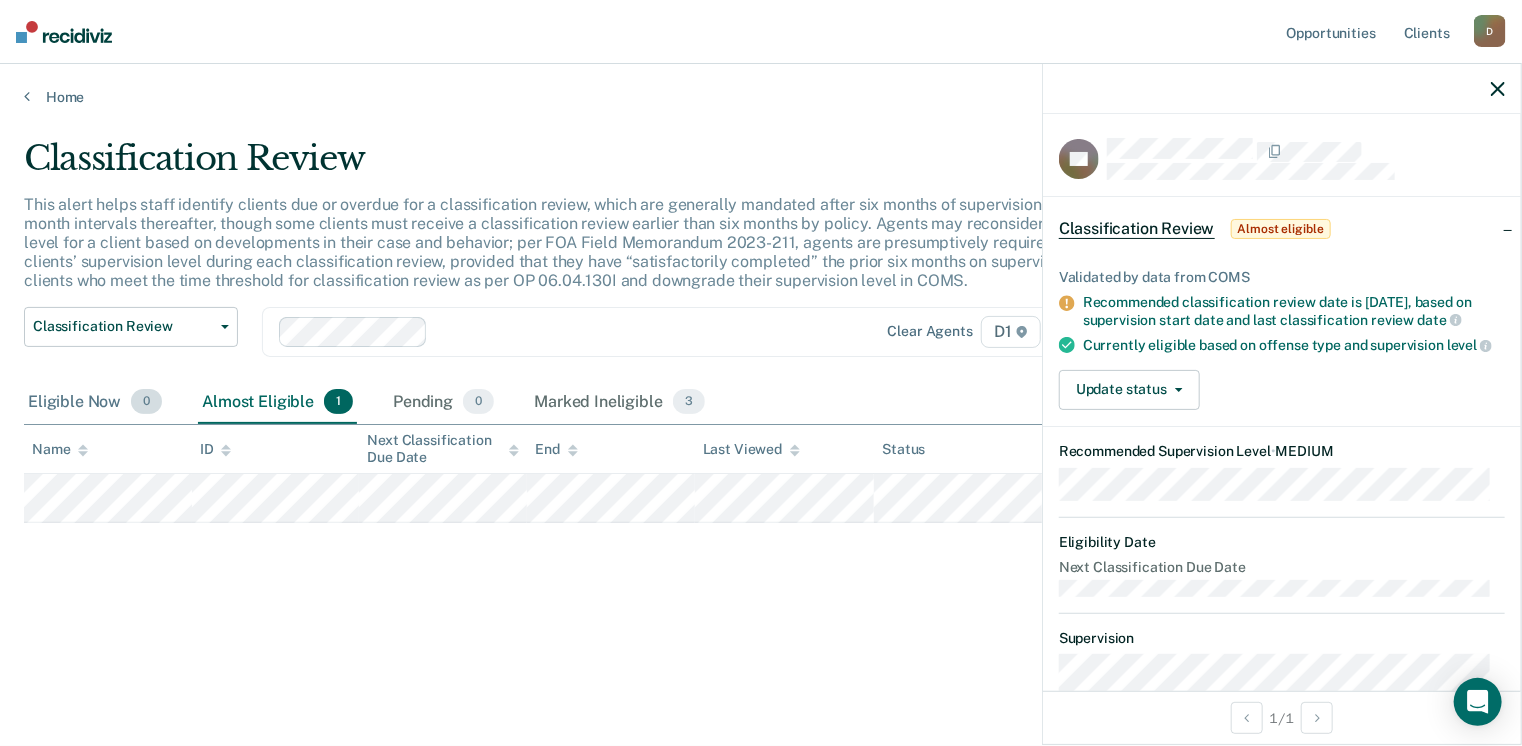 click on "Eligible Now 0" at bounding box center [95, 403] 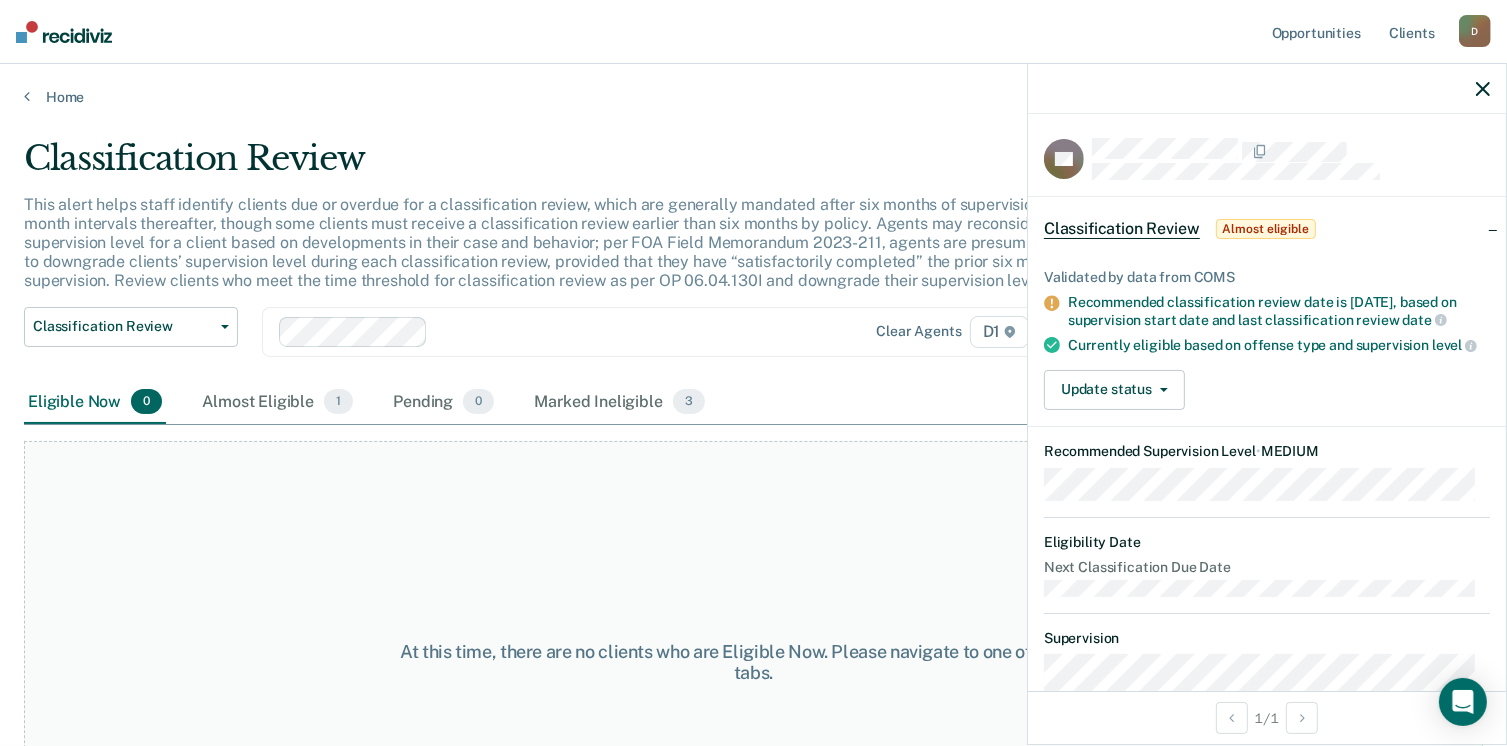 click at bounding box center (1267, 89) 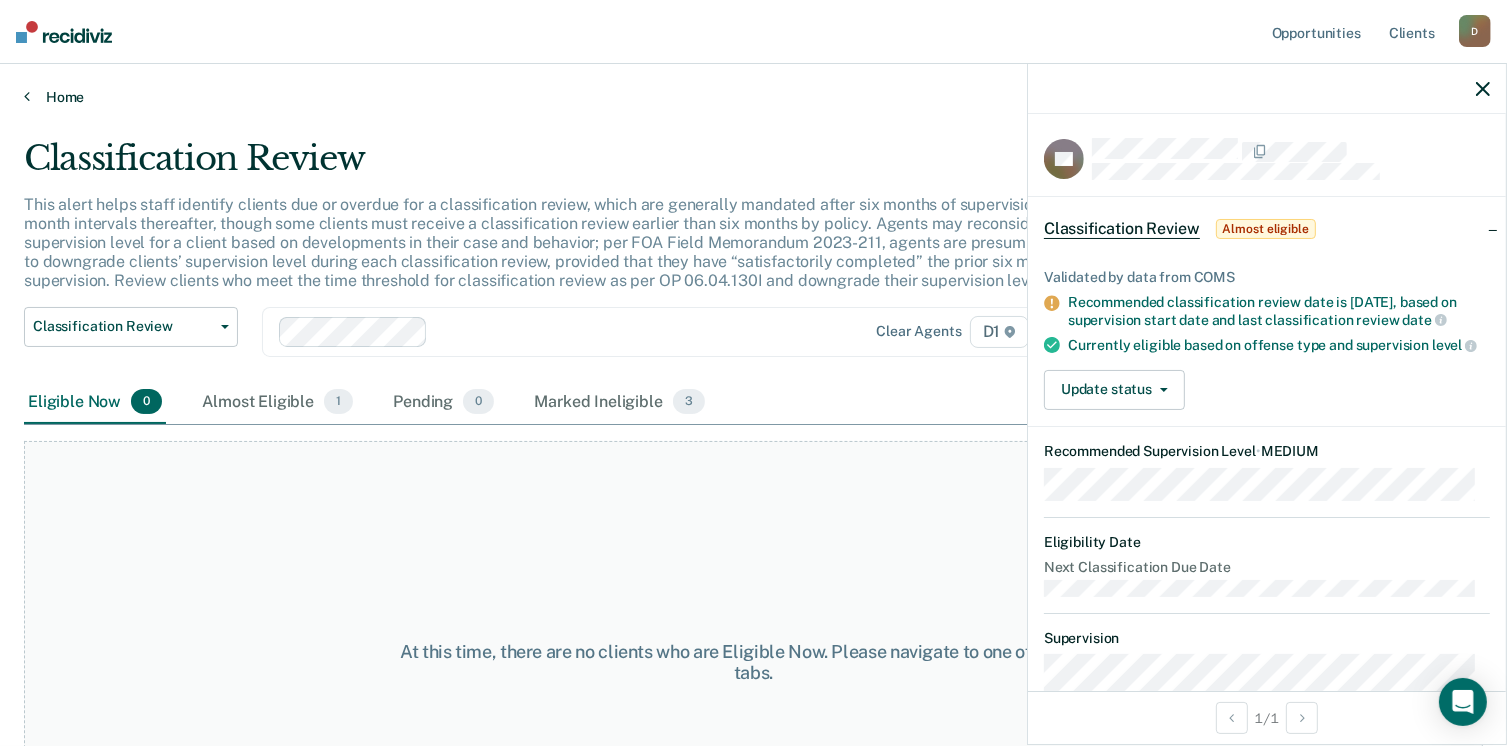 click on "Home" at bounding box center [753, 97] 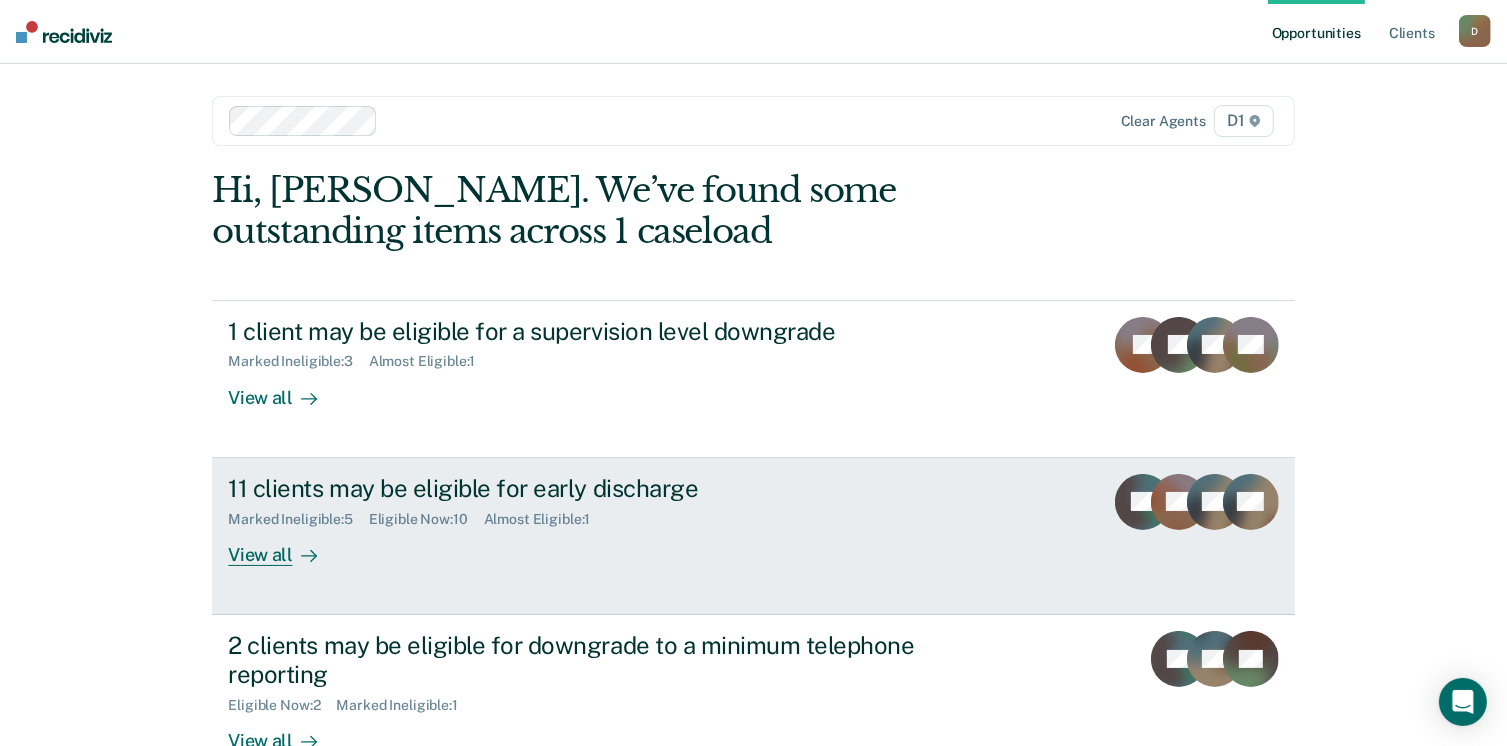 click on "View all" at bounding box center [284, 546] 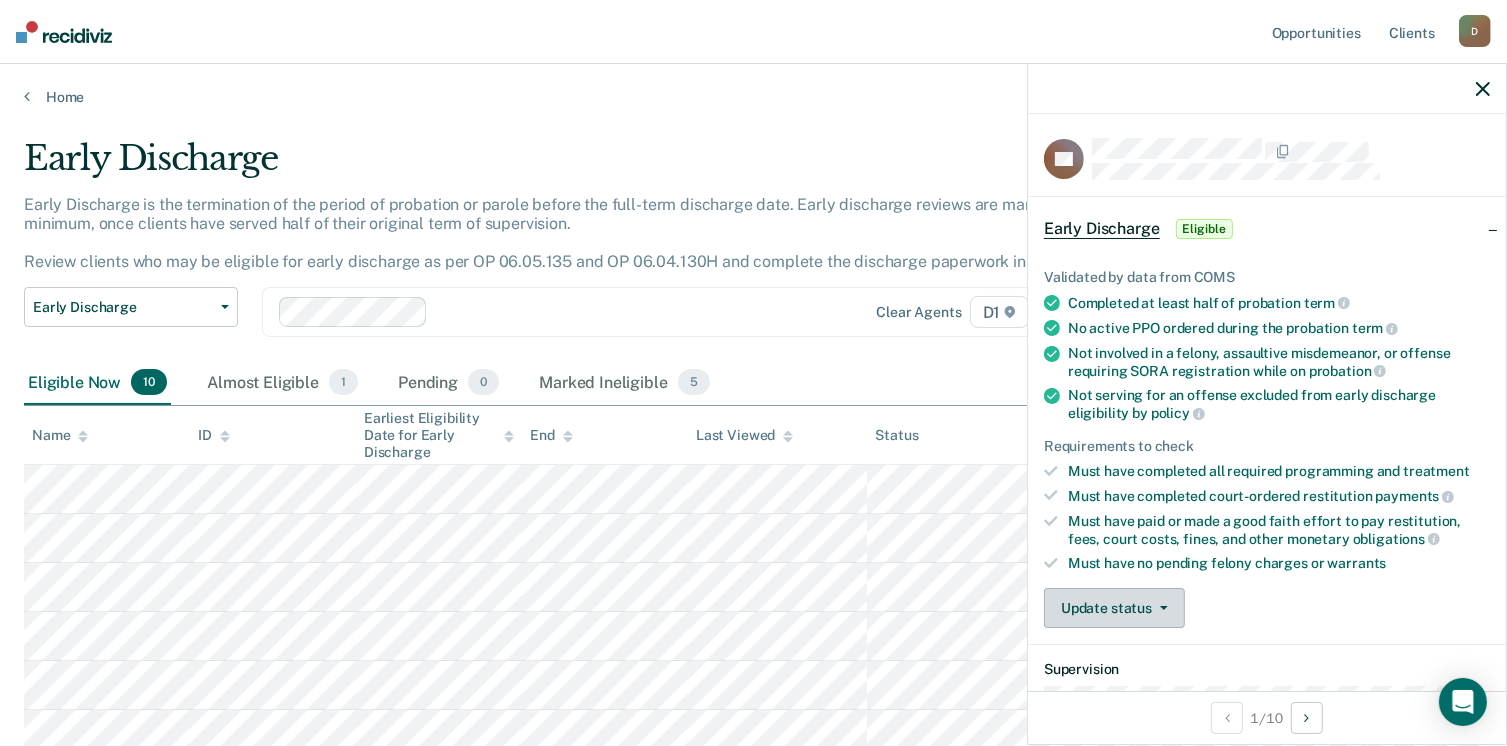click on "Update status" at bounding box center [1114, 608] 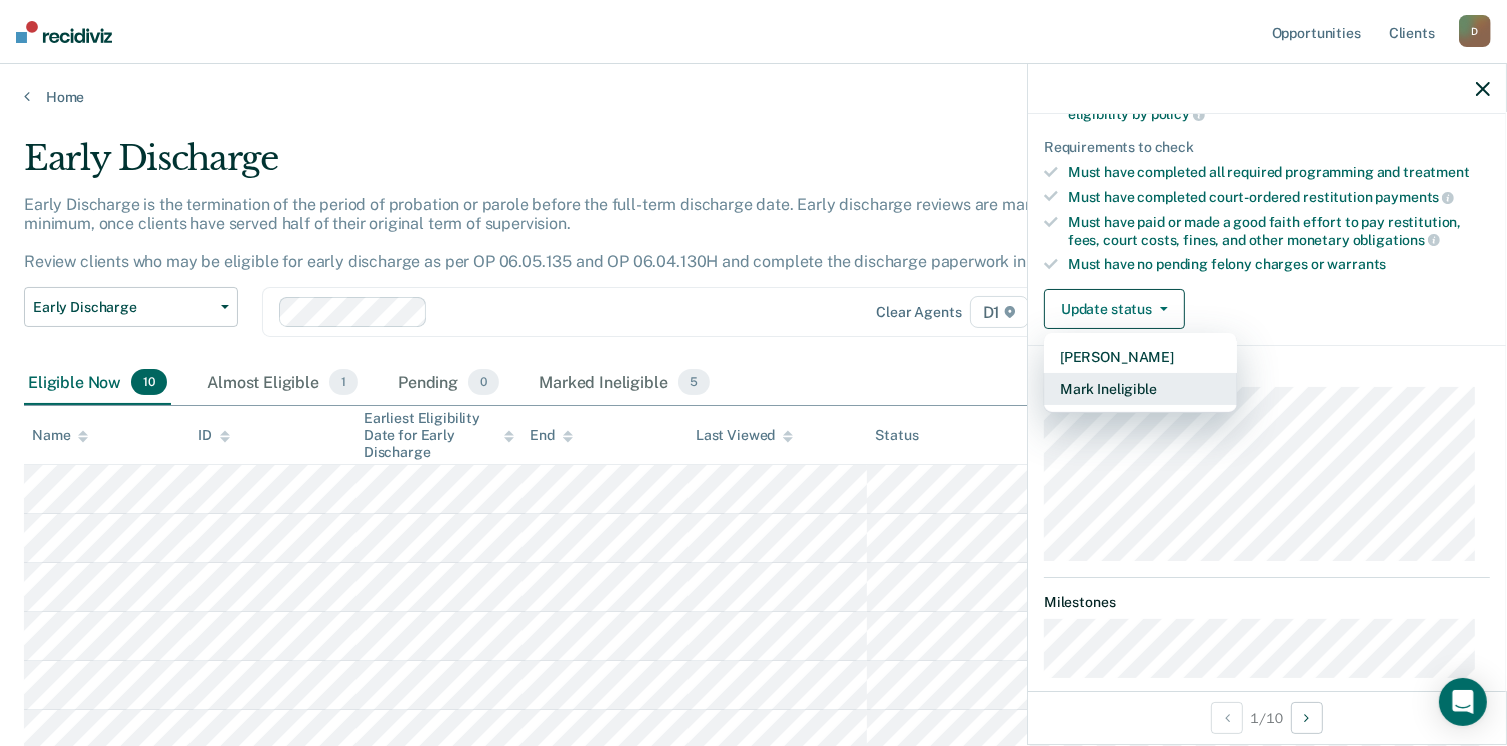 scroll, scrollTop: 300, scrollLeft: 0, axis: vertical 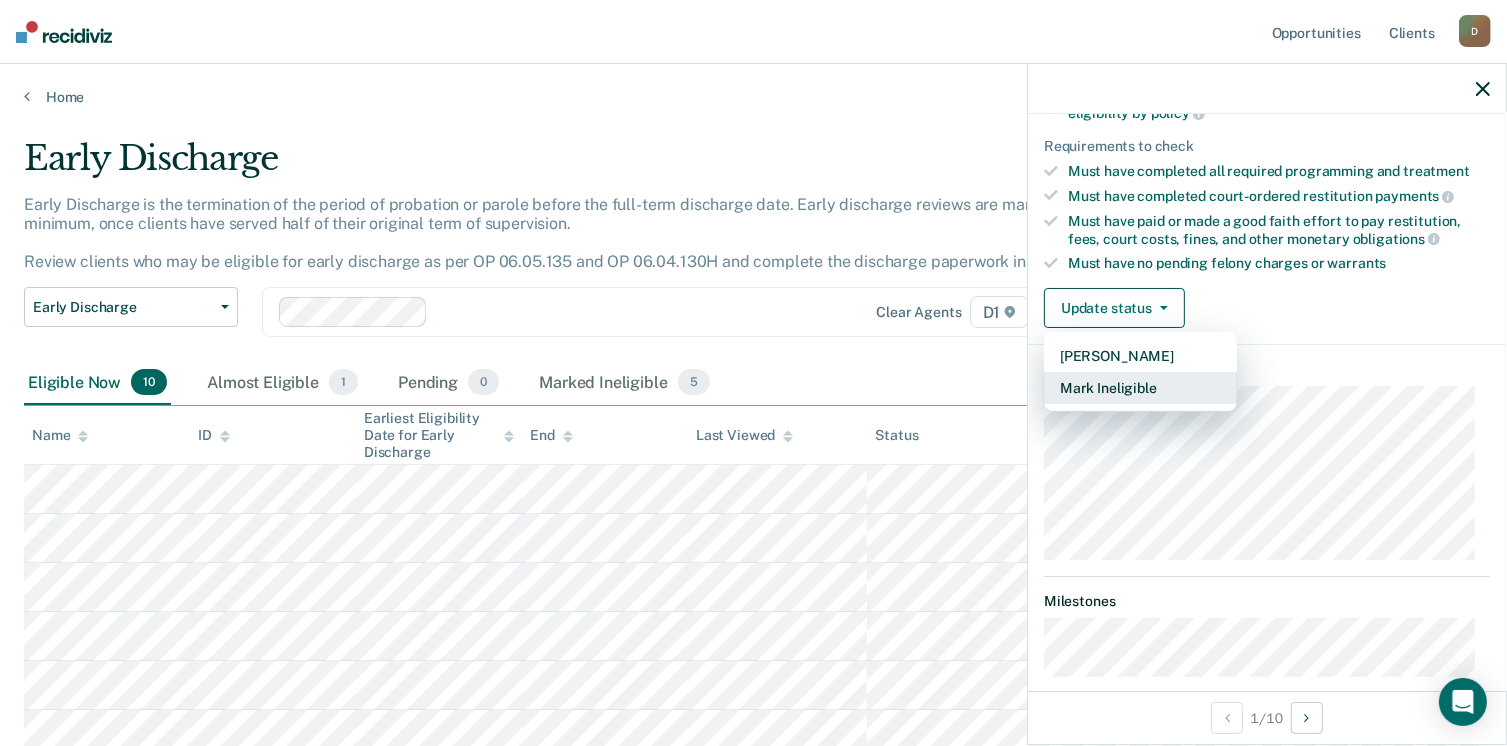 click on "Mark Ineligible" at bounding box center (1140, 388) 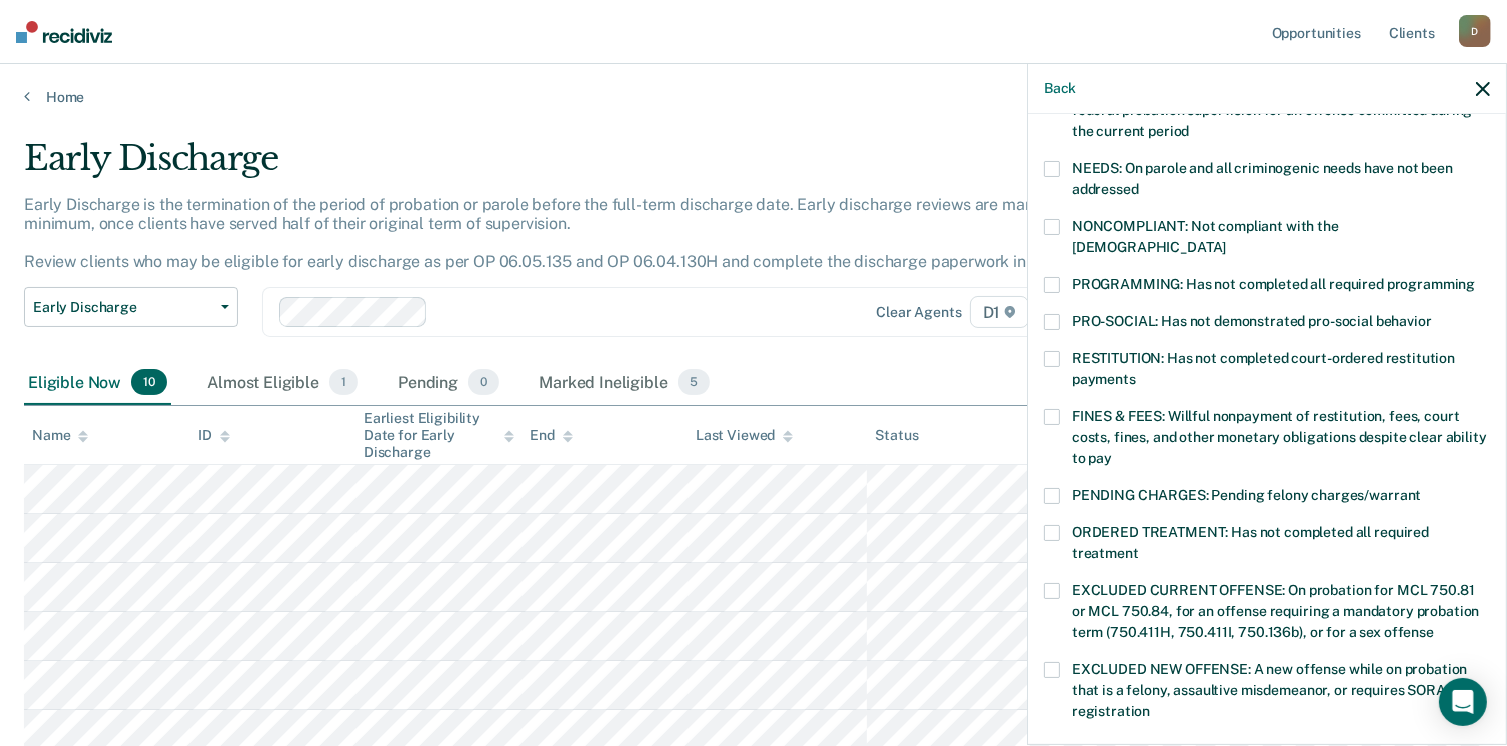 click at bounding box center (1052, 359) 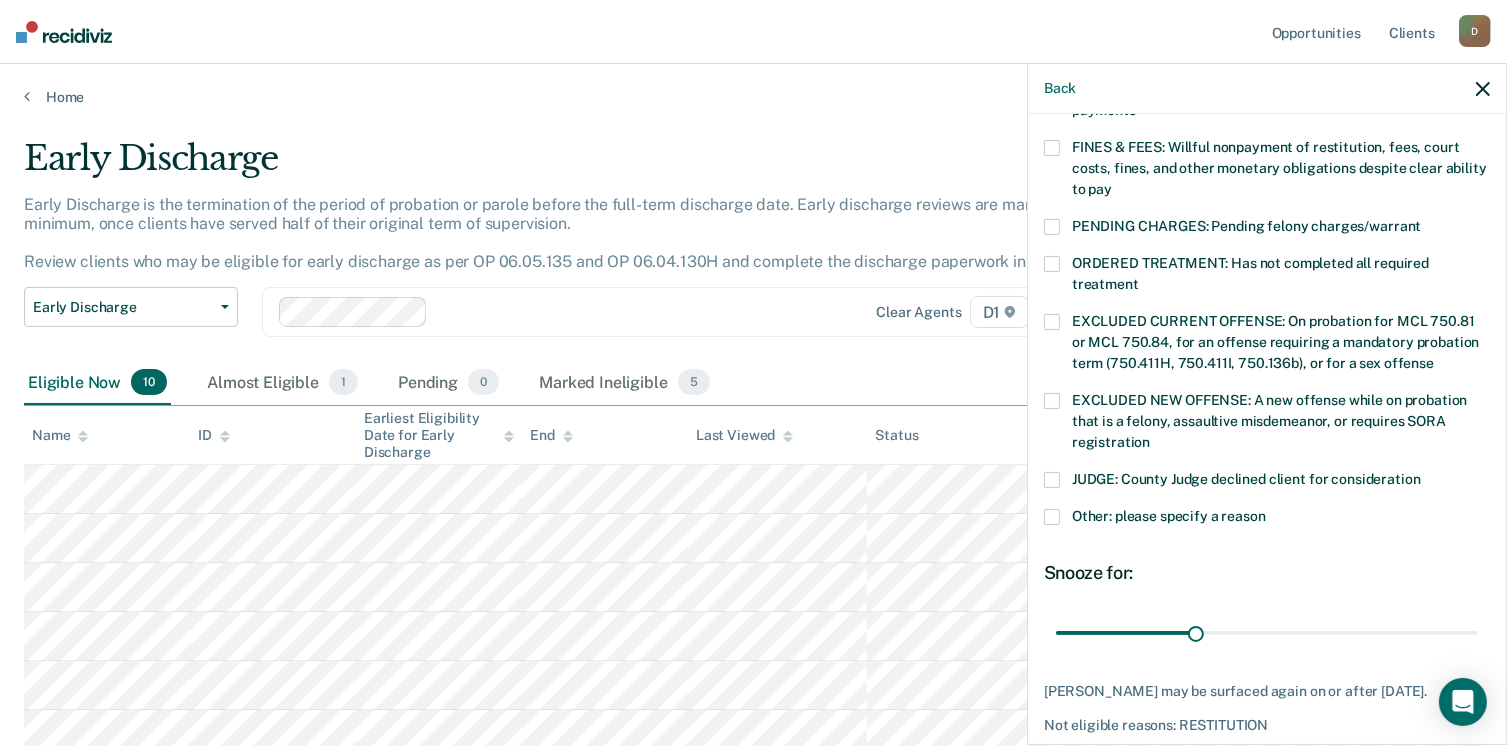 scroll, scrollTop: 647, scrollLeft: 0, axis: vertical 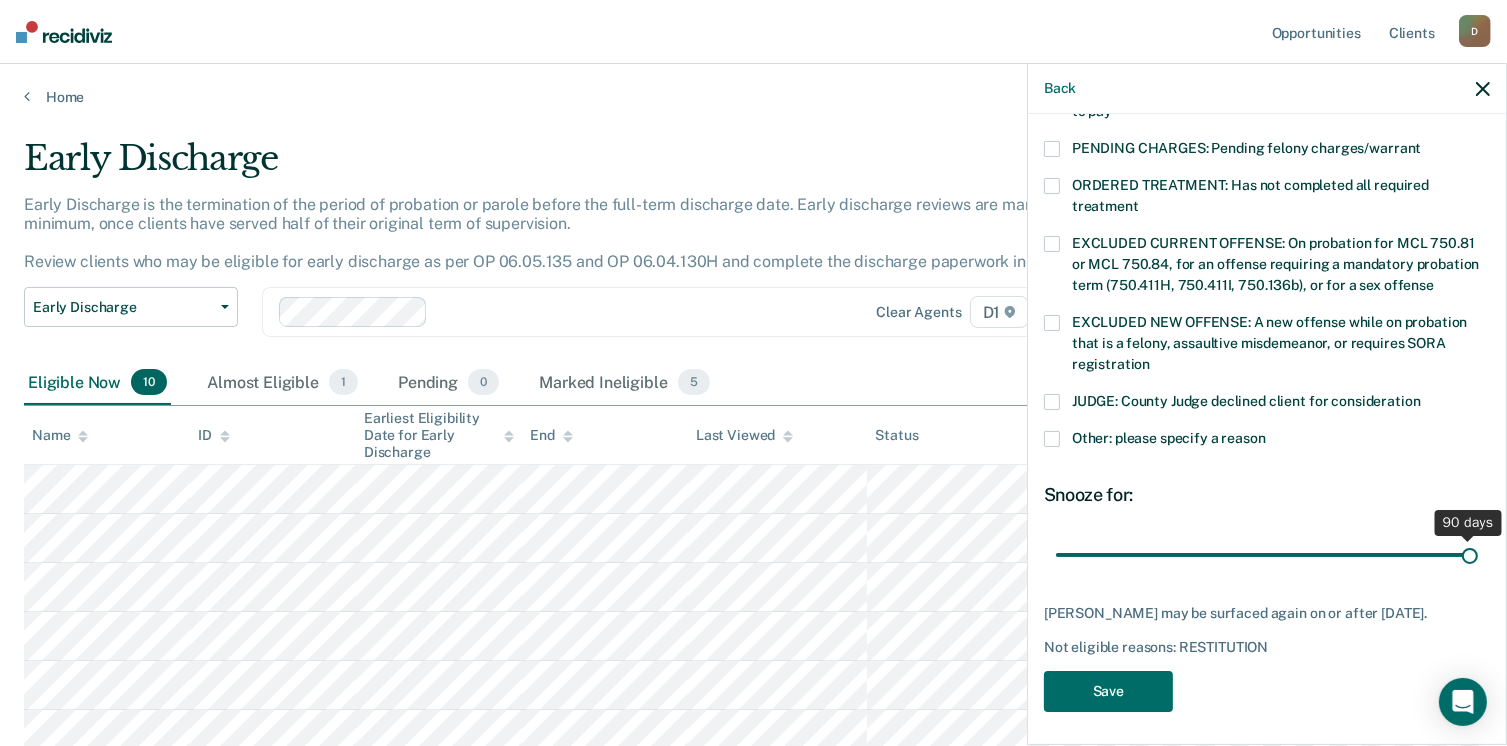 drag, startPoint x: 1188, startPoint y: 534, endPoint x: 1611, endPoint y: 511, distance: 423.62485 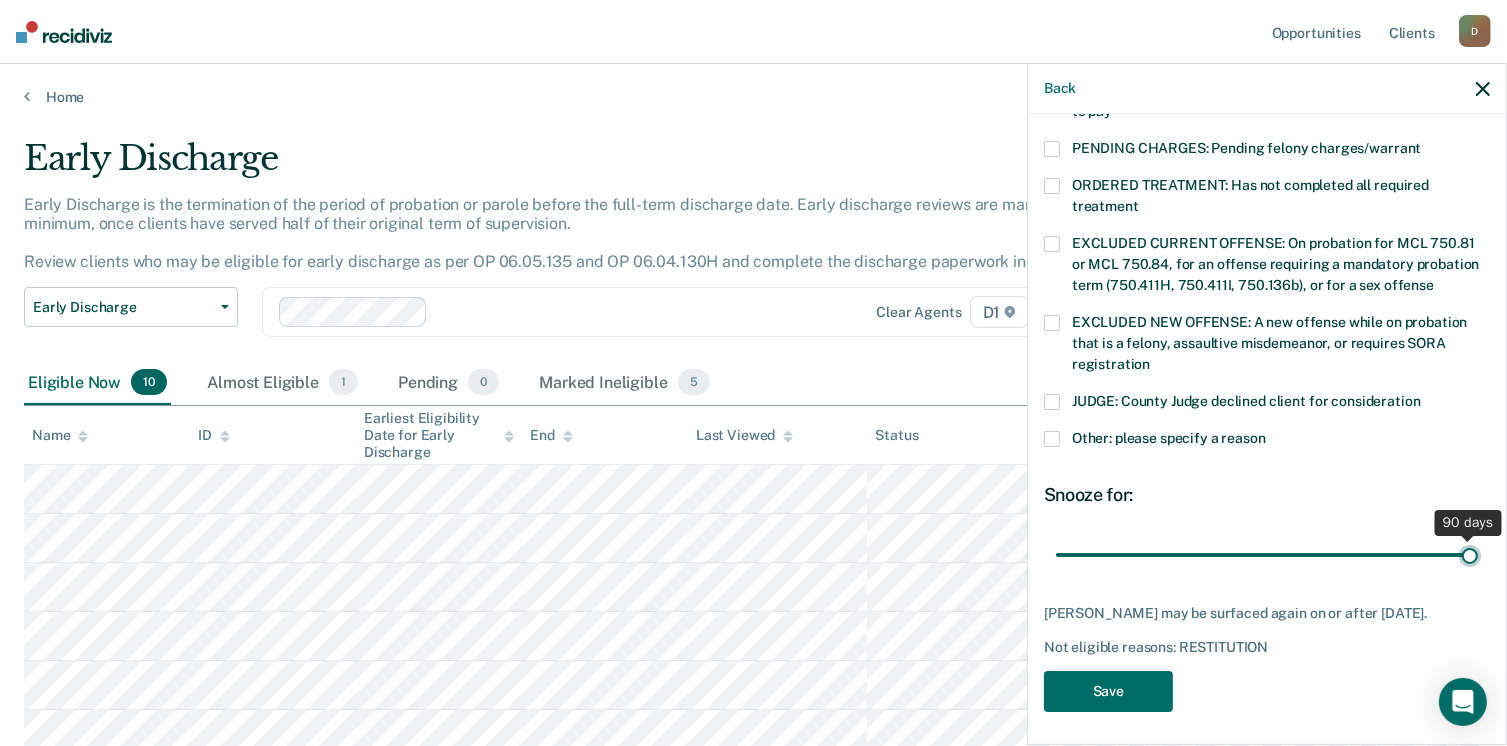 type on "90" 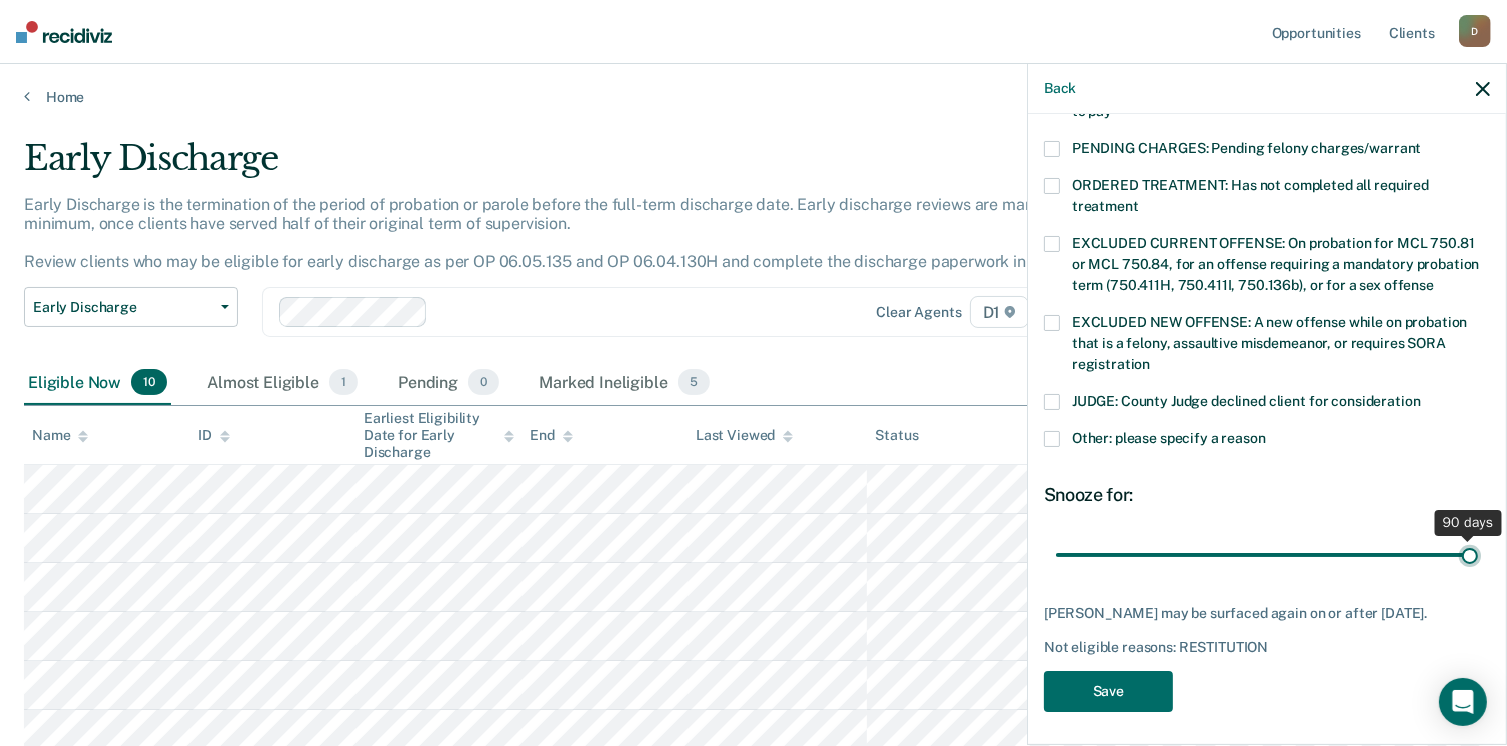 click at bounding box center [1267, 555] 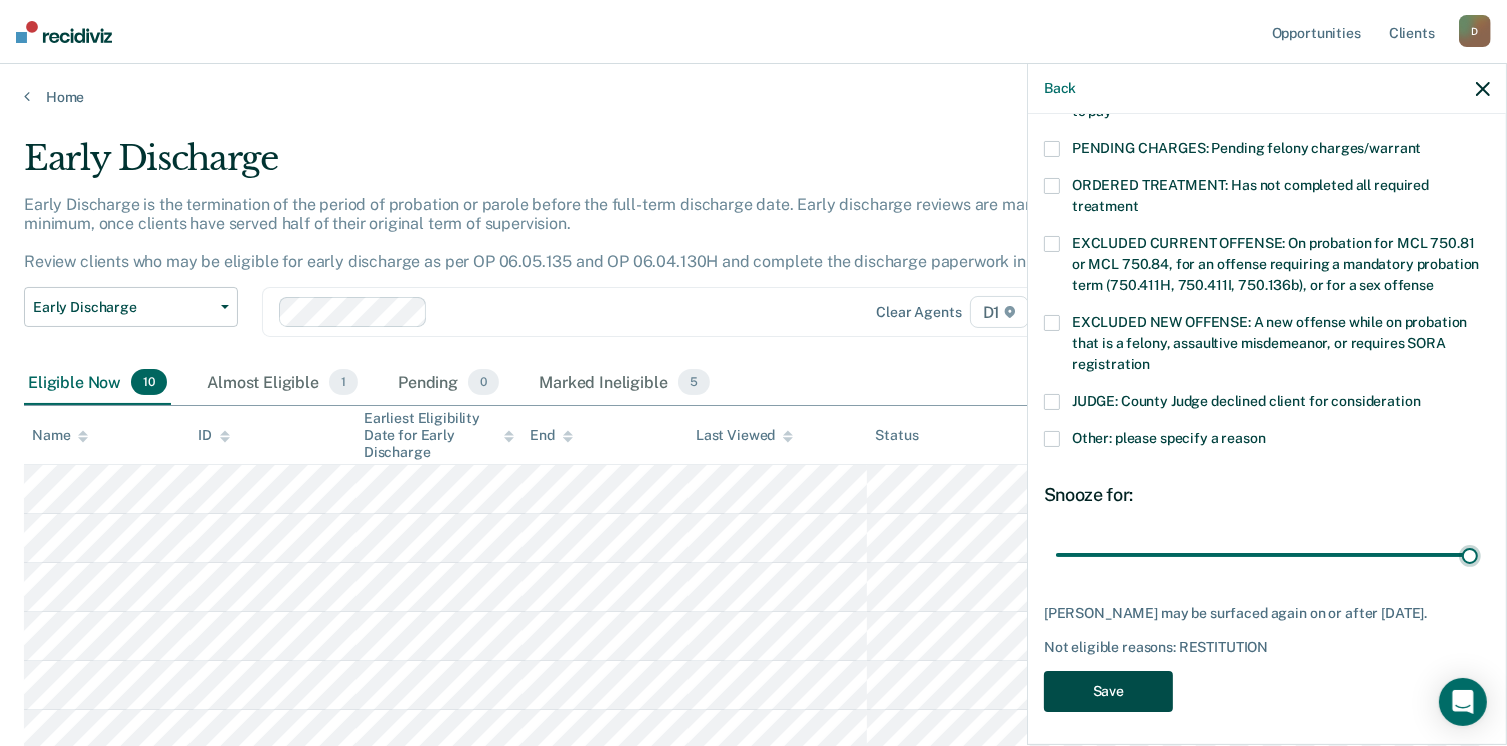 click on "Save" at bounding box center [1108, 691] 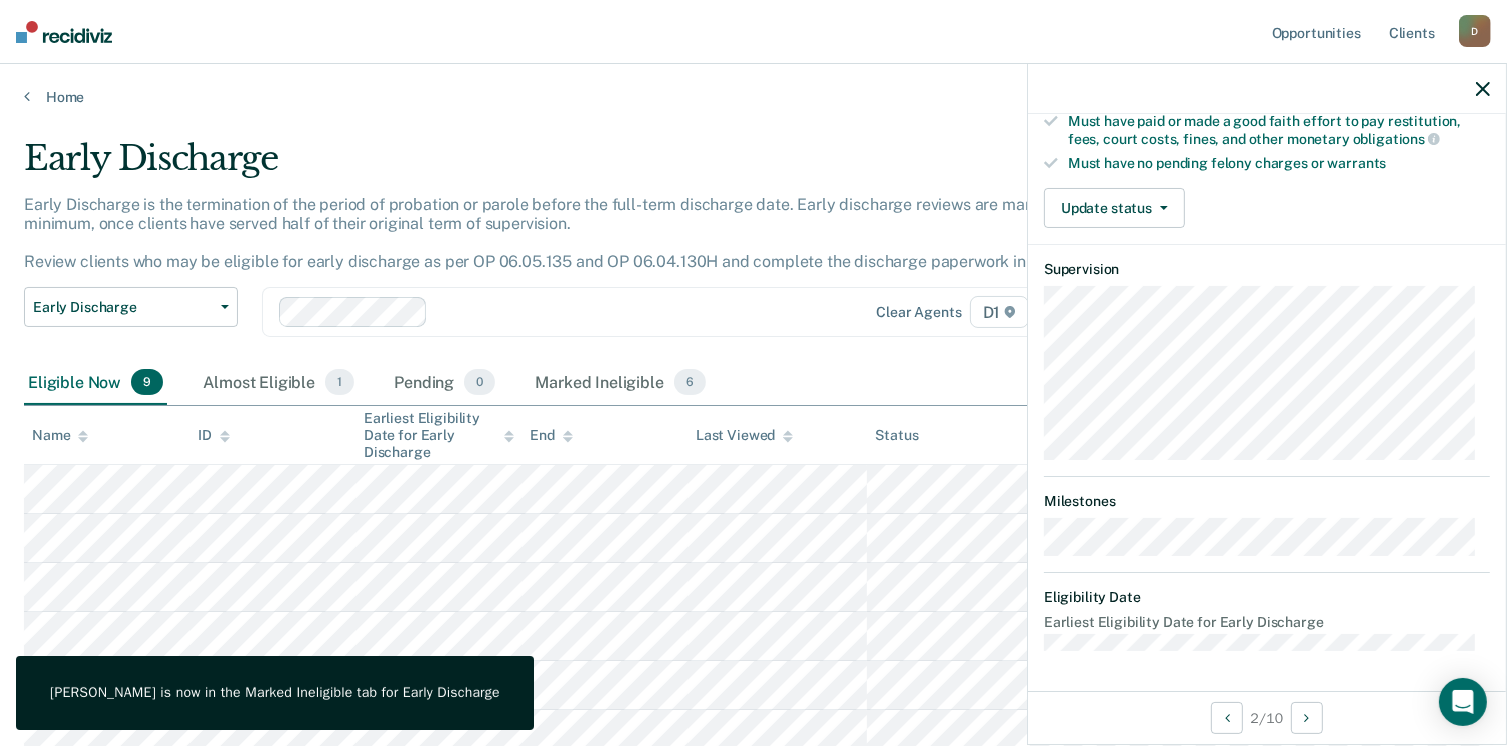 scroll, scrollTop: 392, scrollLeft: 0, axis: vertical 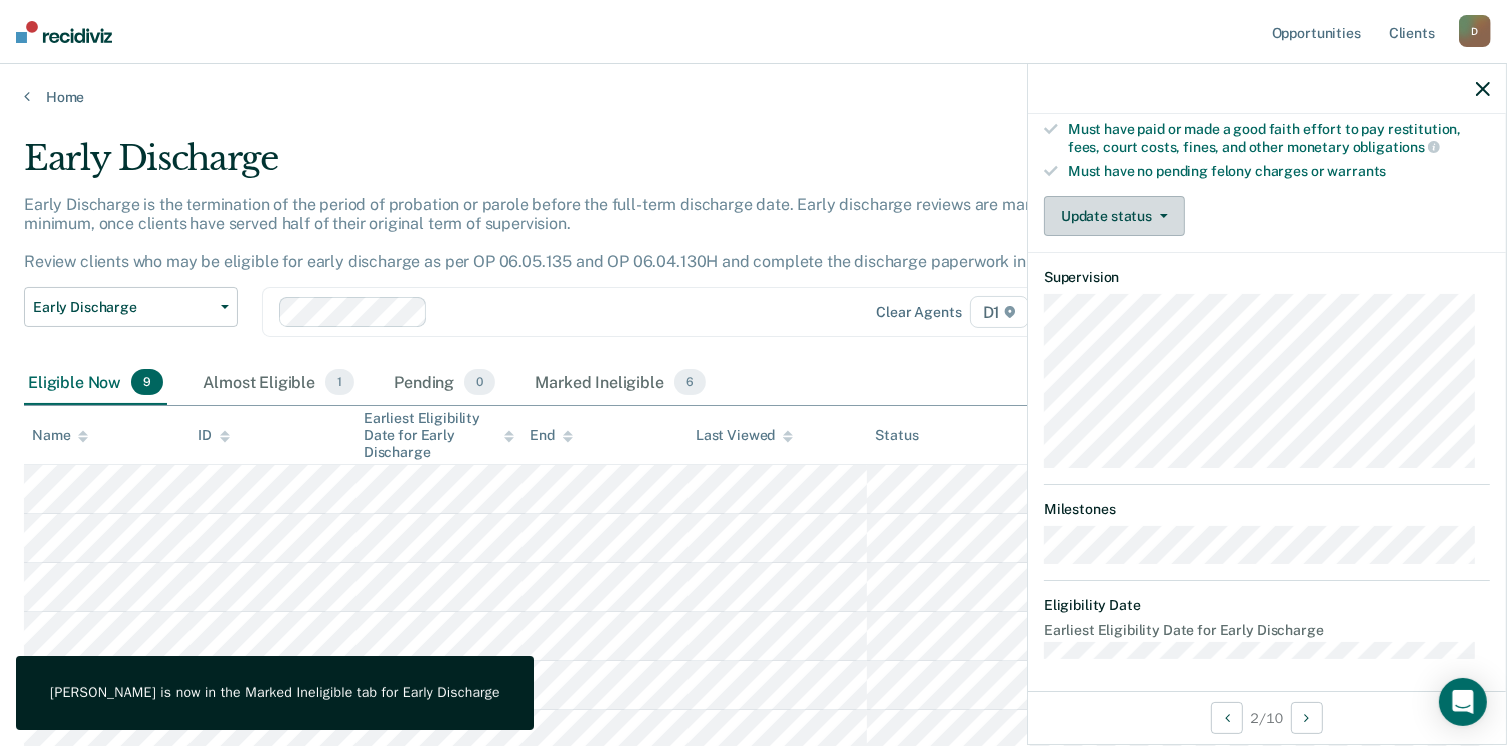 click on "Update status" at bounding box center [1114, 216] 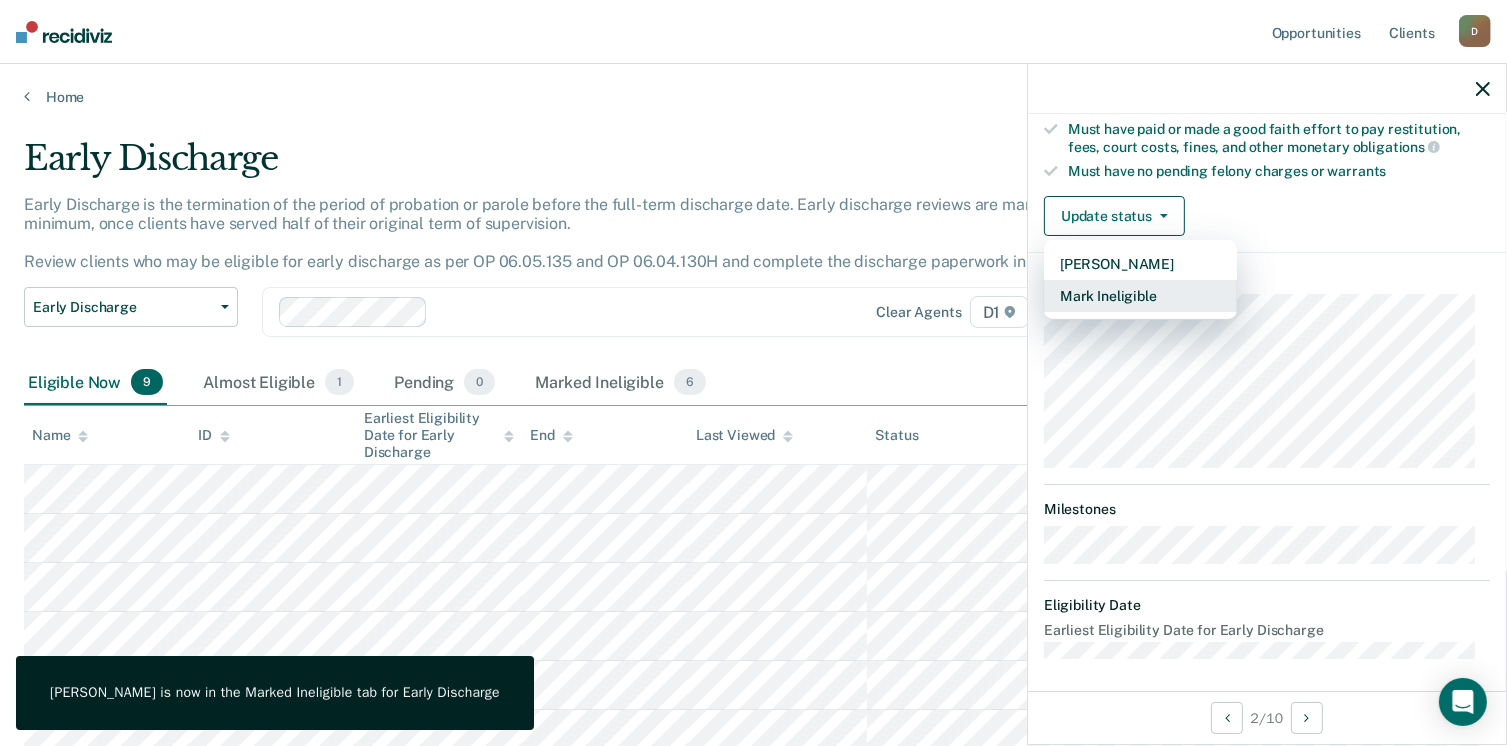 click on "Mark Ineligible" at bounding box center [1140, 296] 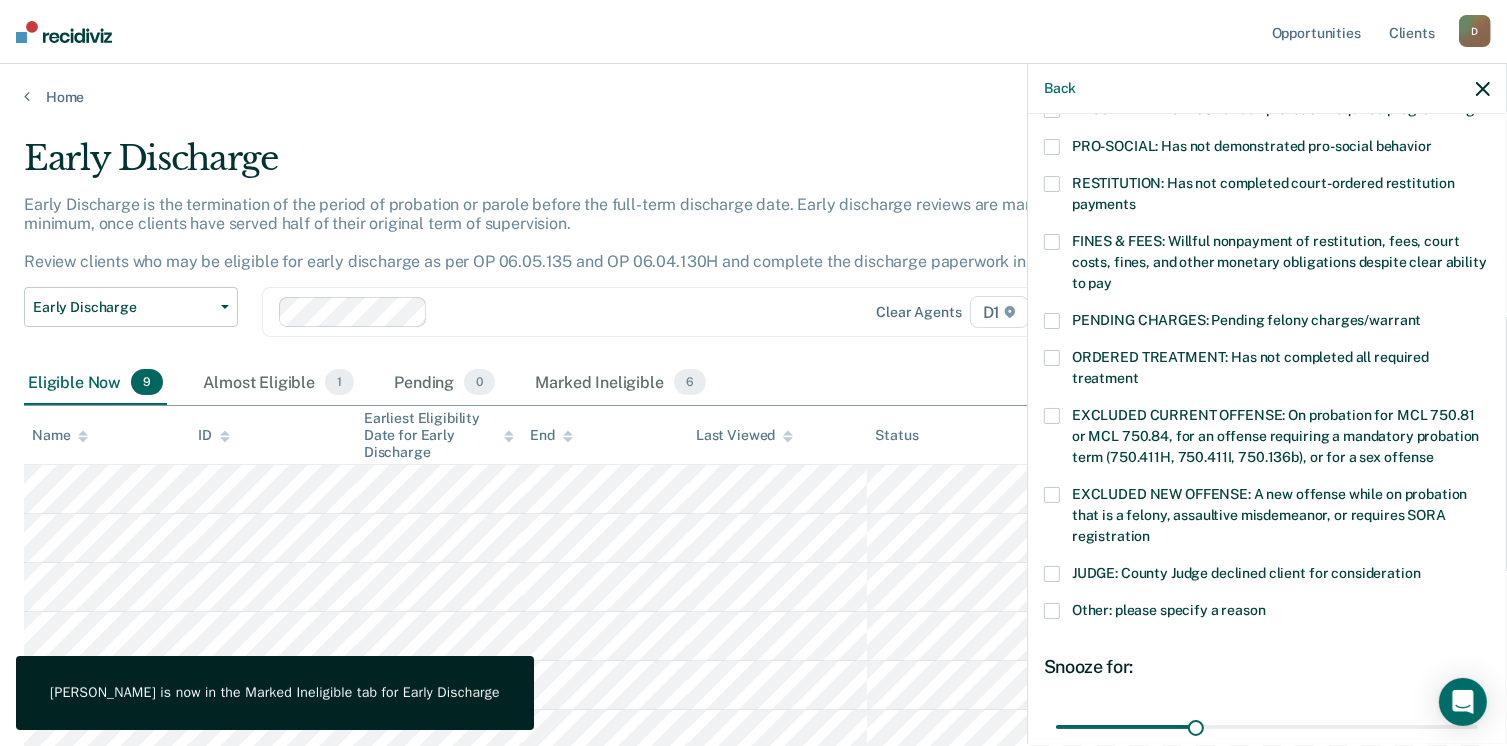 scroll, scrollTop: 630, scrollLeft: 0, axis: vertical 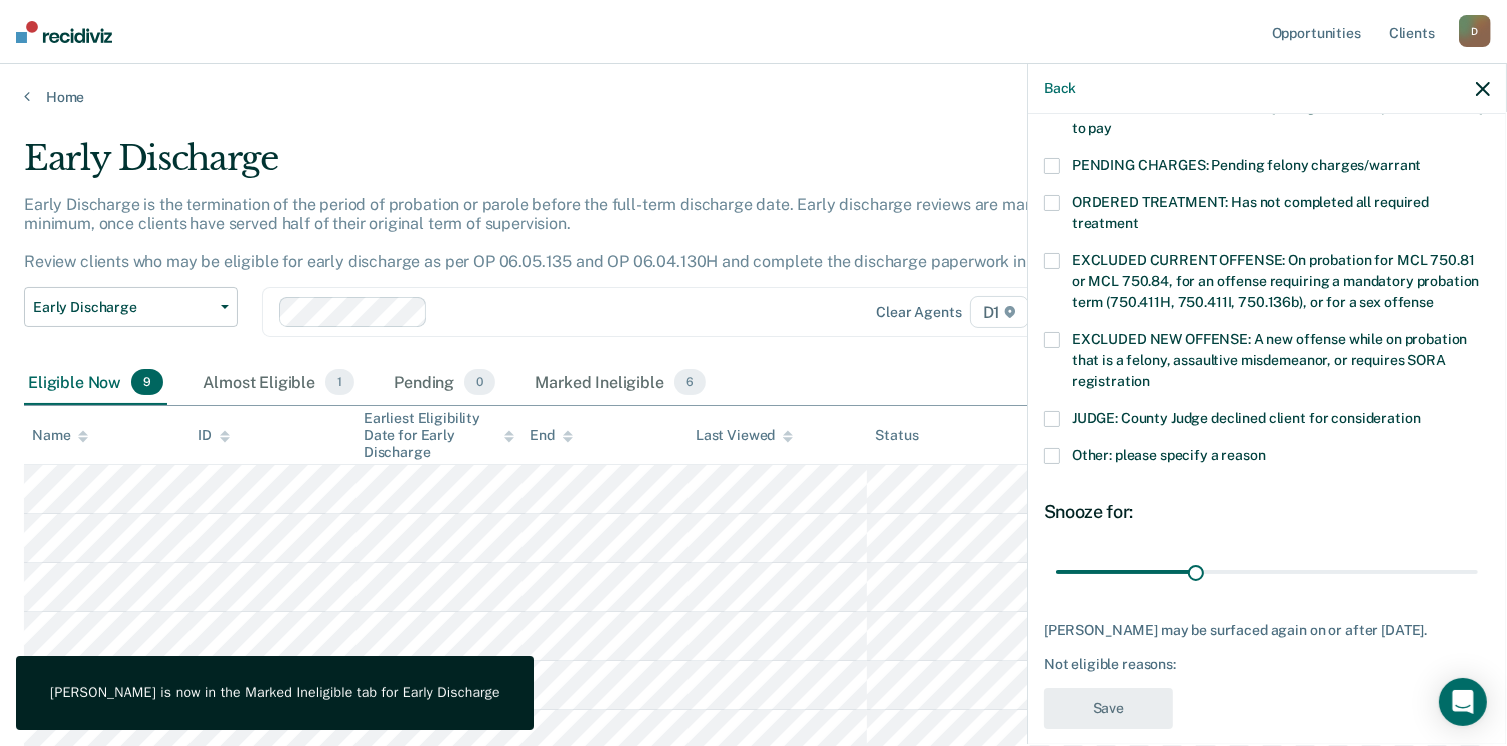 click on "Other: please specify a reason" at bounding box center [1267, 458] 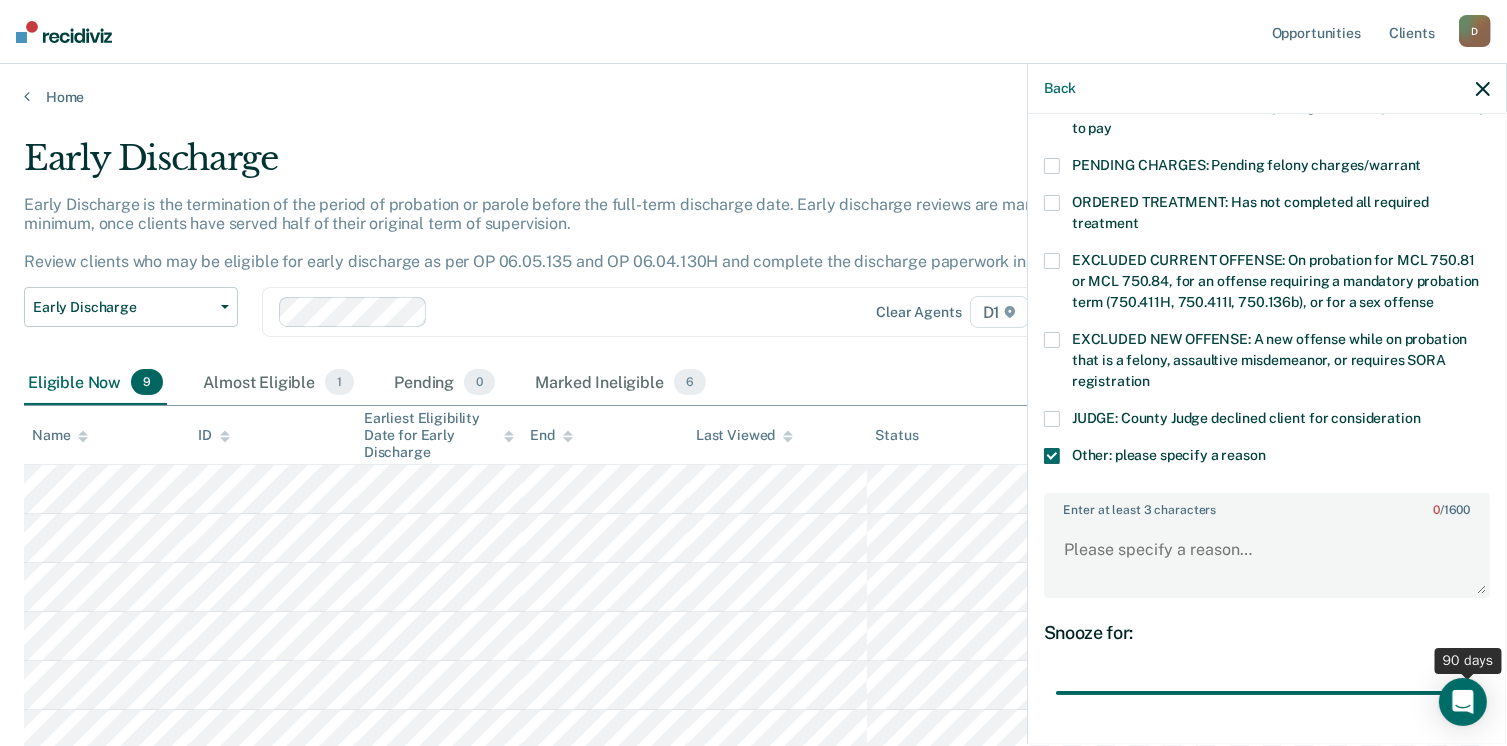drag, startPoint x: 1190, startPoint y: 666, endPoint x: 1691, endPoint y: 640, distance: 501.6742 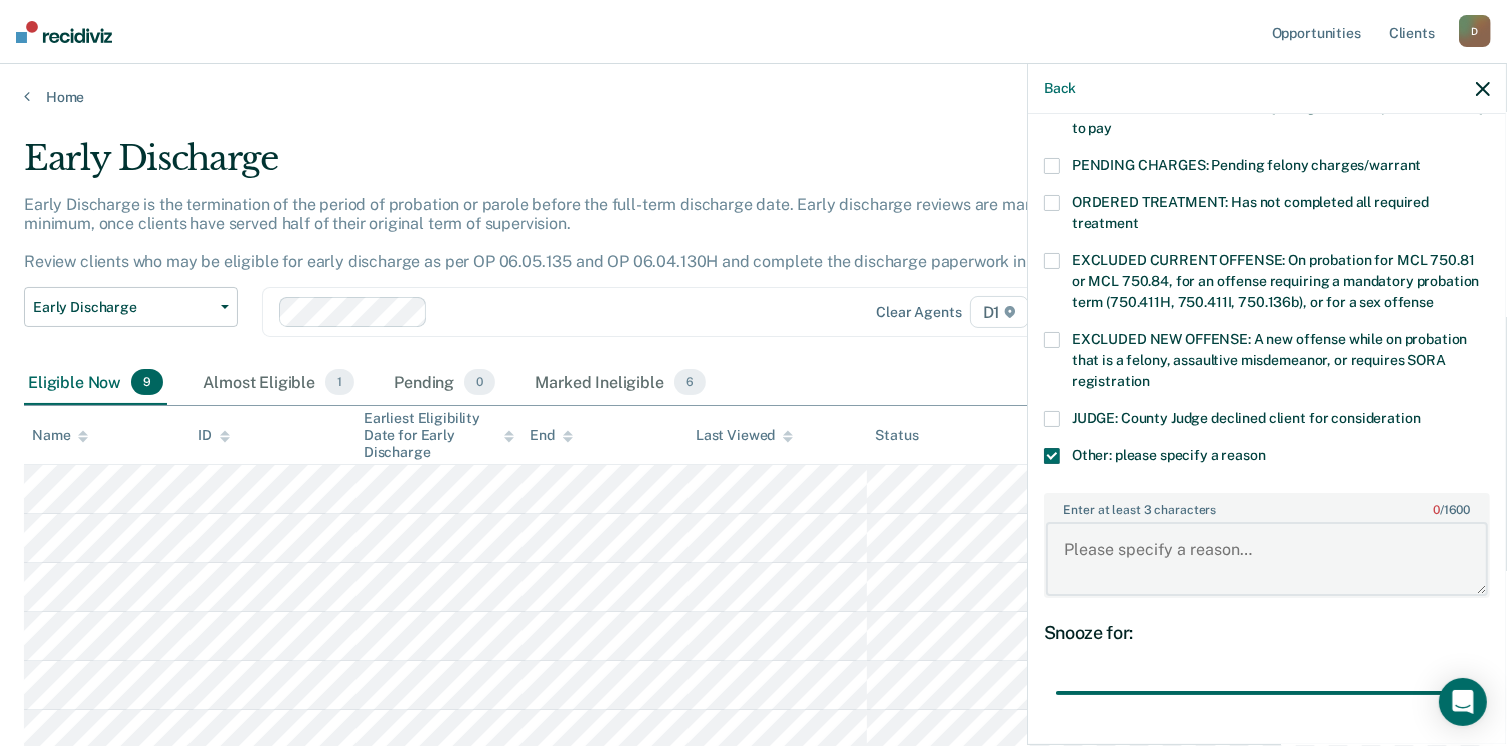 click on "Enter at least 3 characters 0  /  1600" at bounding box center (1267, 559) 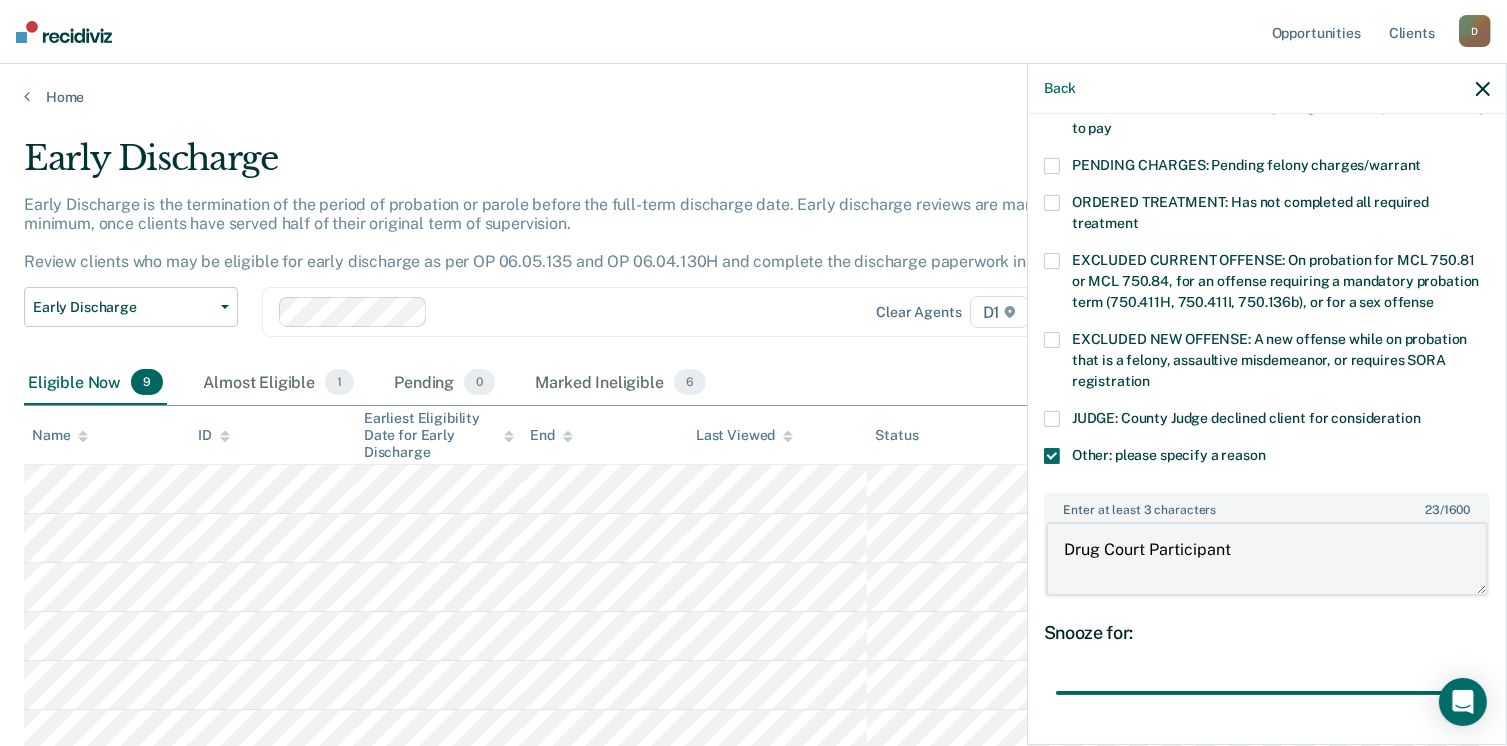click on "Looks like you’re using Internet Explorer 11. For faster loading and a better experience, use Microsoft Edge, Google Chrome, or Firefox. × Opportunities Client s DittmarH2@michigan.gov D Profile How it works Log Out Home Early Discharge   Early Discharge is the termination of the period of probation or parole before the full-term discharge date. Early discharge reviews are mandated, at minimum, once clients have served half of their original term of supervision. Review clients who may be eligible for early discharge as per OP 06.05.135 and OP 06.04.130H and complete the discharge paperwork in COMS. Early Discharge Classification Review Early Discharge Minimum Telephone Reporting Overdue for Discharge Supervision Level Mismatch Clear   agents D1   Eligible Now 9 Almost Eligible 1 Pending 0 Marked Ineligible 6 Name ID Earliest Eligibility Date for Early Discharge End Last Viewed Status Assigned to
Back WJ   Which of the following requirements has William Jones not met? 23  /  1600" at bounding box center (753, 373) 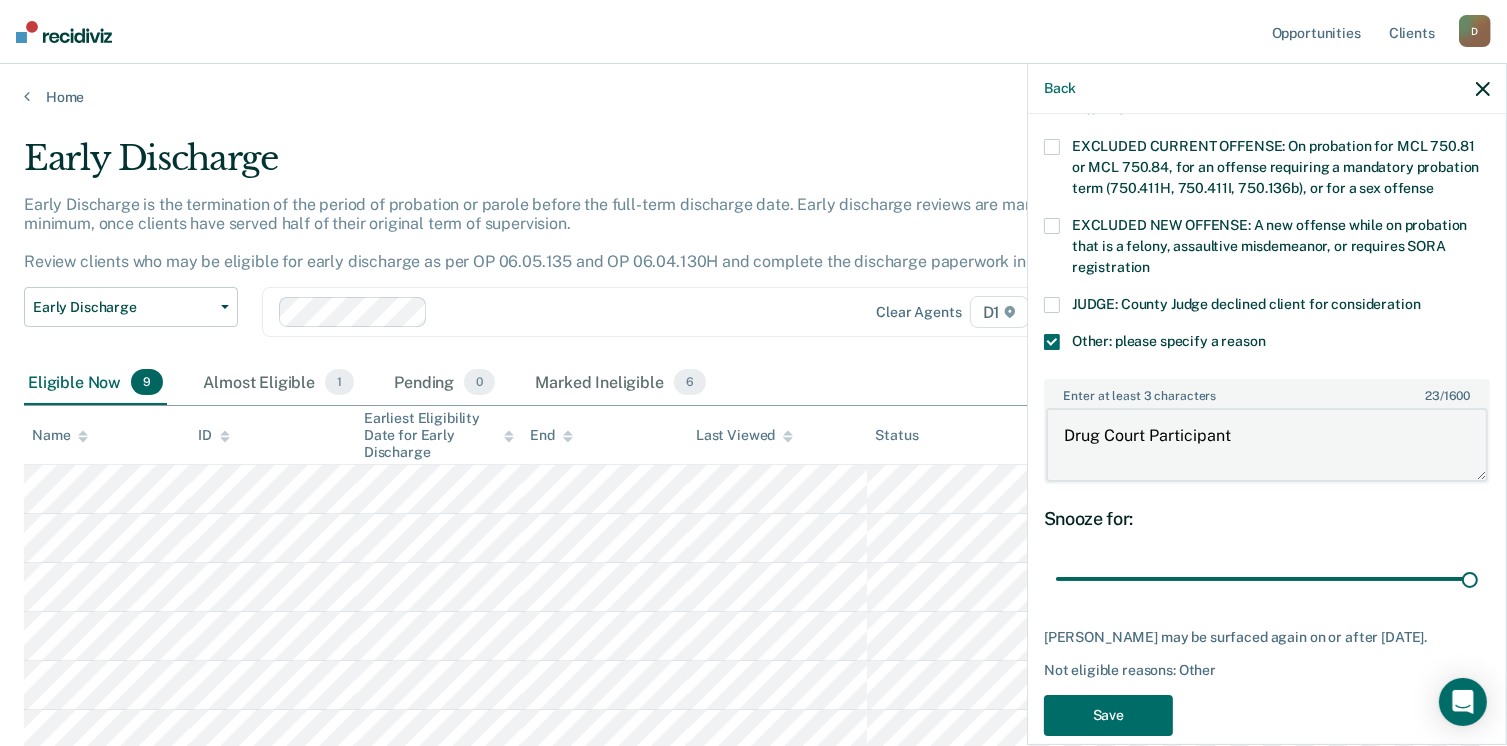 scroll, scrollTop: 749, scrollLeft: 0, axis: vertical 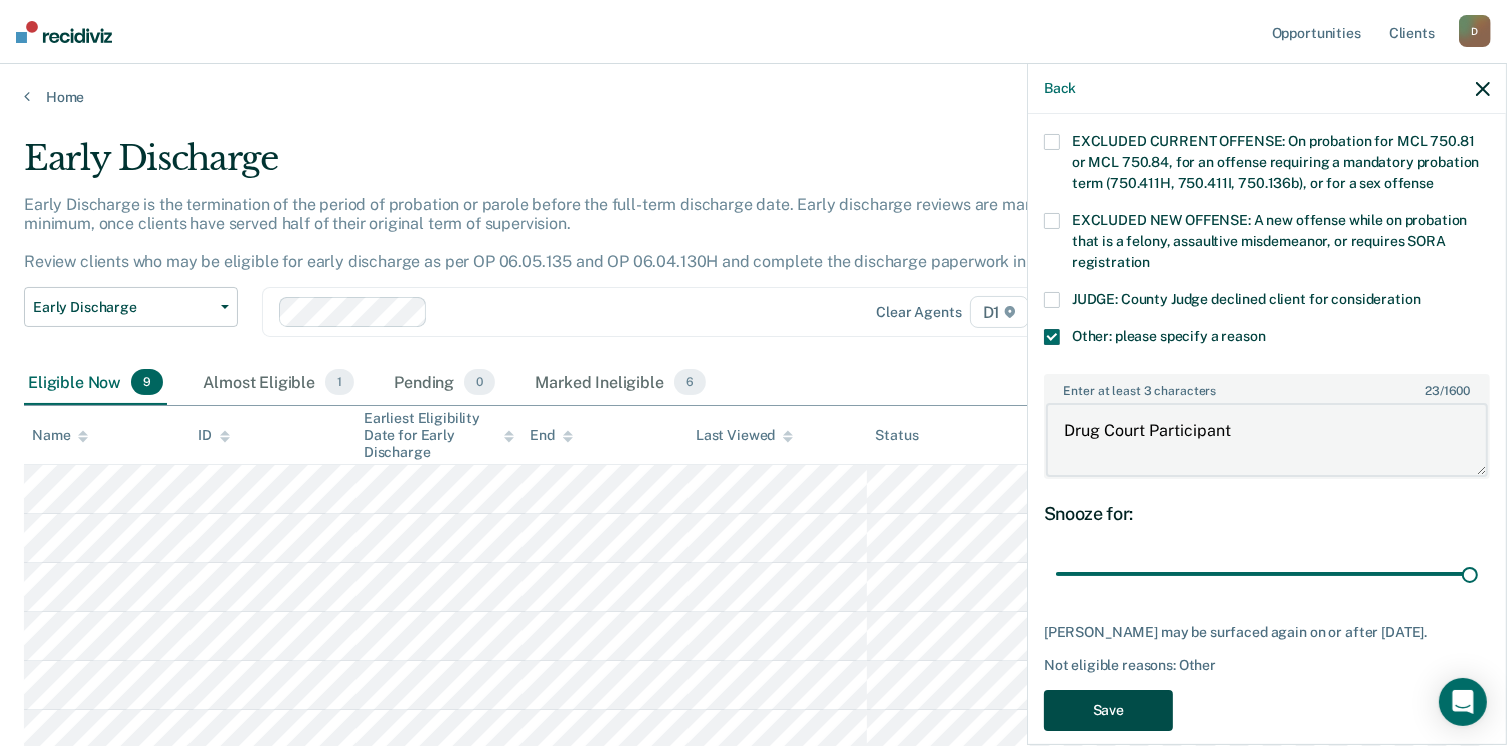 type on "Drug Court Participant" 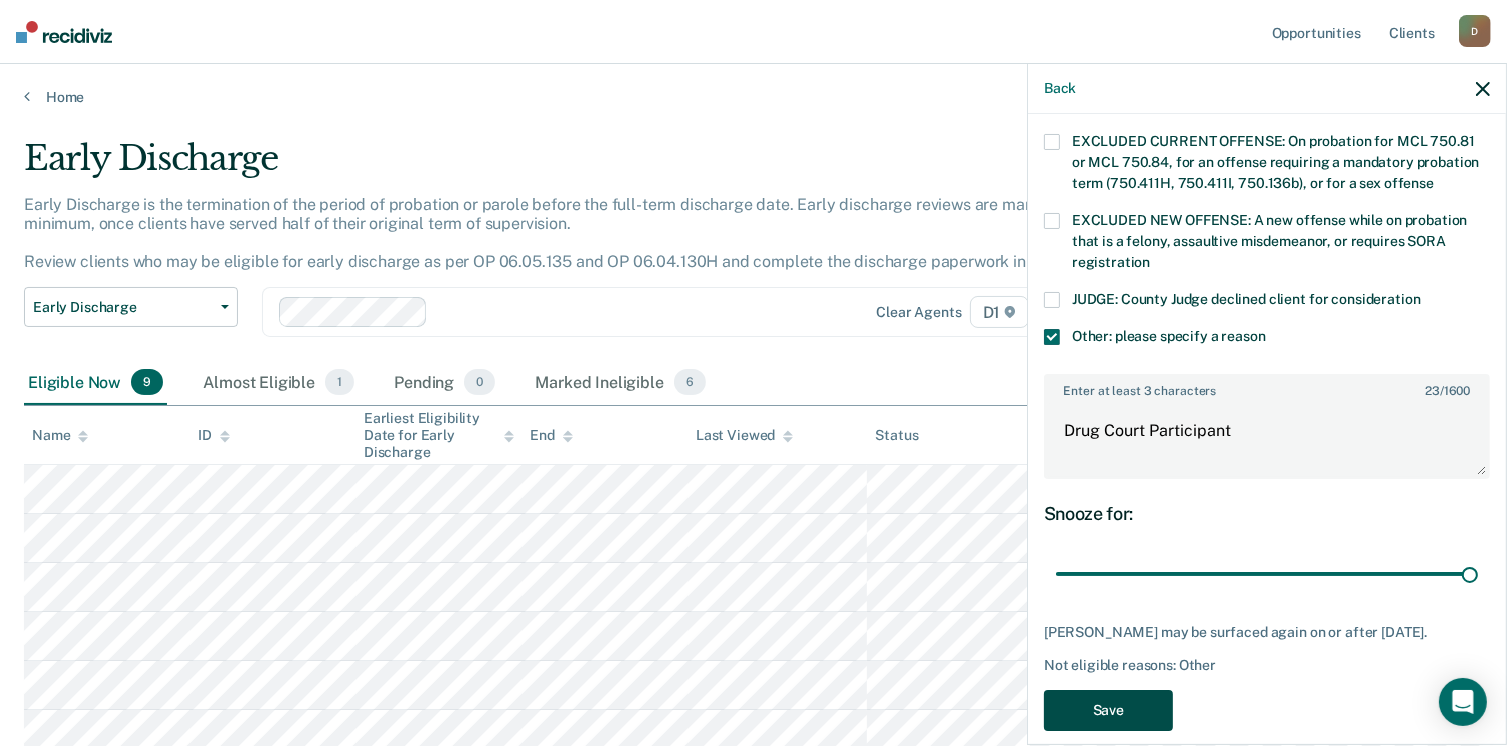 click on "Save" at bounding box center (1108, 710) 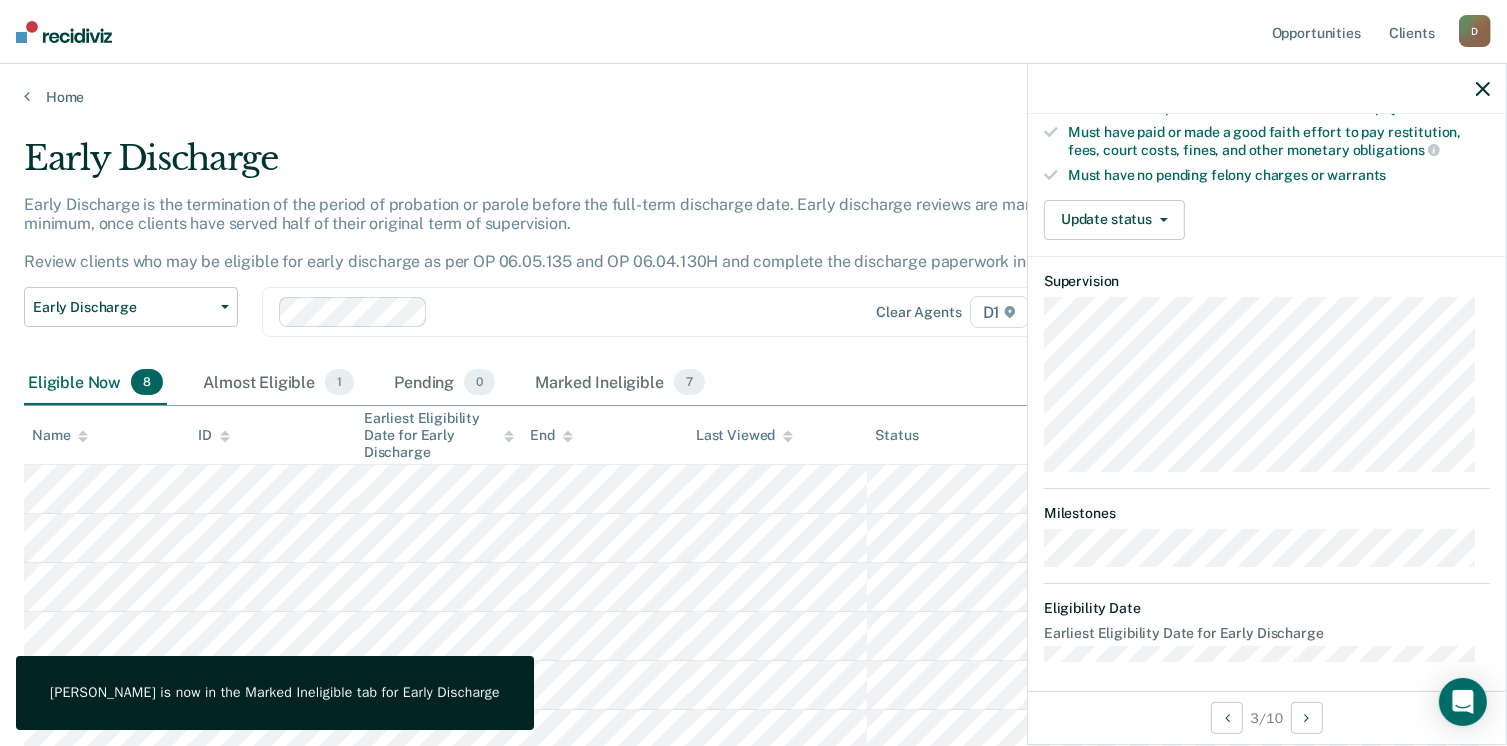scroll, scrollTop: 241, scrollLeft: 0, axis: vertical 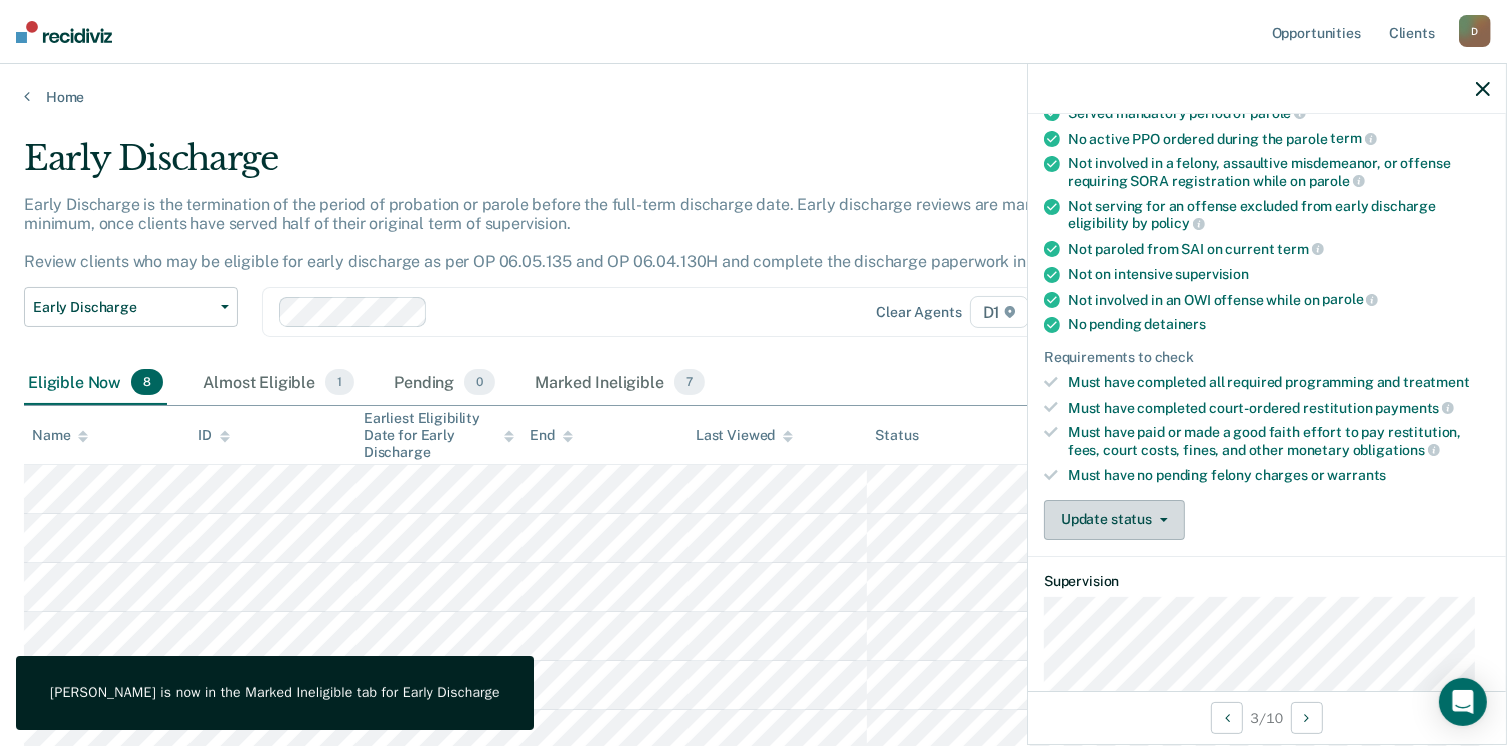 click on "Update status" at bounding box center [1114, 520] 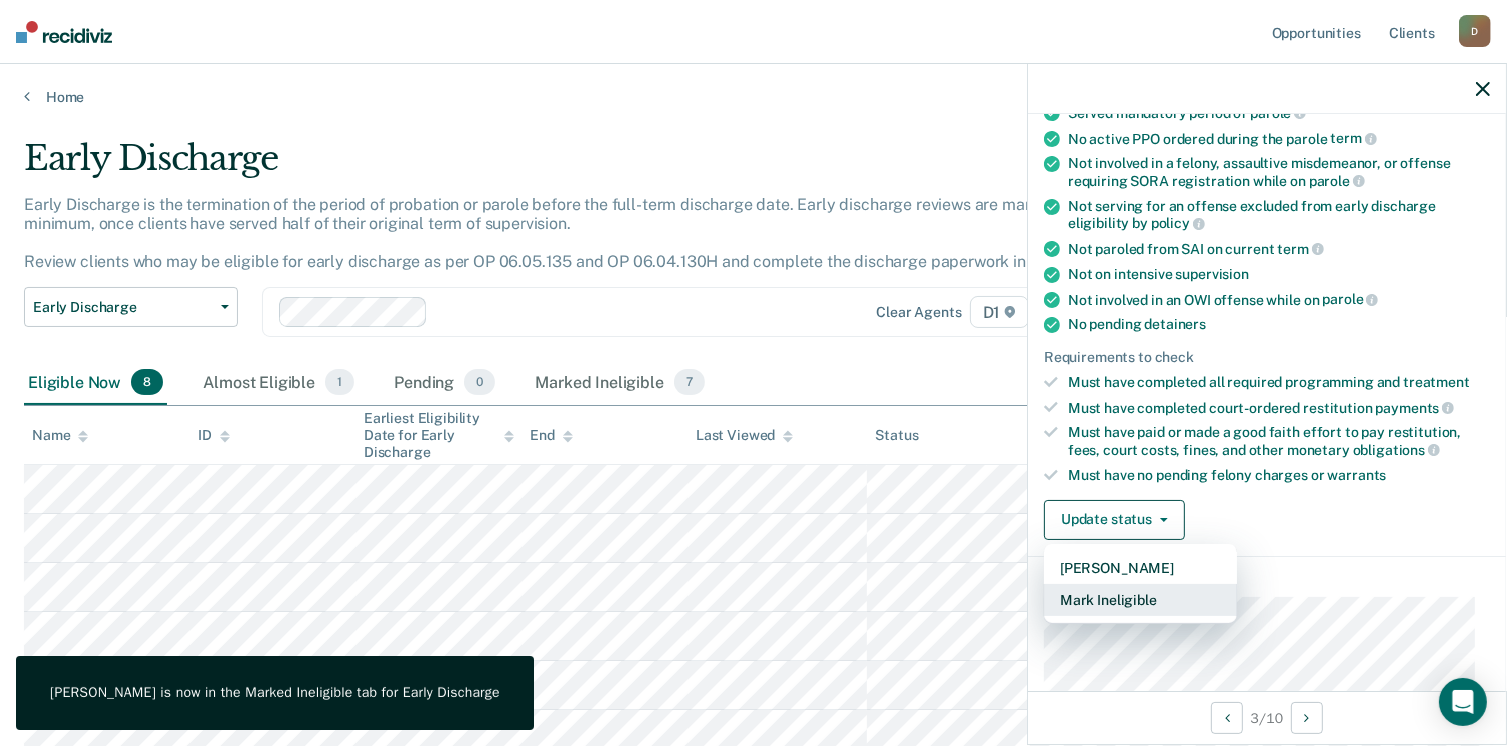 click on "Mark Ineligible" at bounding box center (1140, 600) 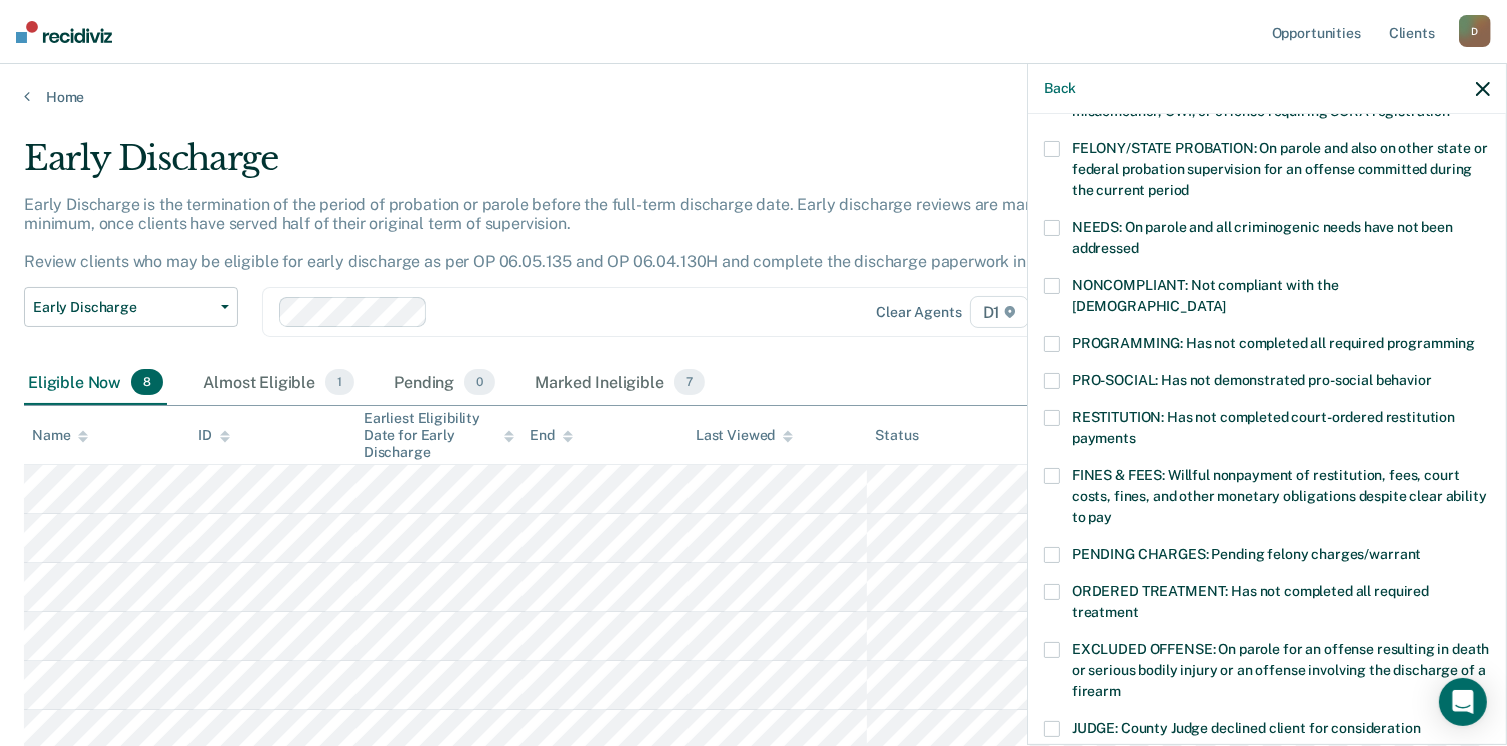 click at bounding box center [1052, 418] 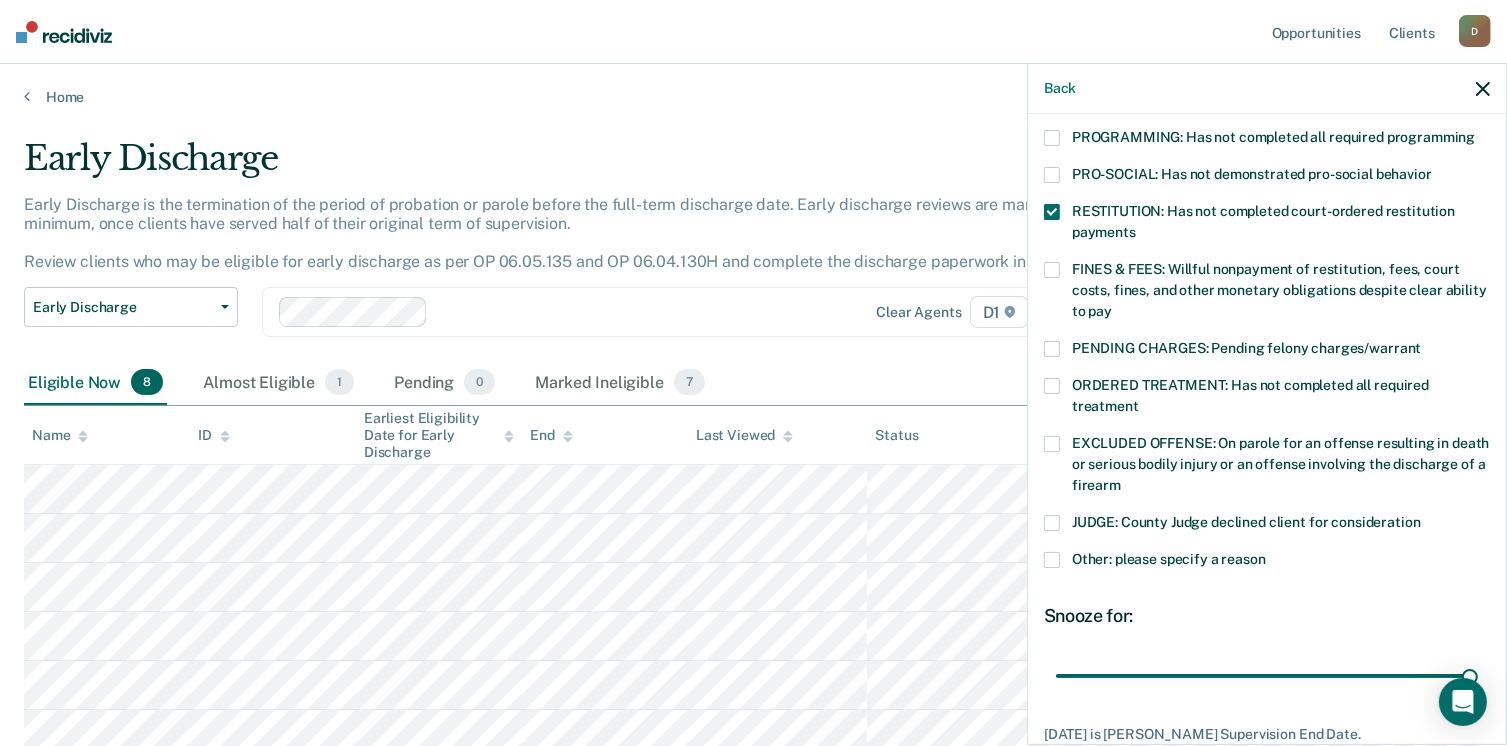 scroll, scrollTop: 541, scrollLeft: 0, axis: vertical 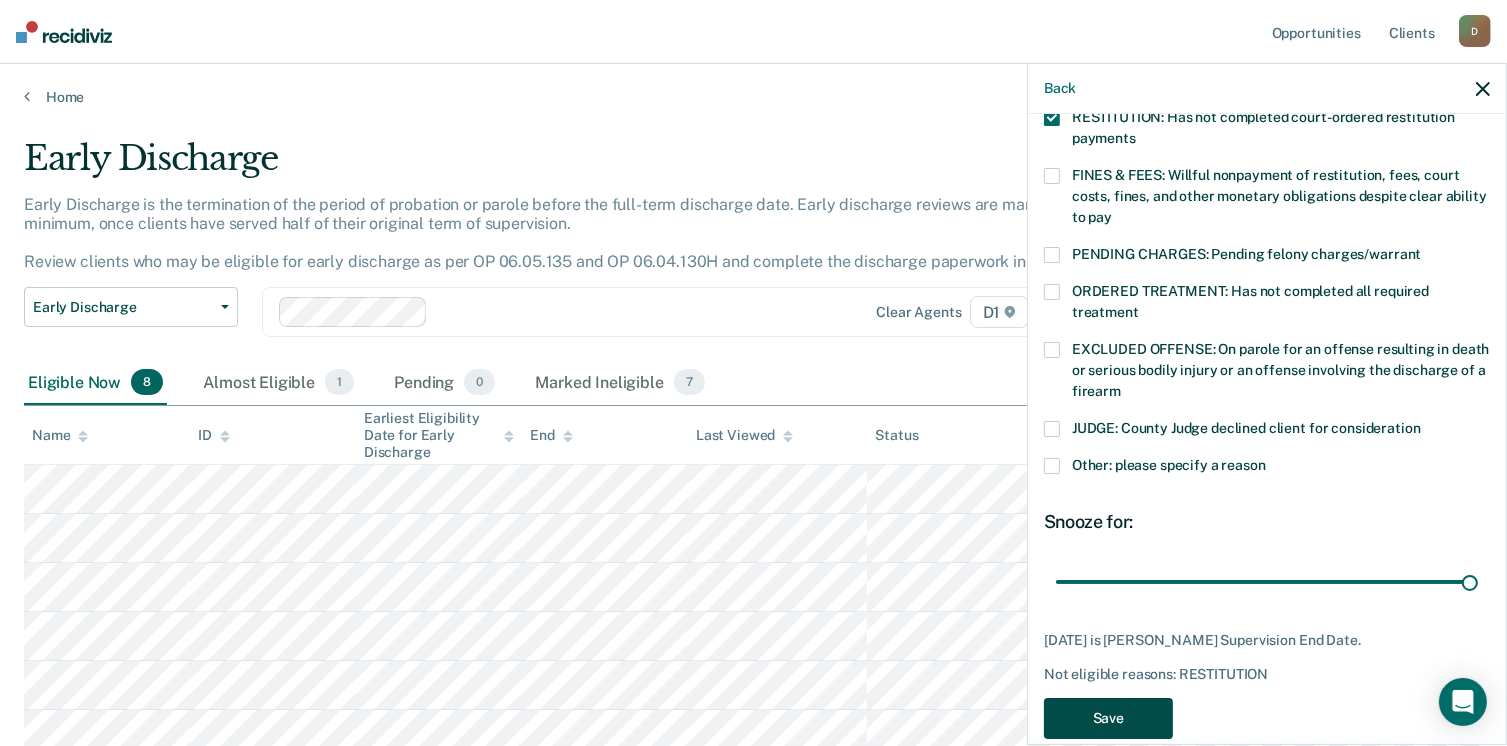 click on "Save" at bounding box center [1108, 718] 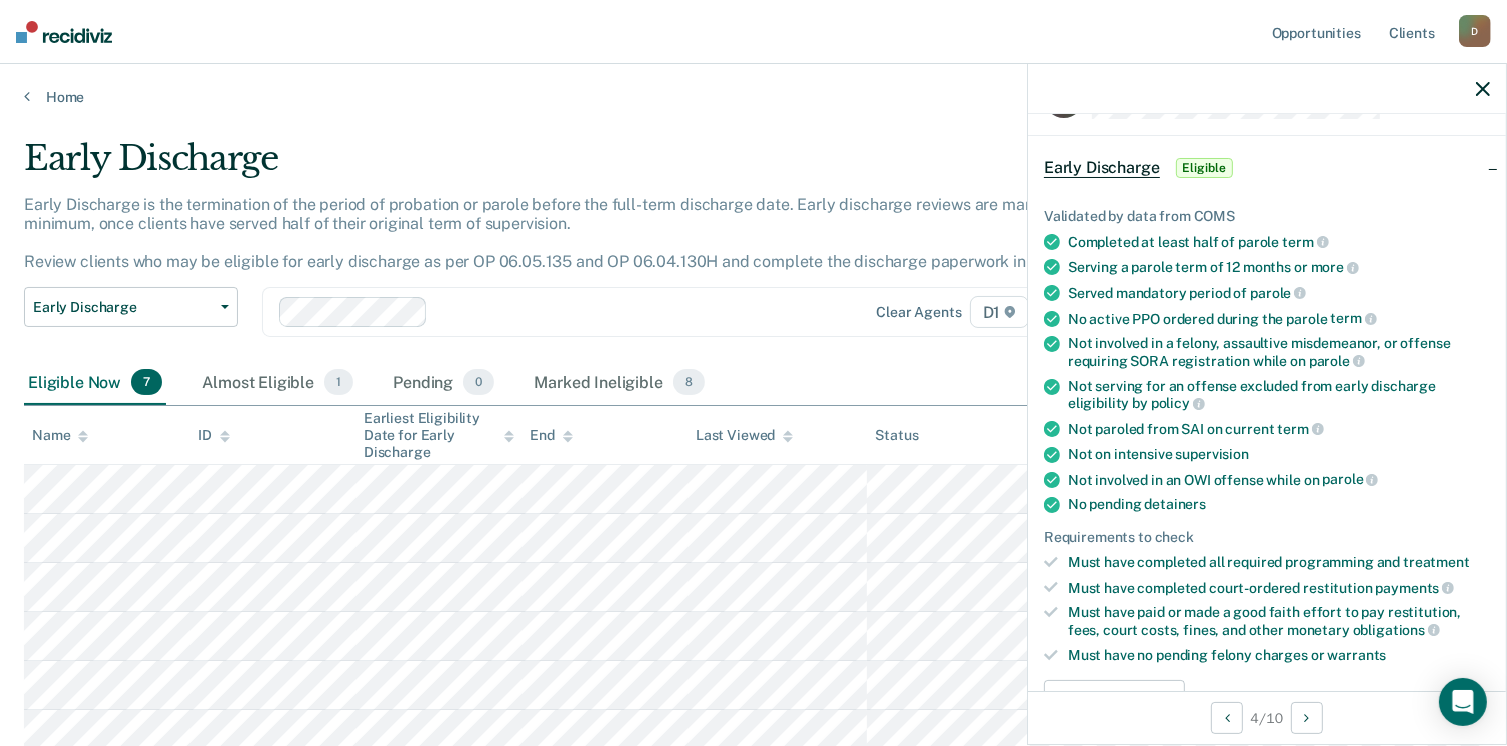 scroll, scrollTop: 0, scrollLeft: 0, axis: both 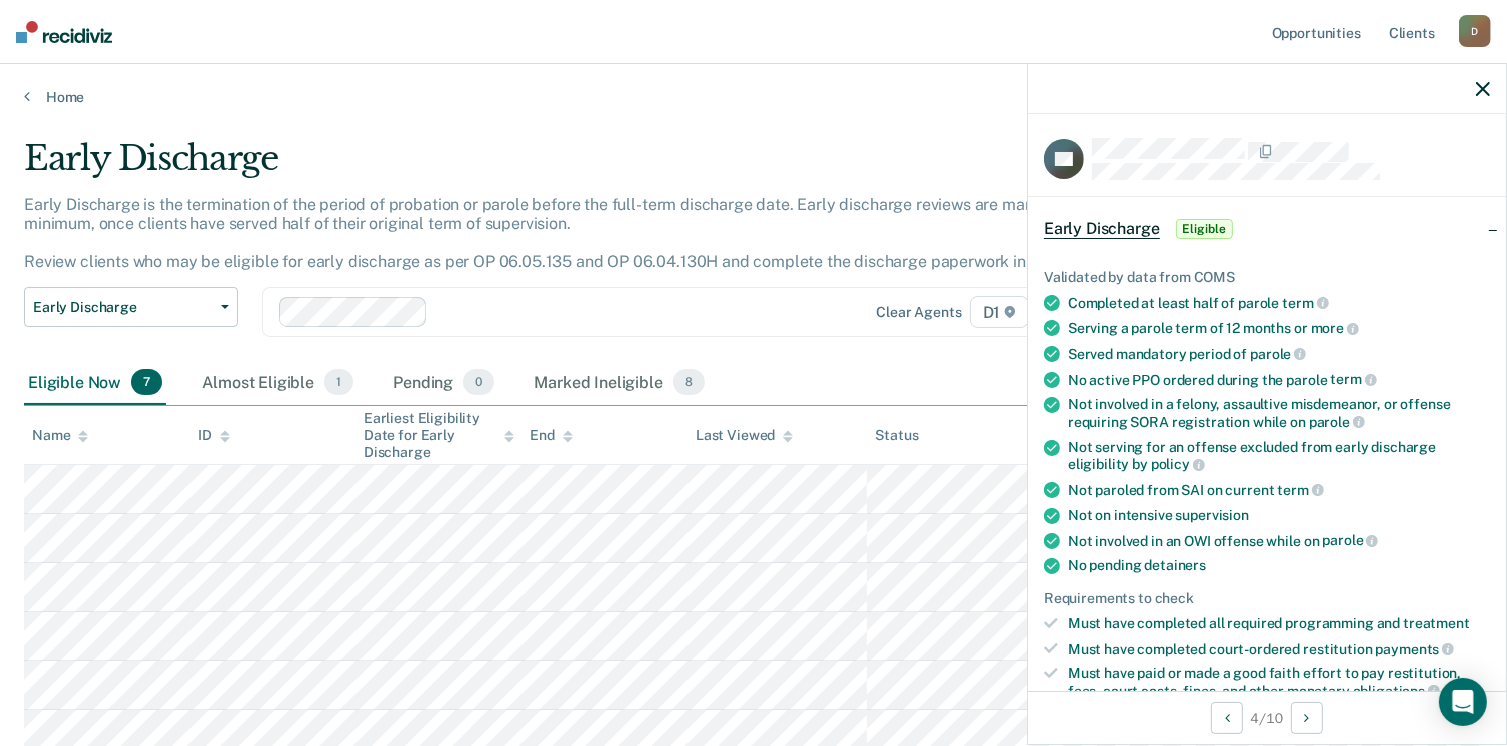click on "detainers" at bounding box center [1175, 565] 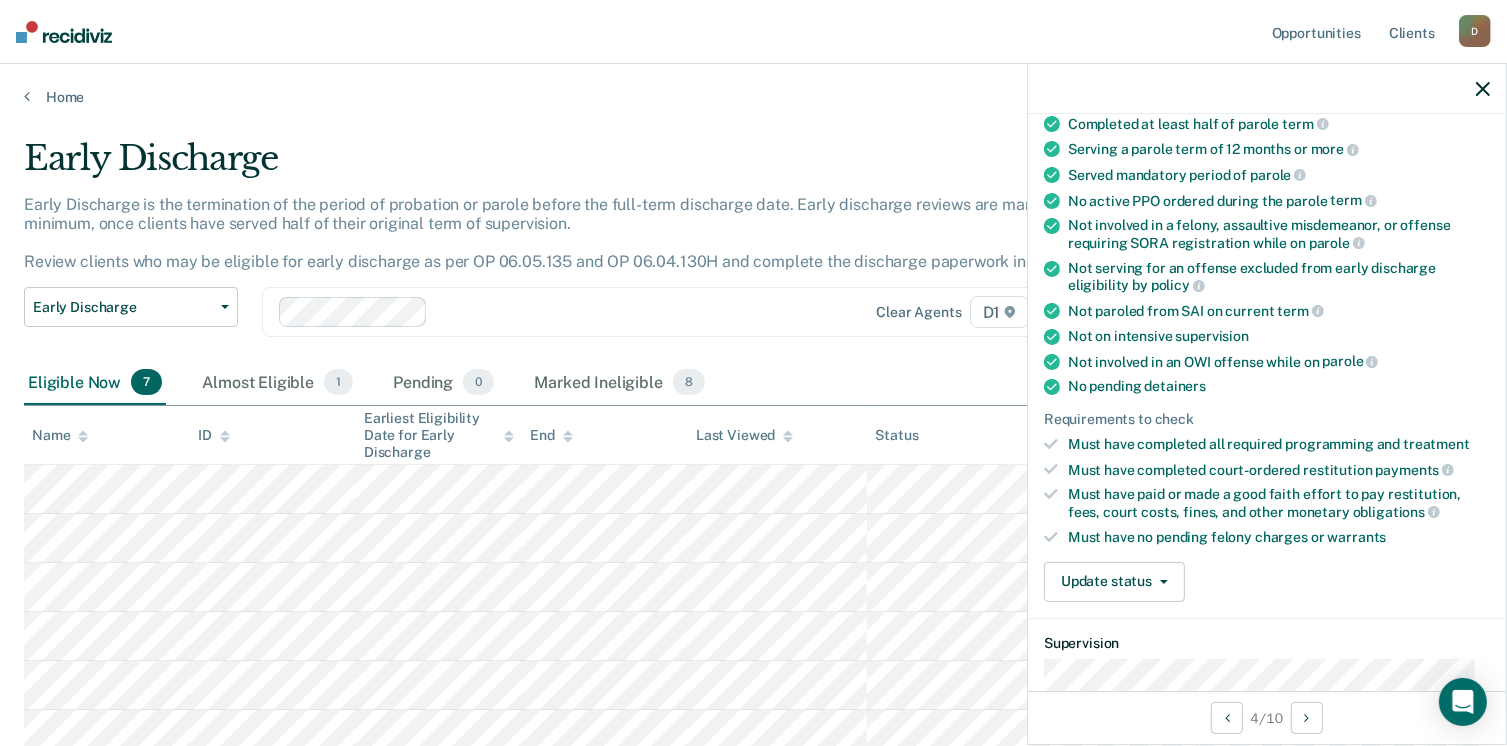 scroll, scrollTop: 500, scrollLeft: 0, axis: vertical 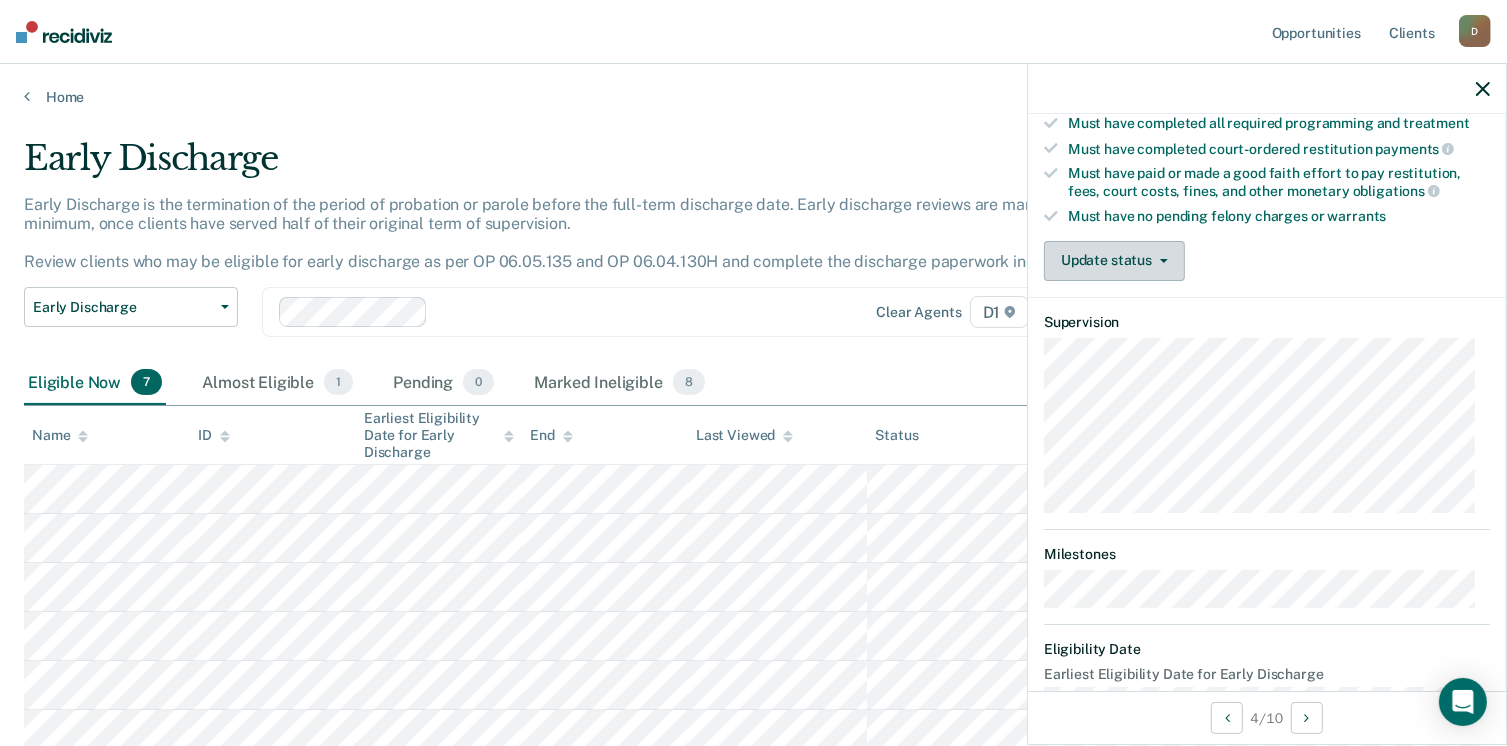 click on "Update status" at bounding box center [1114, 261] 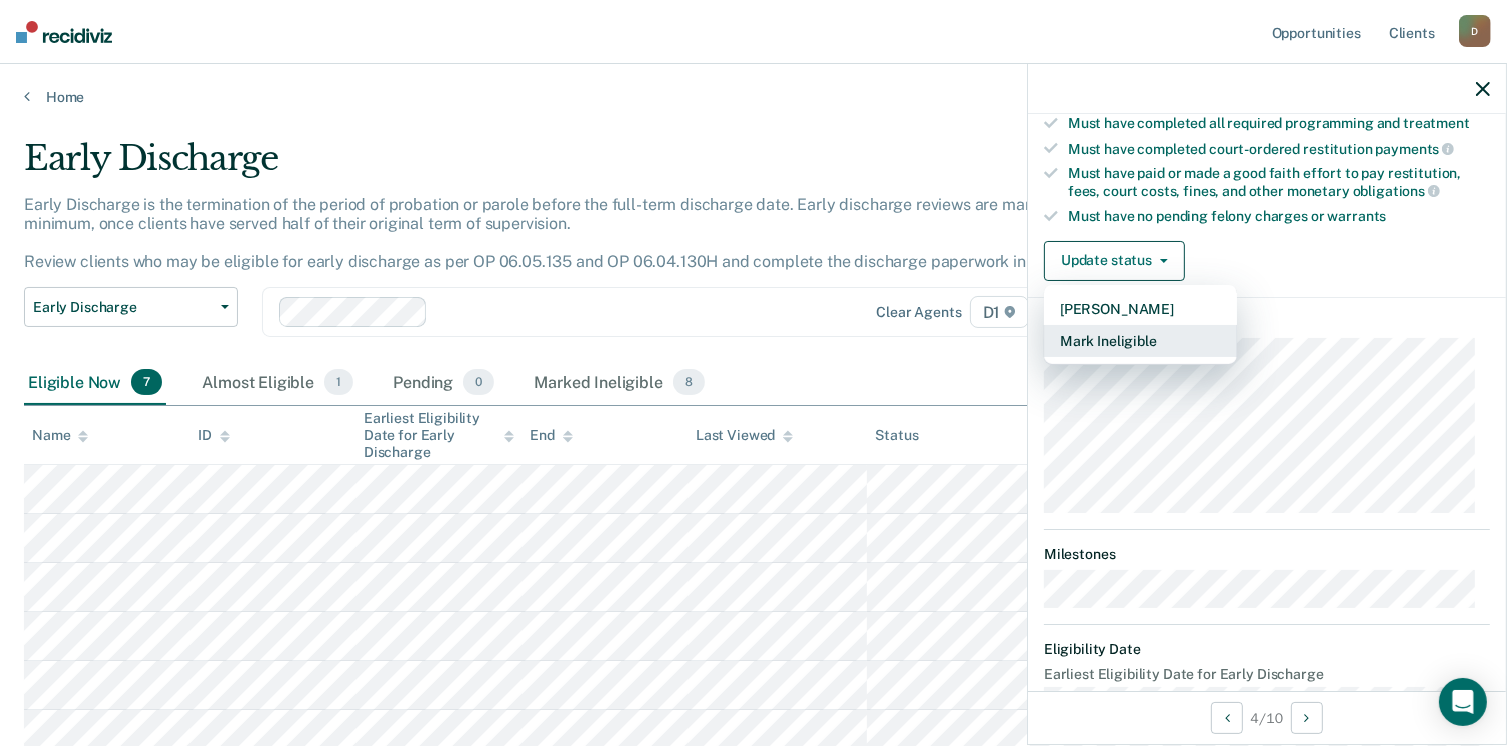 click on "Mark Ineligible" at bounding box center (1140, 341) 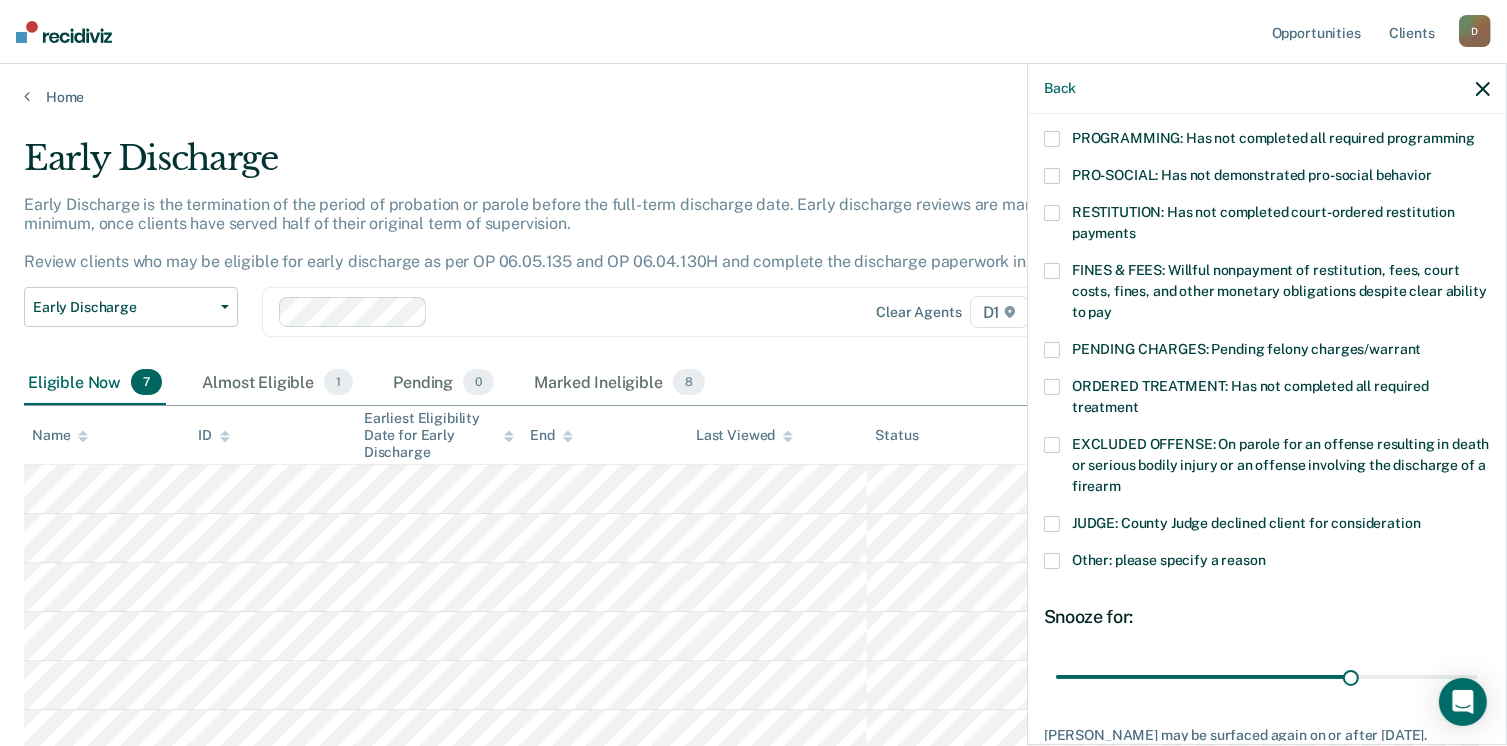 scroll, scrollTop: 400, scrollLeft: 0, axis: vertical 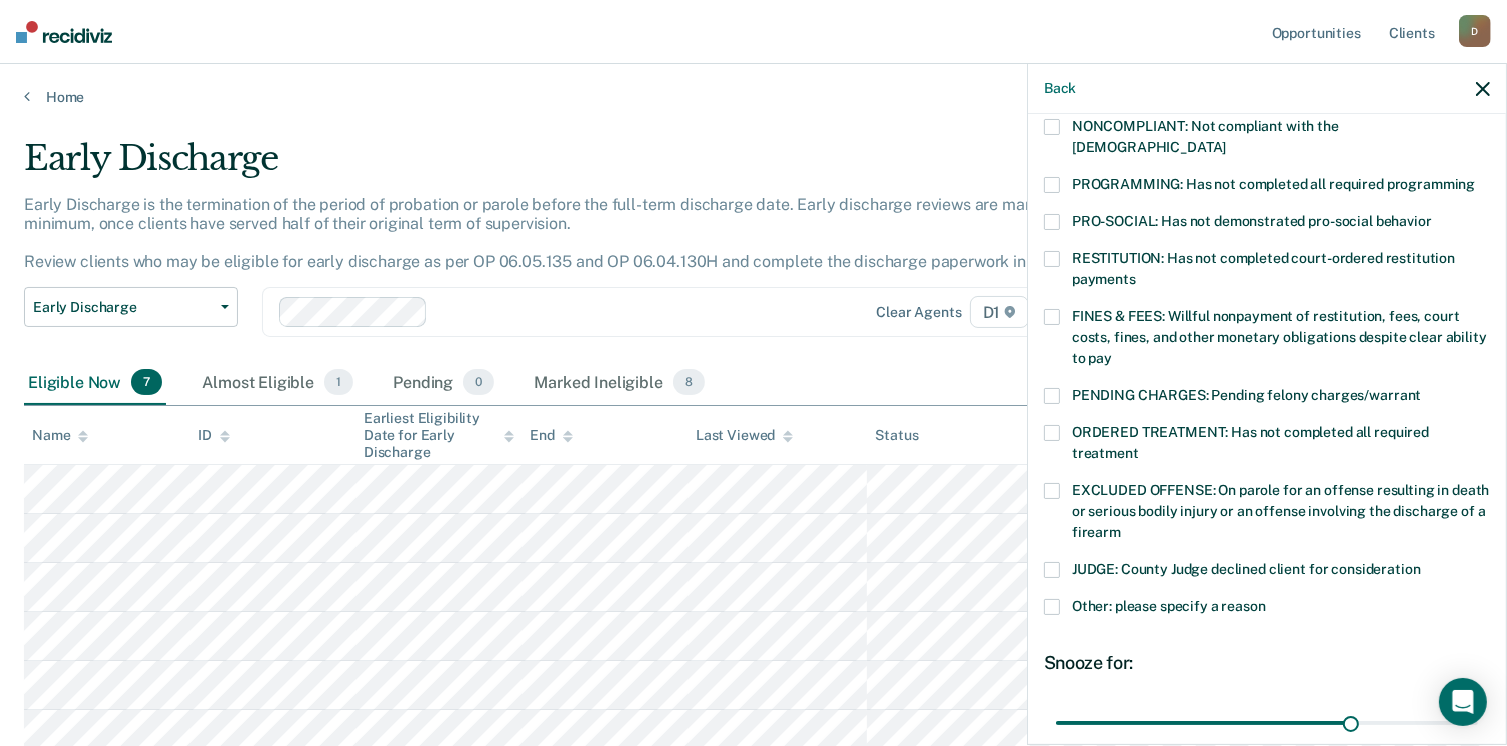 click at bounding box center (1052, 317) 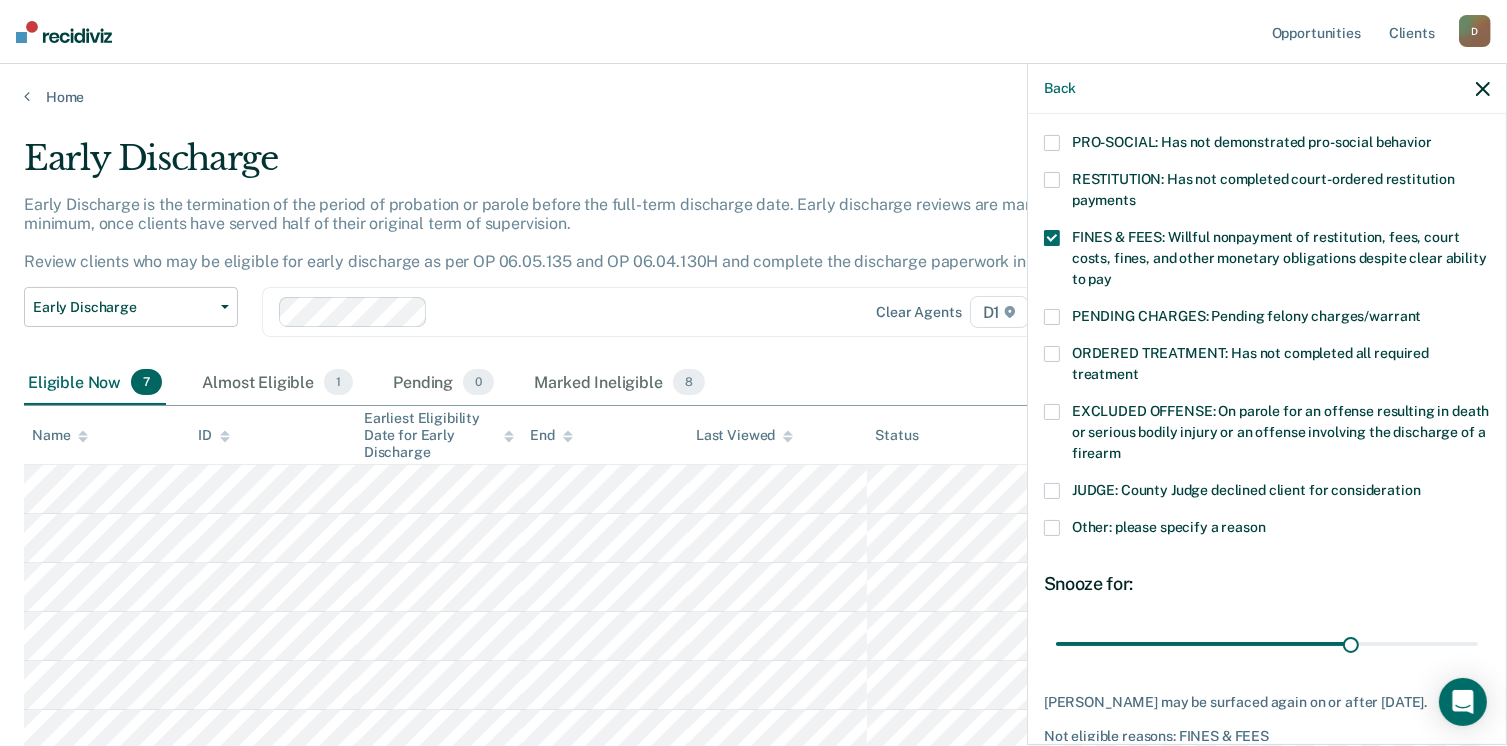 scroll, scrollTop: 551, scrollLeft: 0, axis: vertical 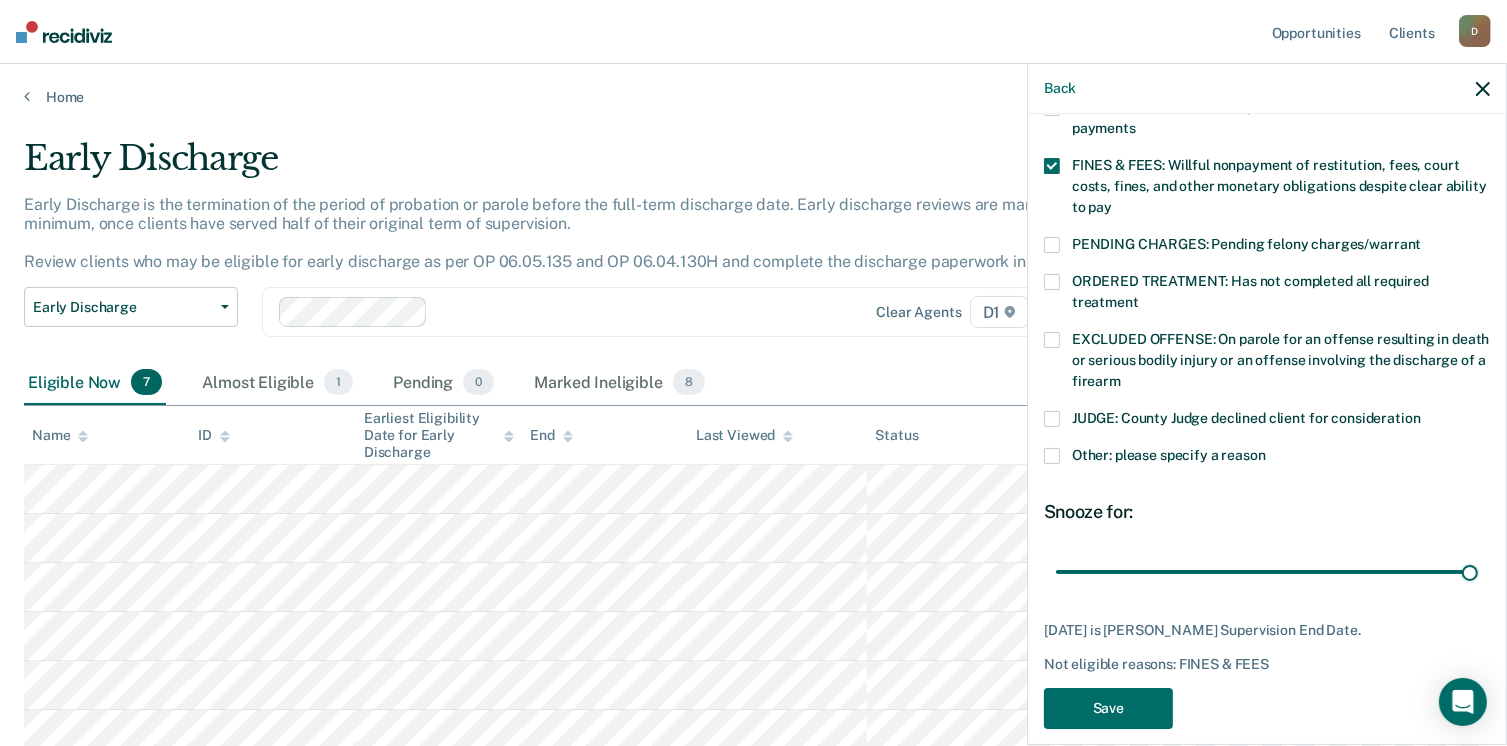 drag, startPoint x: 1353, startPoint y: 538, endPoint x: 1498, endPoint y: 530, distance: 145.22052 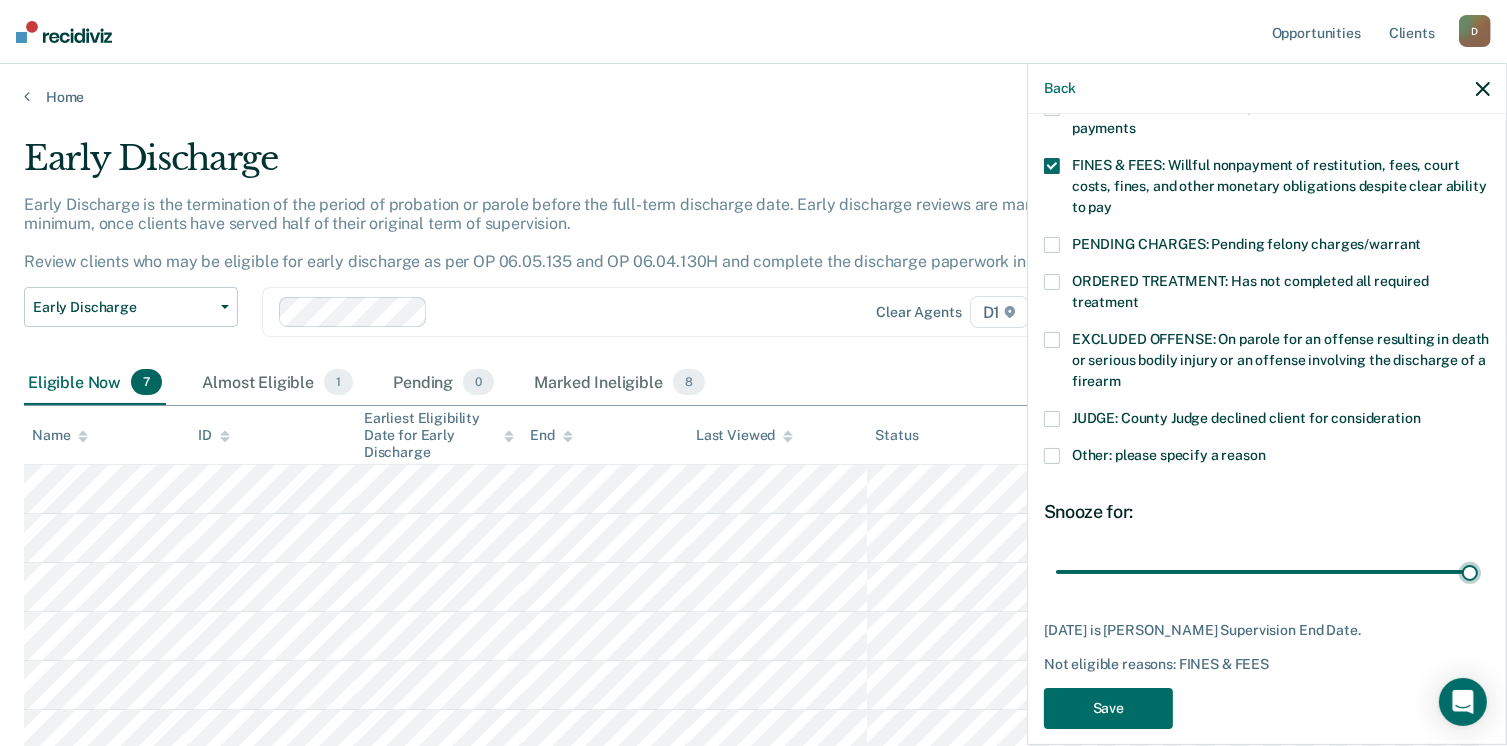 type on "42" 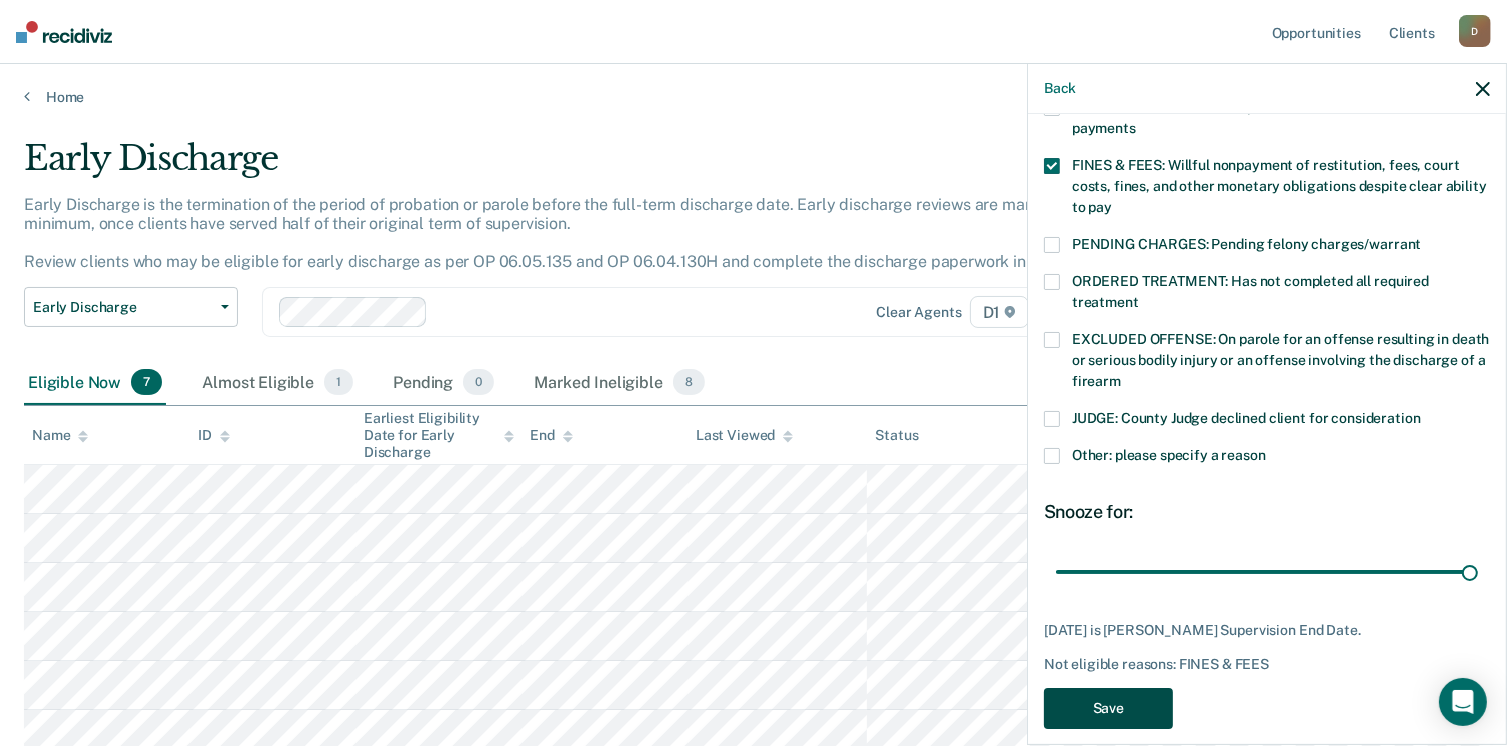 click on "Save" at bounding box center (1108, 708) 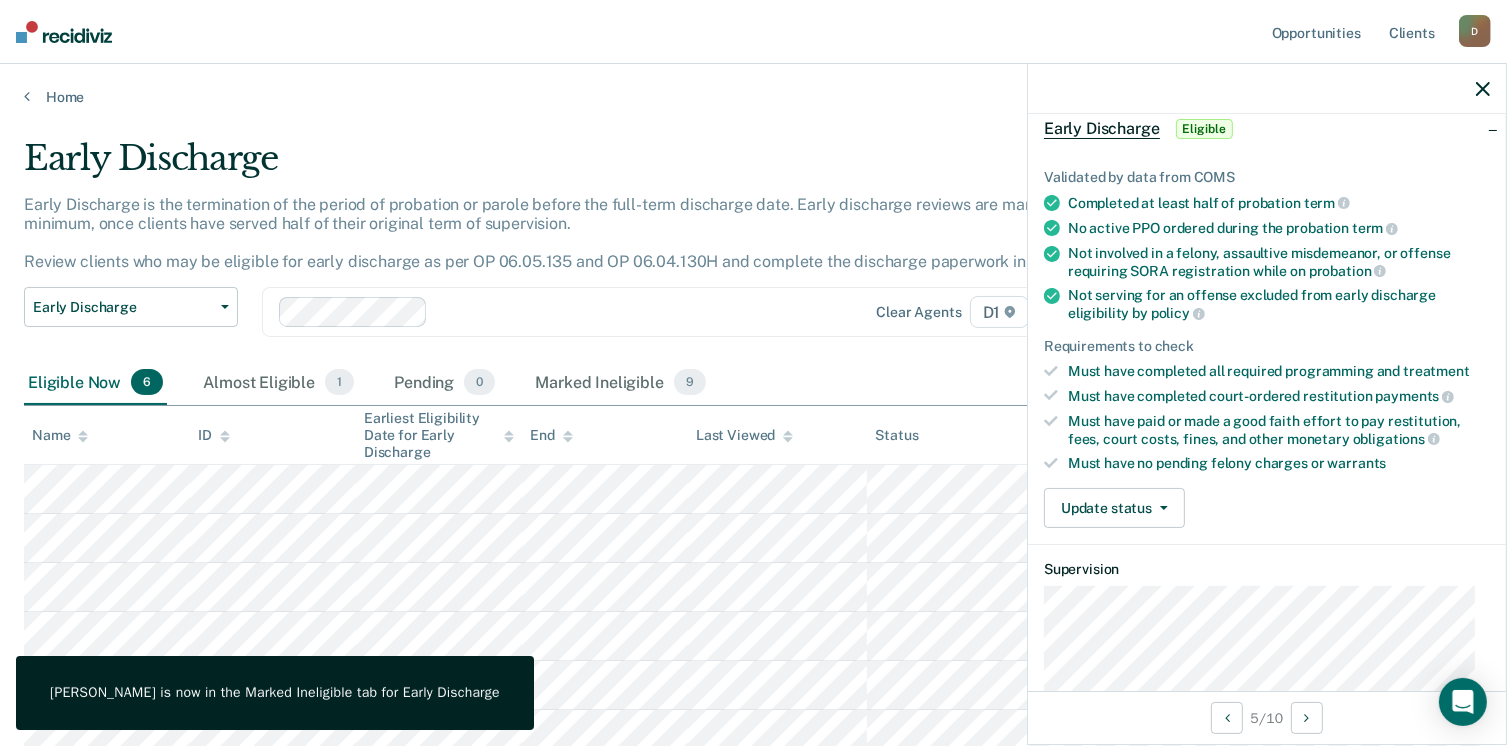 scroll, scrollTop: 200, scrollLeft: 0, axis: vertical 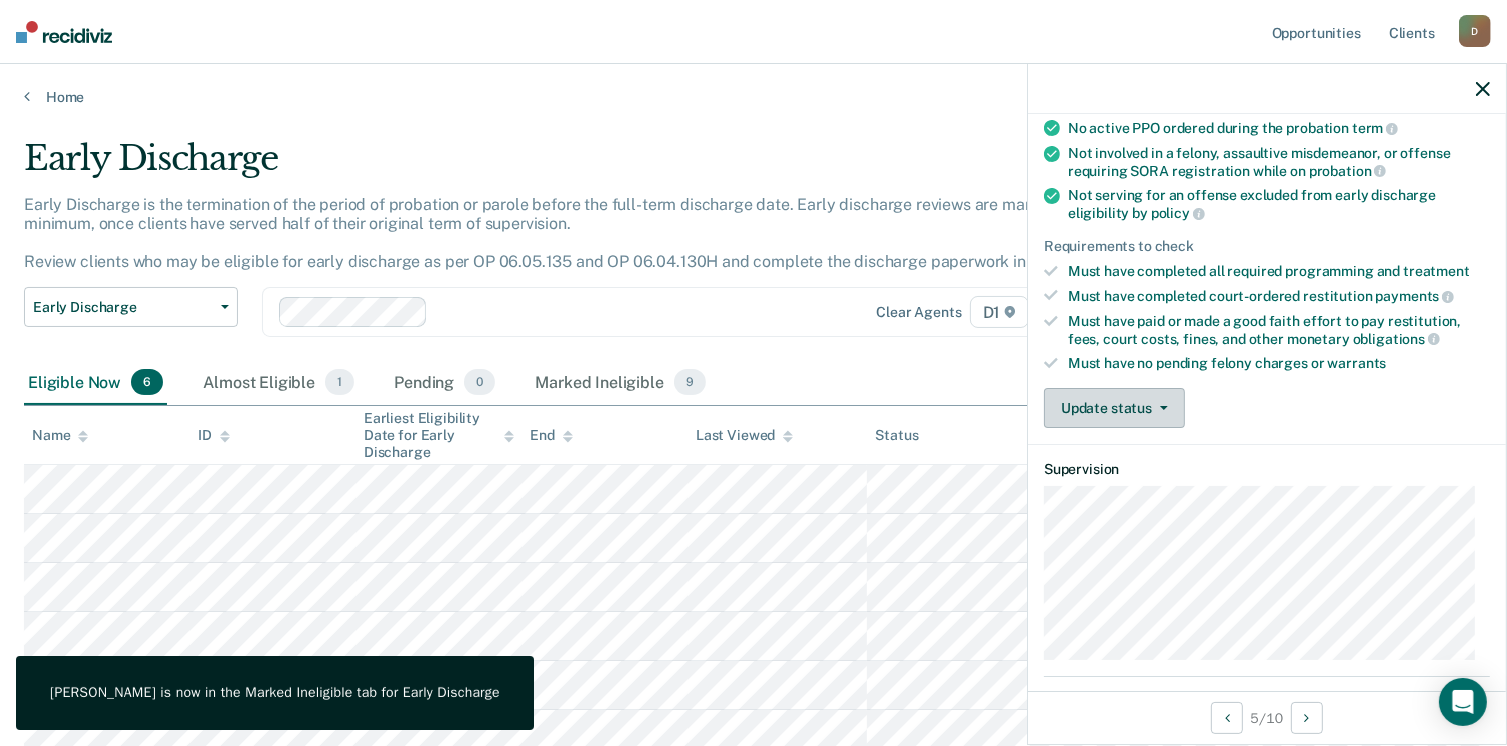 click on "Update status" at bounding box center [1114, 408] 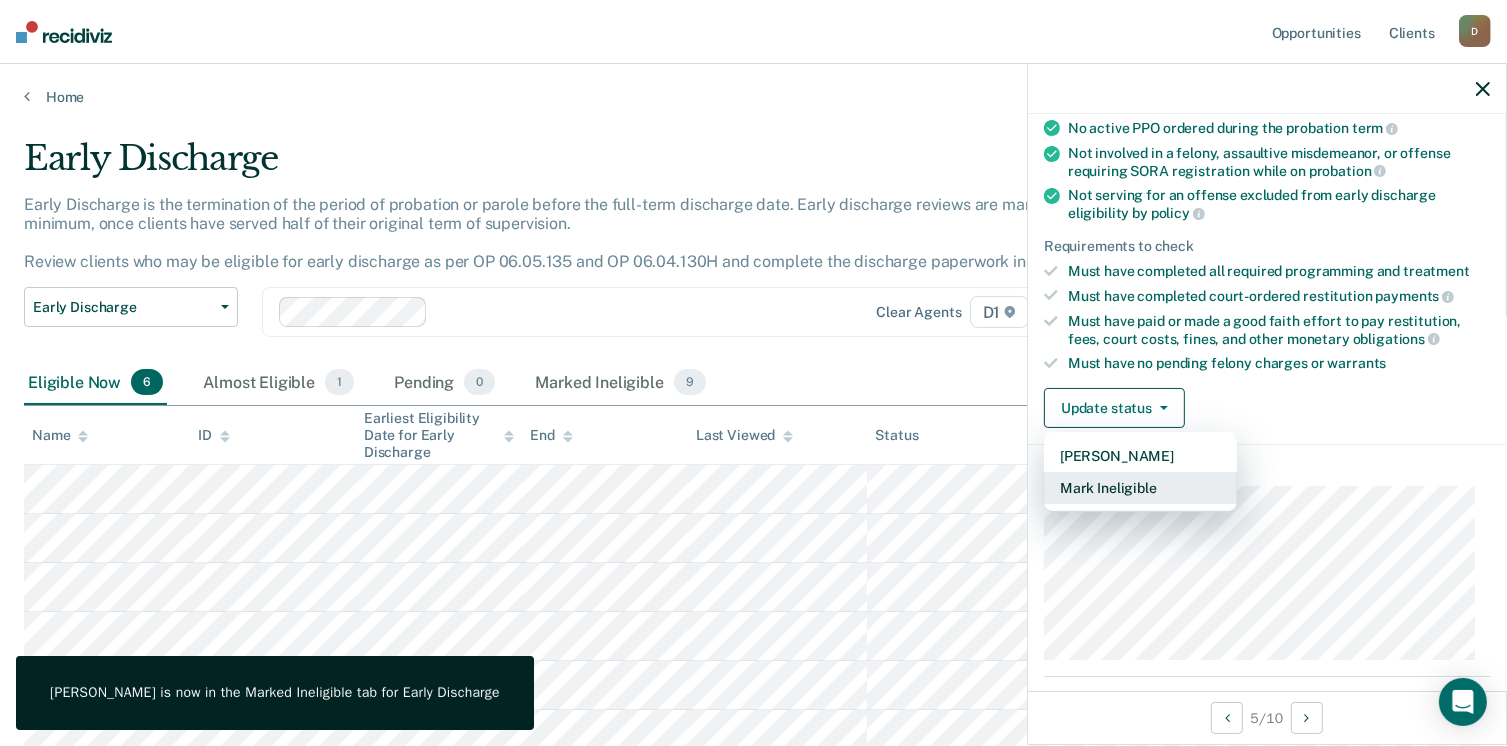 click on "Mark Ineligible" at bounding box center (1140, 488) 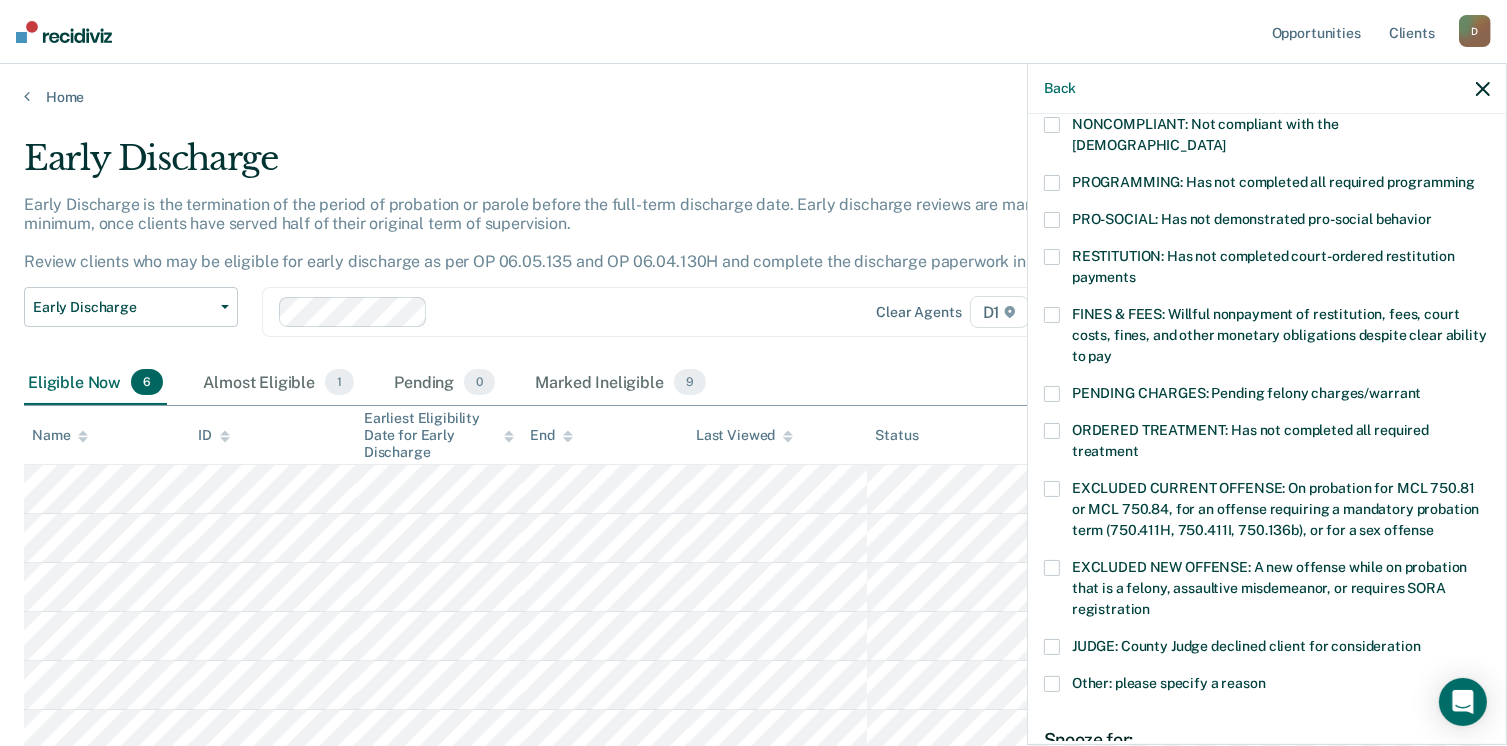 scroll, scrollTop: 400, scrollLeft: 0, axis: vertical 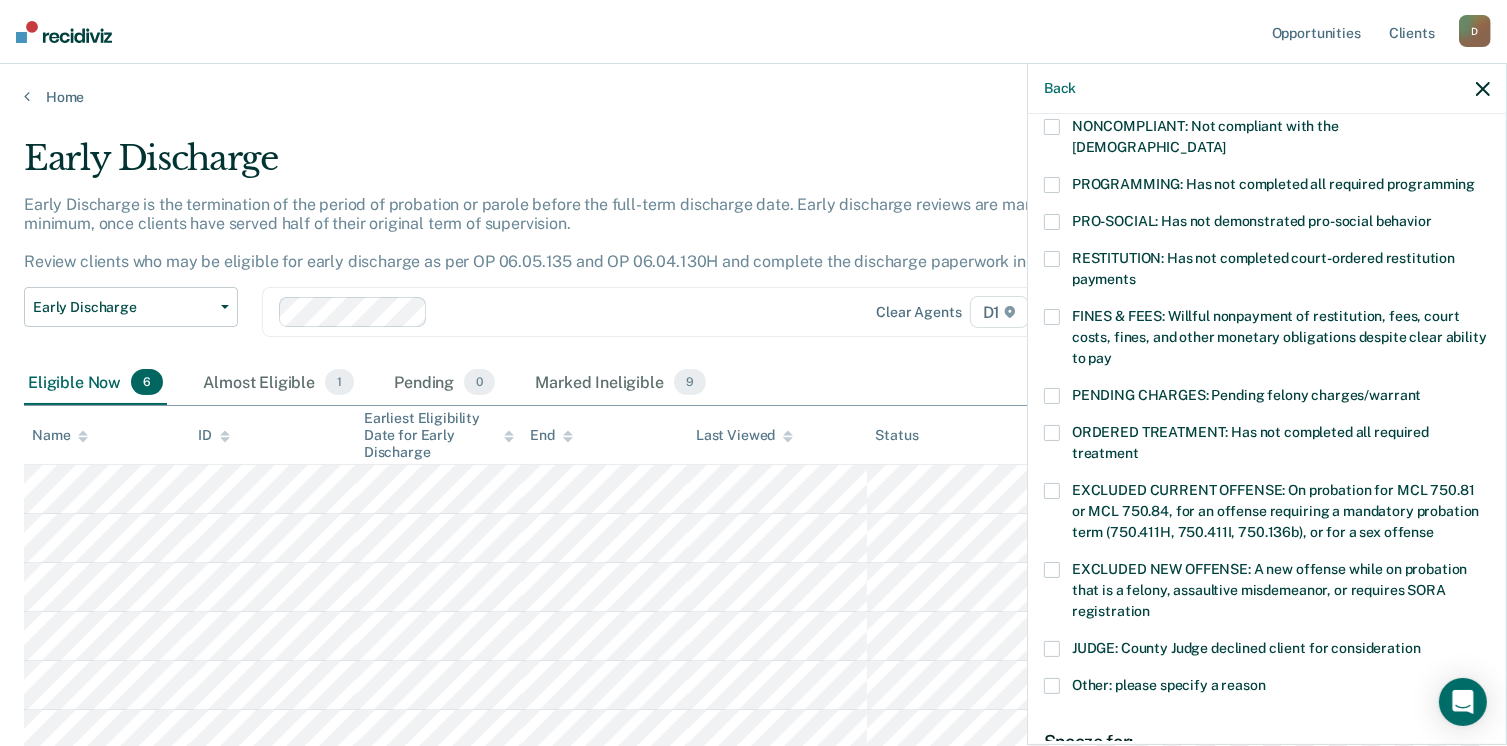 click on "ORDERED TREATMENT: Has not completed all required treatment" at bounding box center (1250, 442) 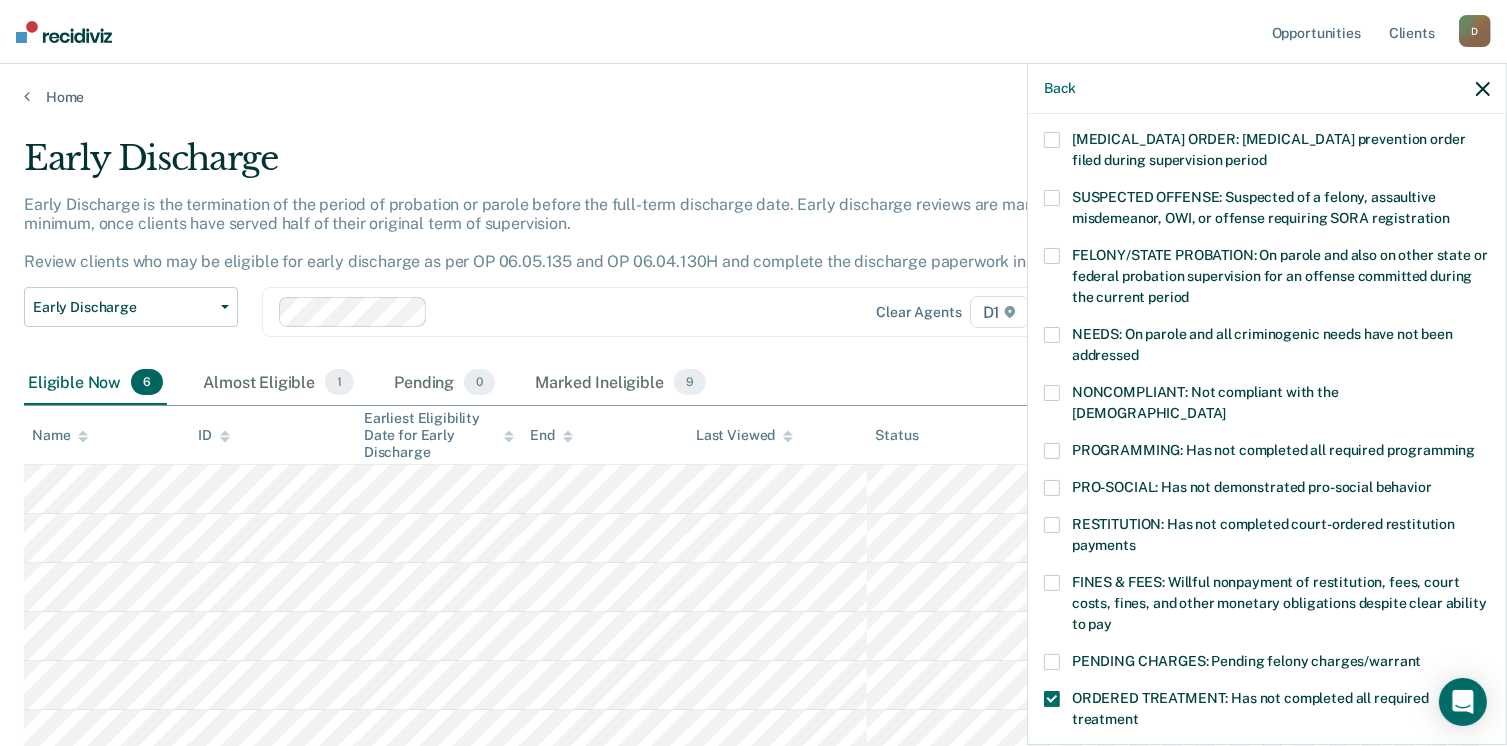 scroll, scrollTop: 100, scrollLeft: 0, axis: vertical 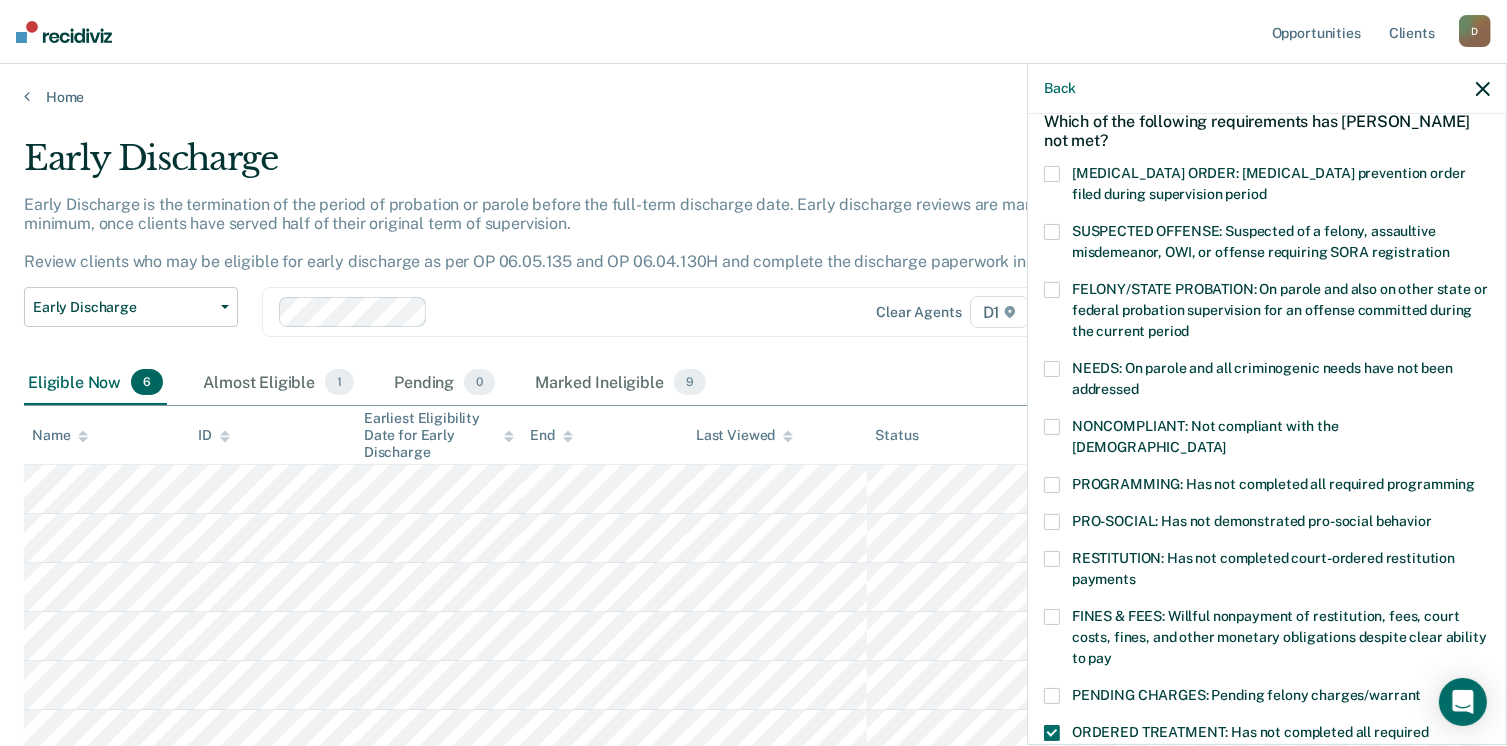 click at bounding box center [1052, 733] 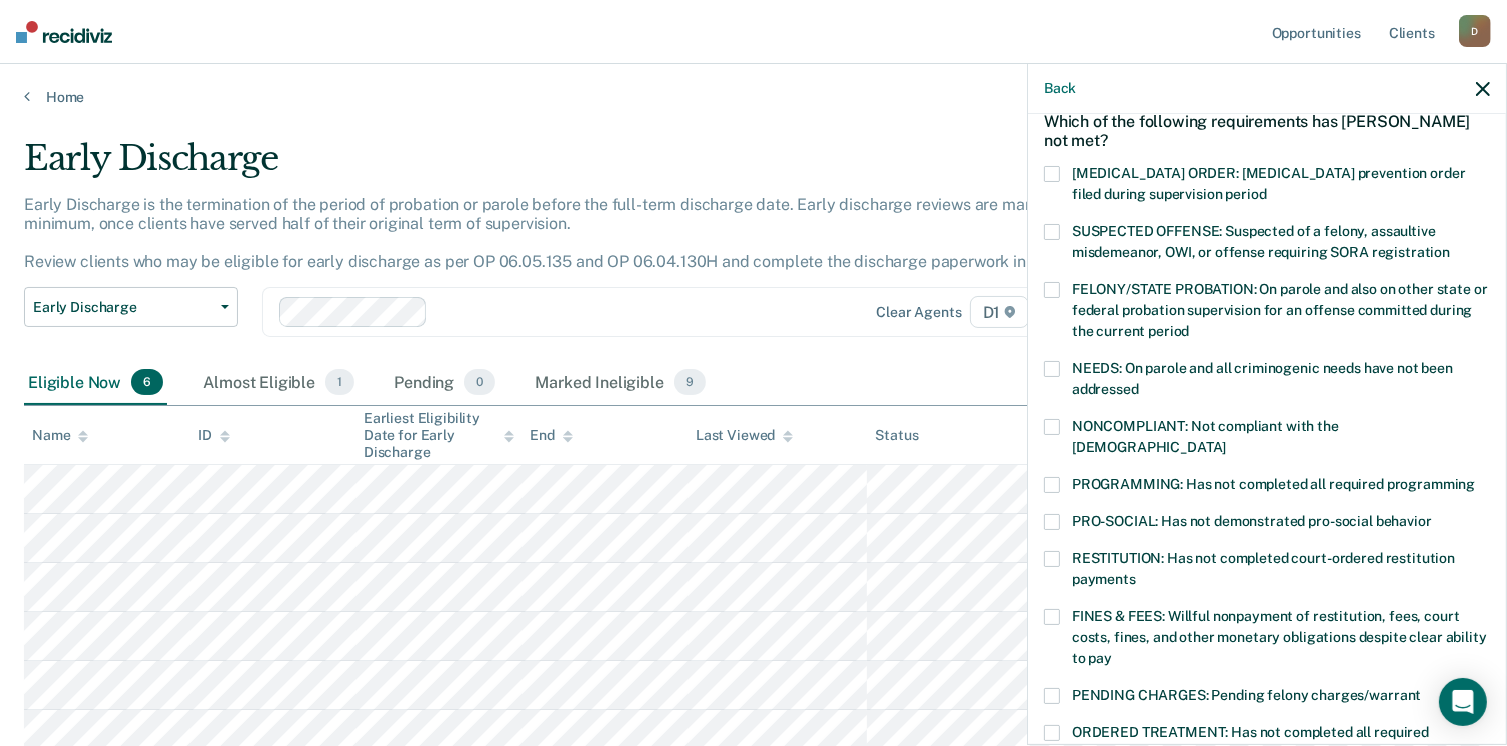 click on "PROGRAMMING: Has not completed all required programming" at bounding box center [1267, 487] 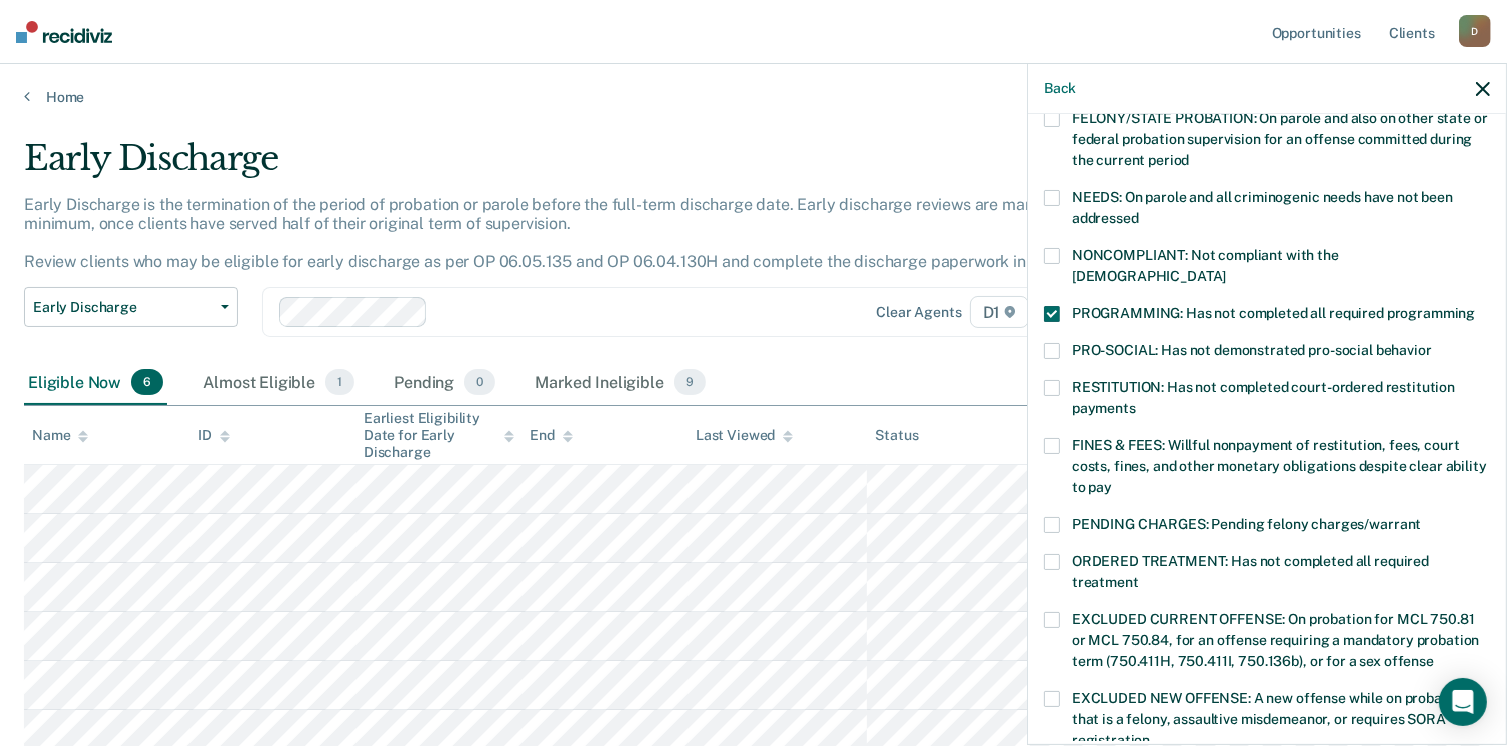 scroll, scrollTop: 200, scrollLeft: 0, axis: vertical 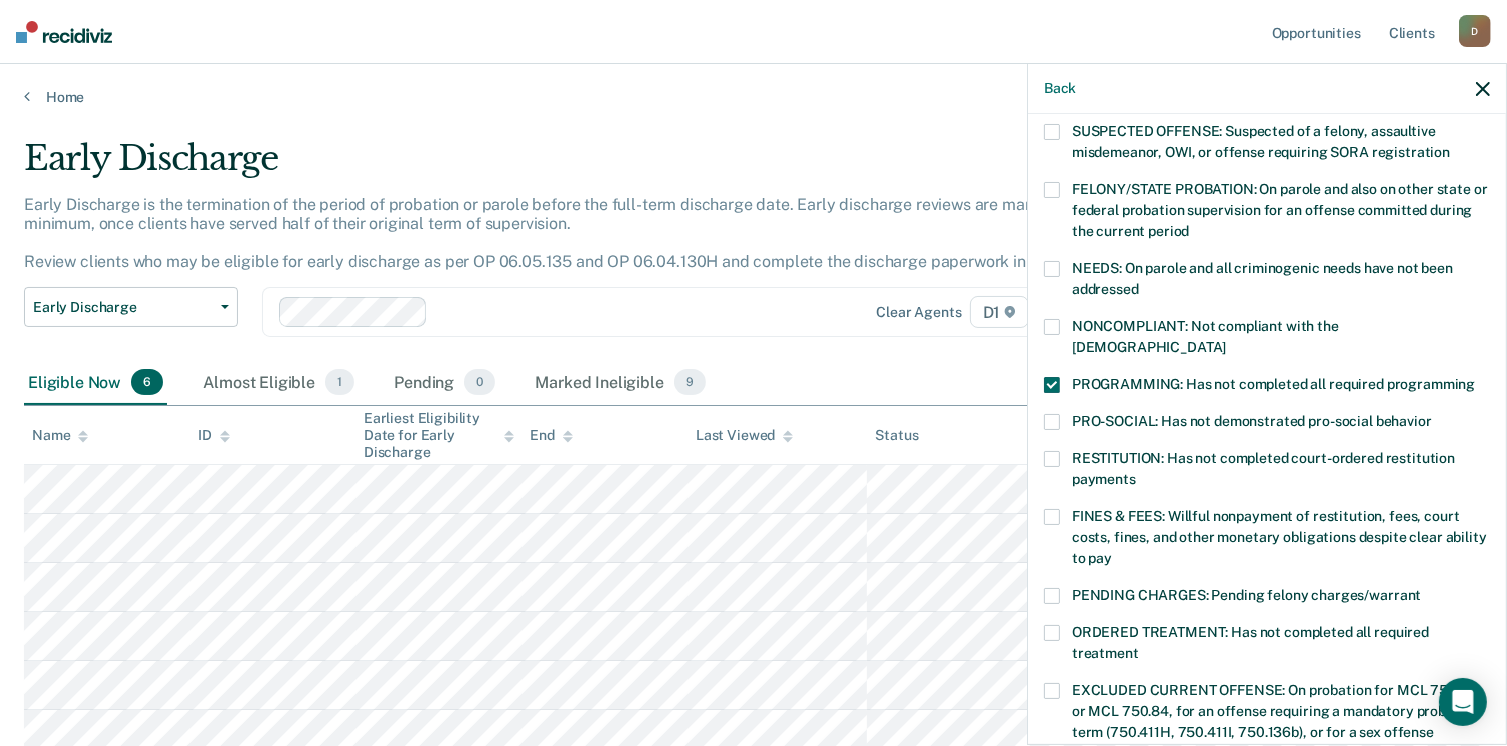 click on "NONCOMPLIANT: Not compliant with the order of supervision" at bounding box center (1205, 336) 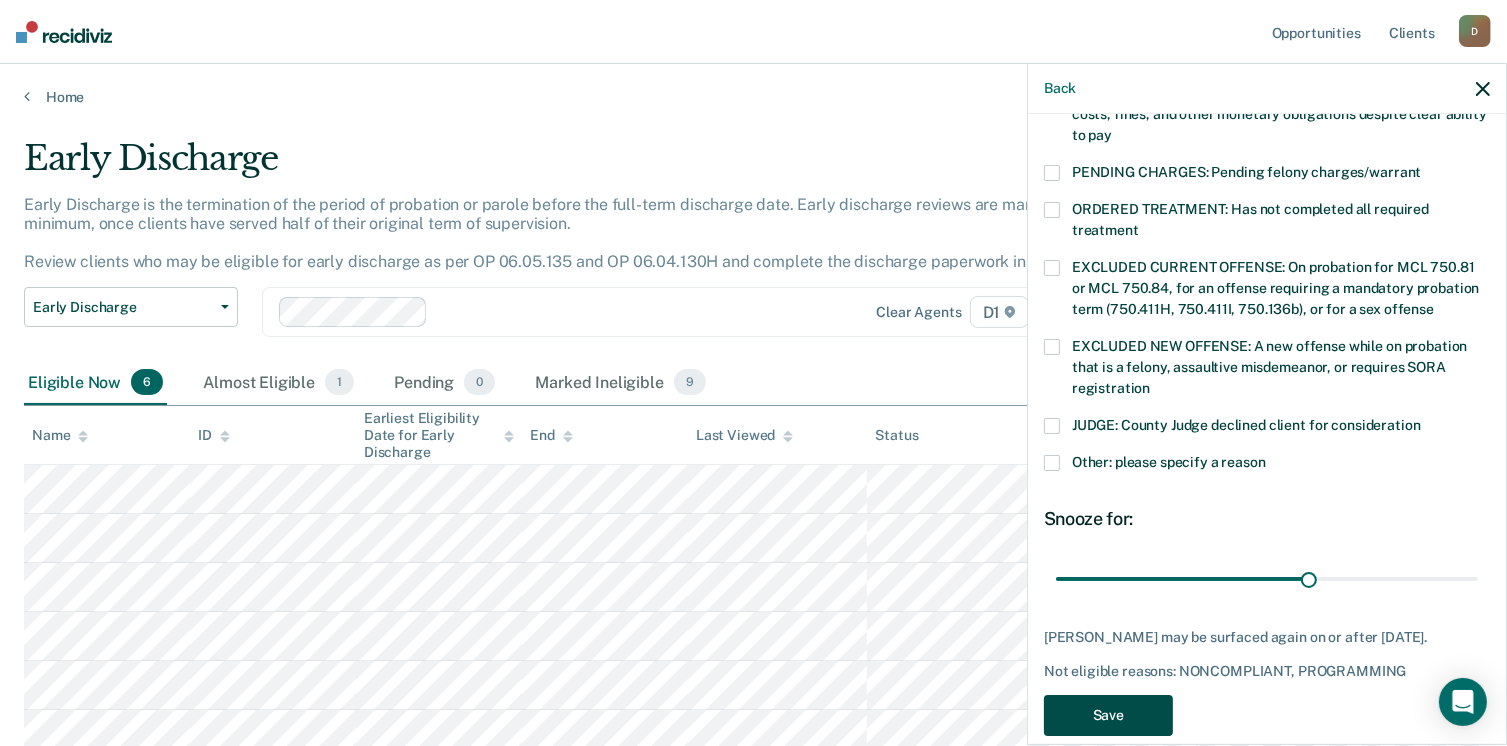 scroll, scrollTop: 630, scrollLeft: 0, axis: vertical 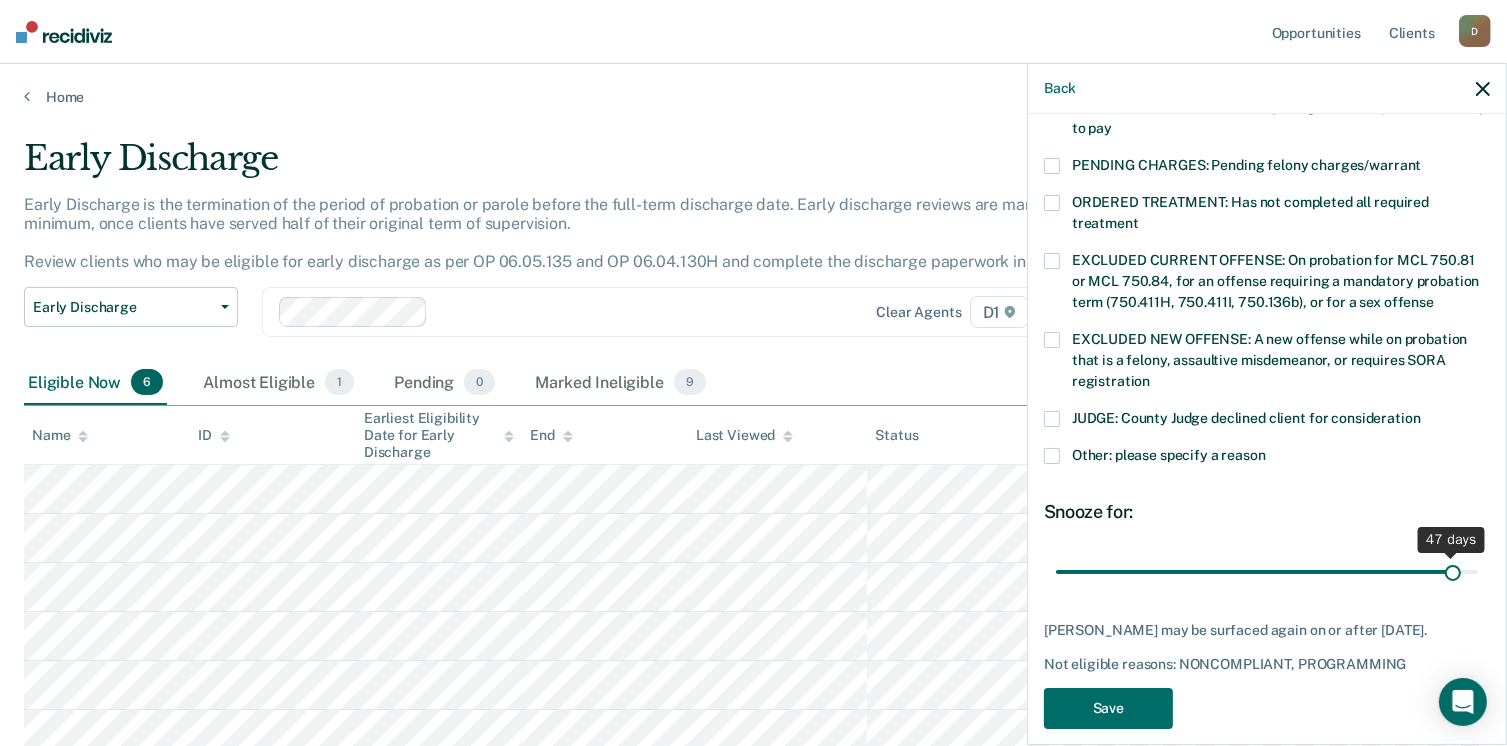 drag, startPoint x: 1294, startPoint y: 548, endPoint x: 1446, endPoint y: 537, distance: 152.3975 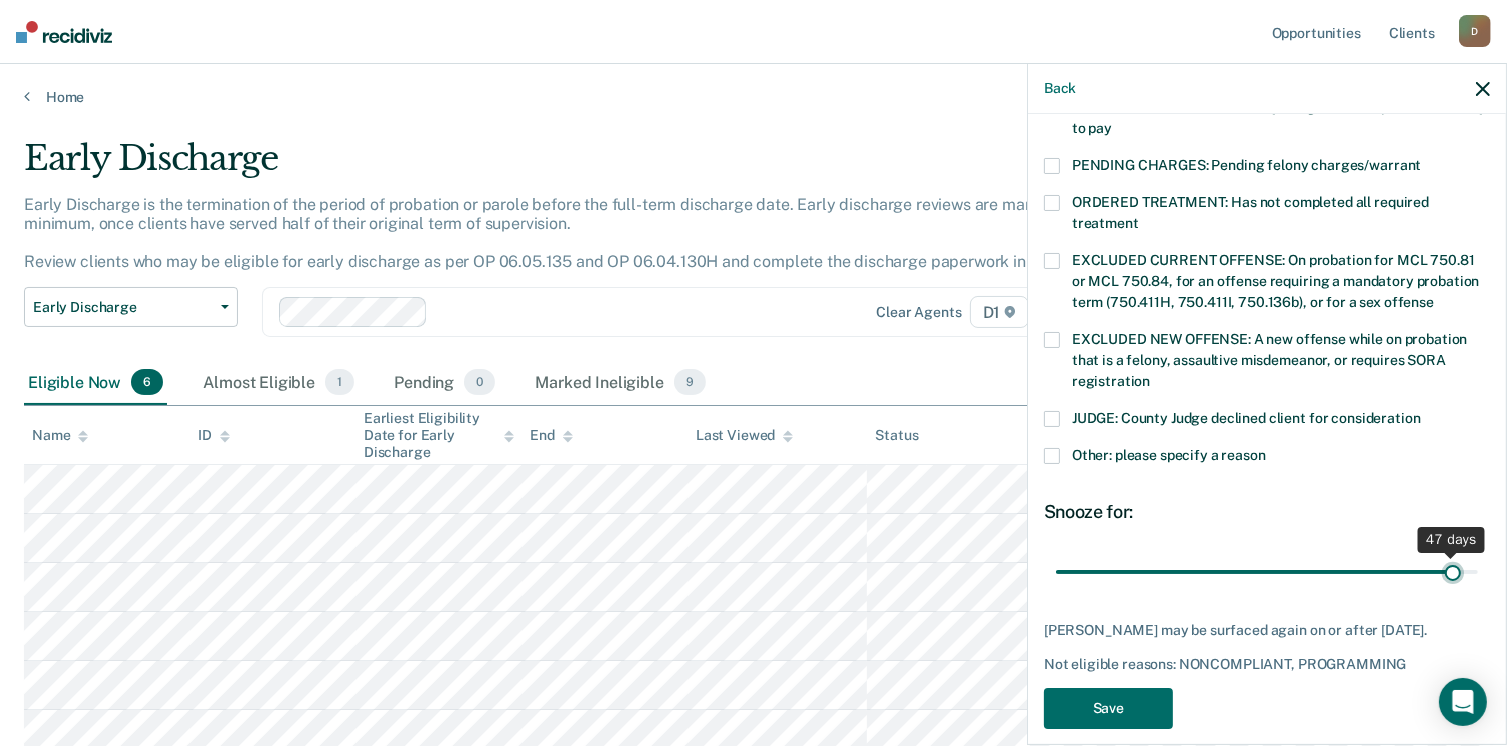 click at bounding box center (1267, 572) 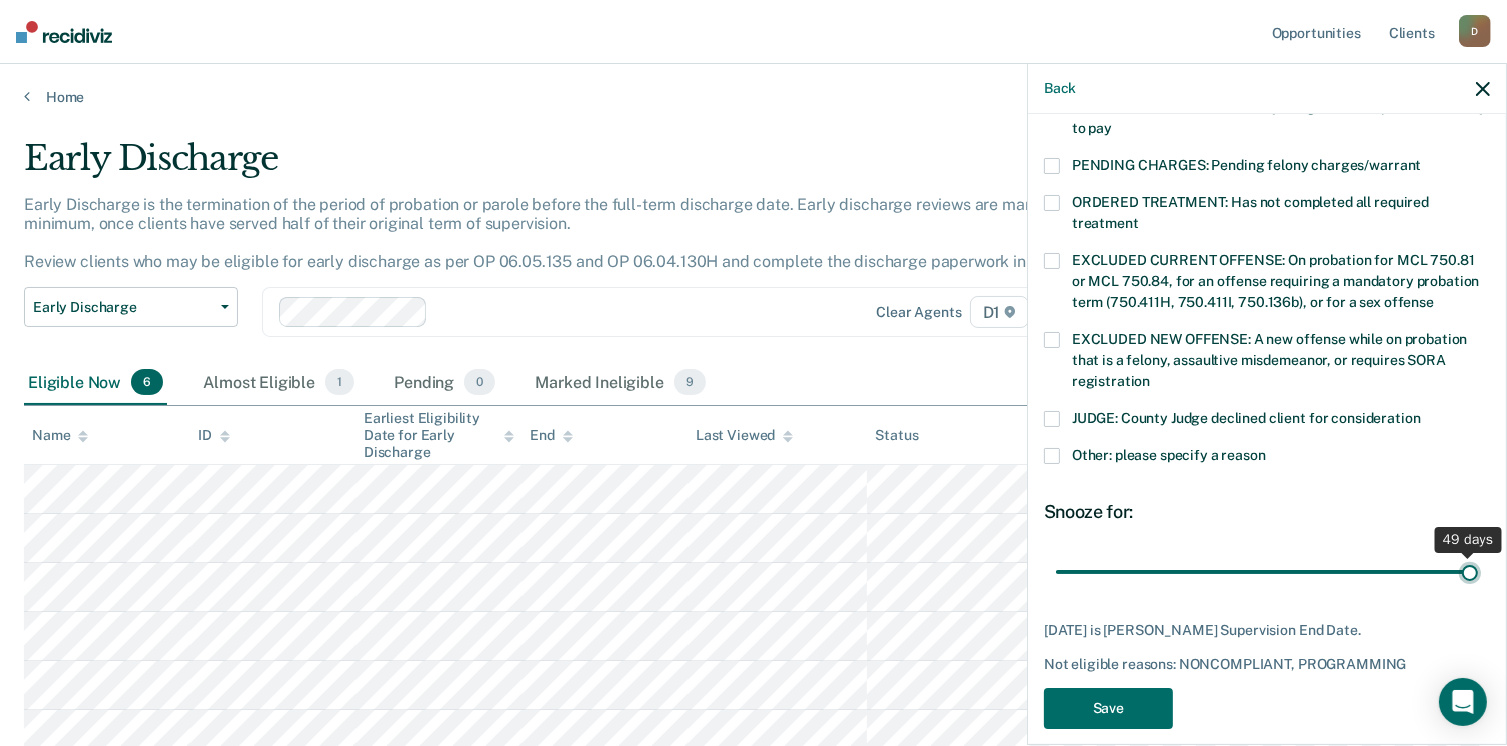 drag, startPoint x: 1444, startPoint y: 540, endPoint x: 1525, endPoint y: 557, distance: 82.764725 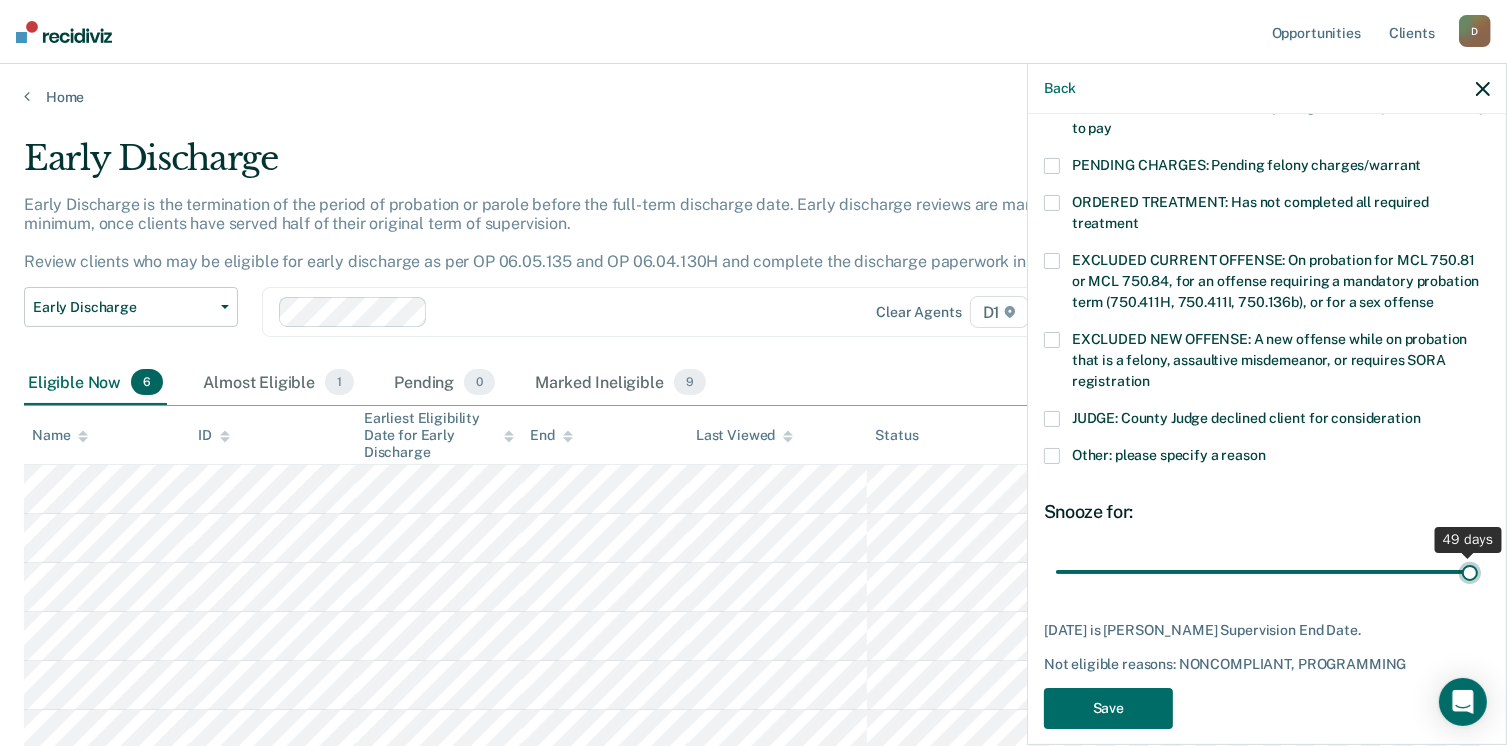 type on "49" 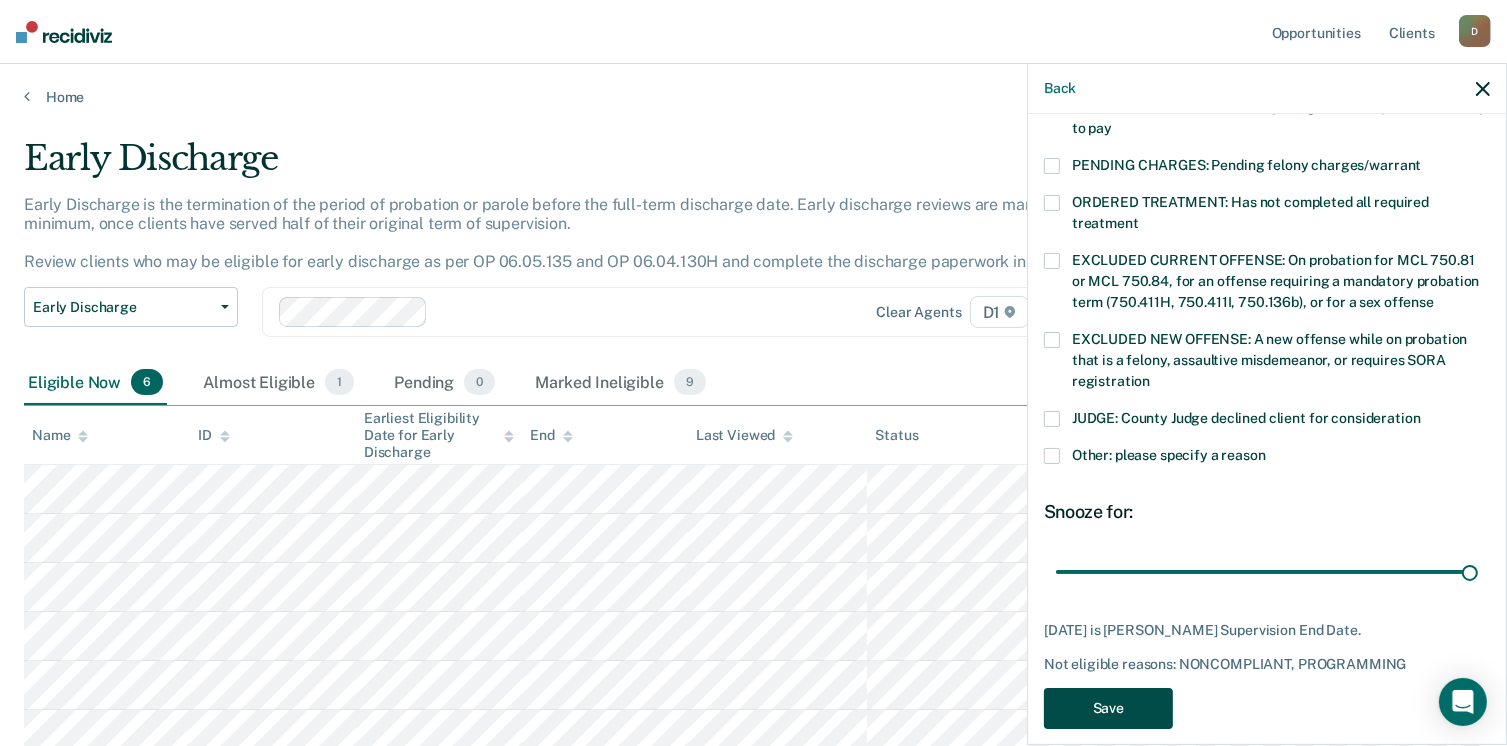 click on "Save" at bounding box center (1108, 708) 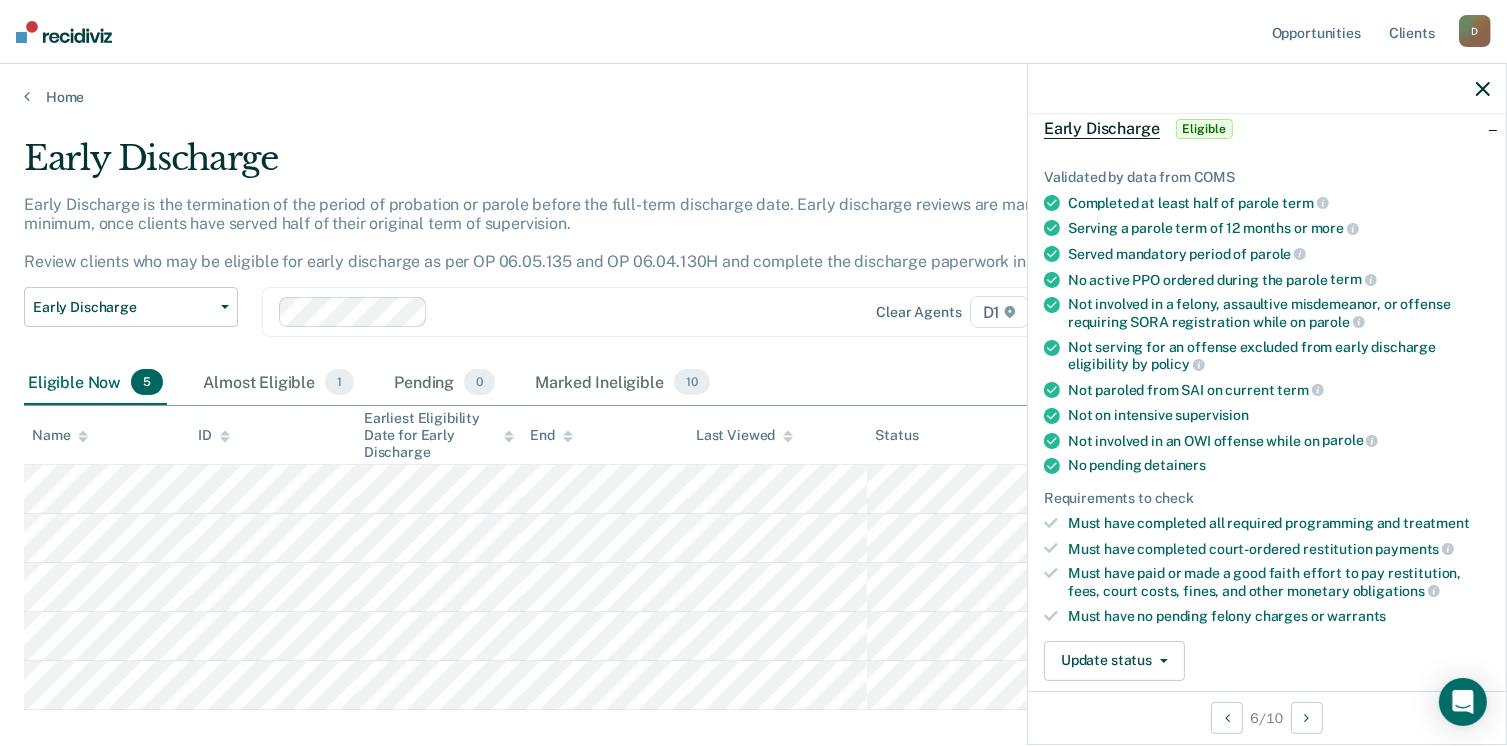 scroll, scrollTop: 0, scrollLeft: 0, axis: both 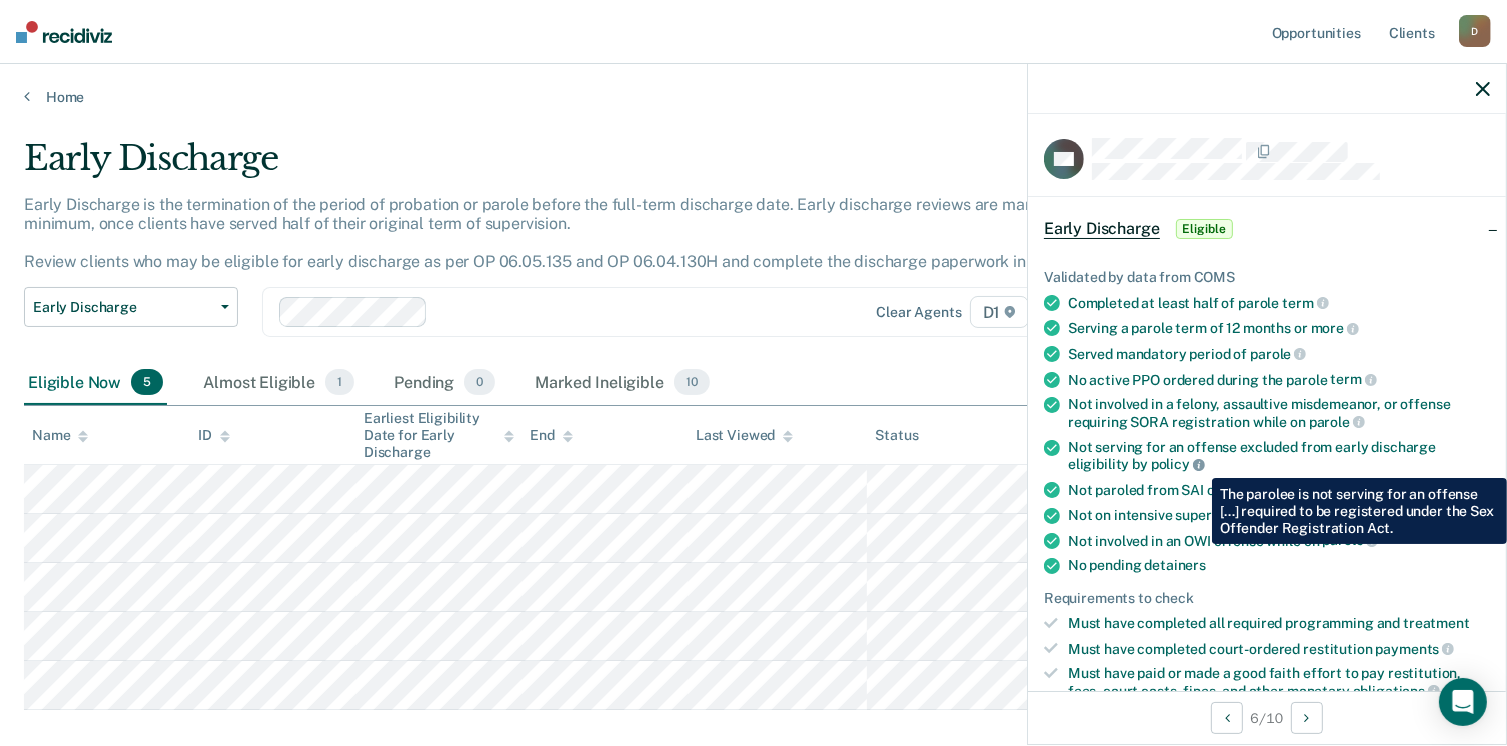 click 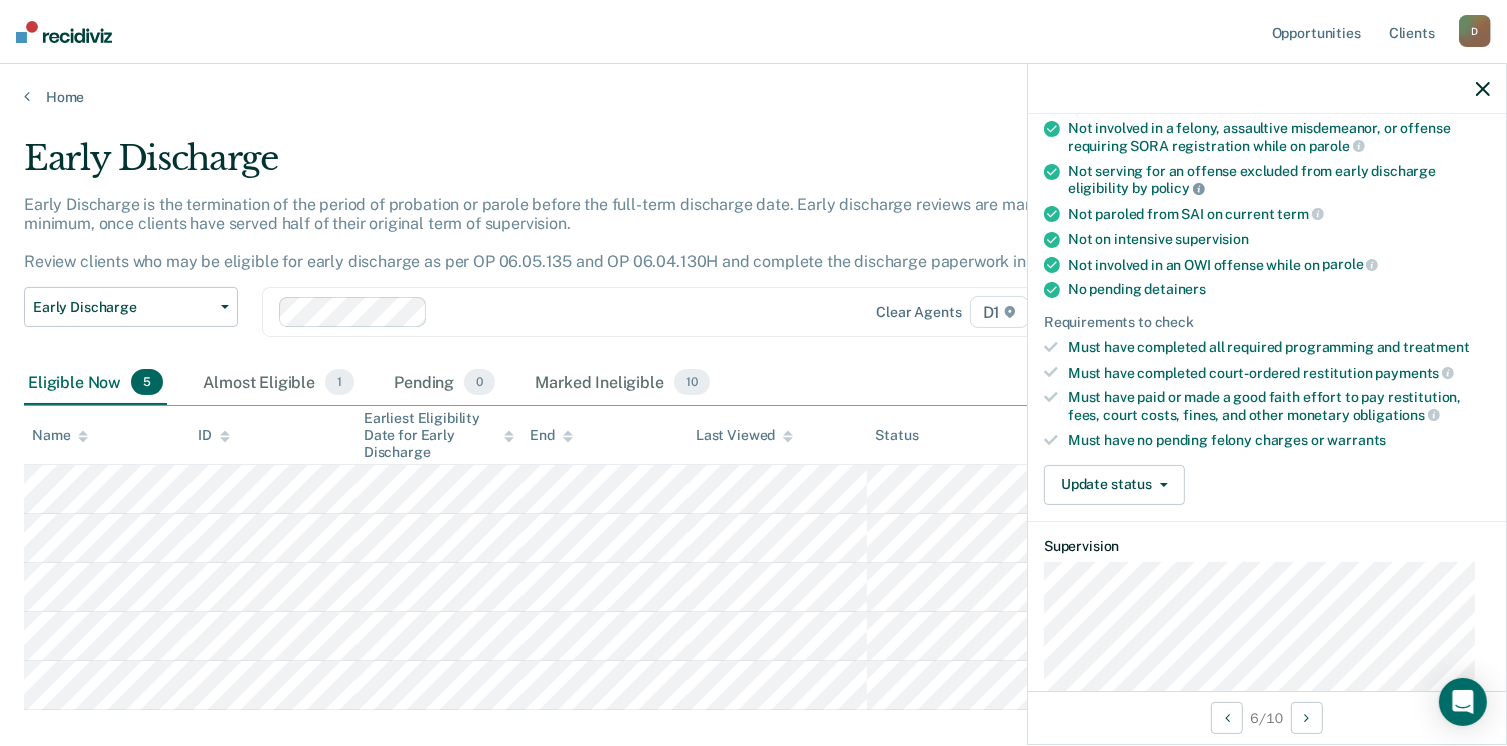scroll, scrollTop: 200, scrollLeft: 0, axis: vertical 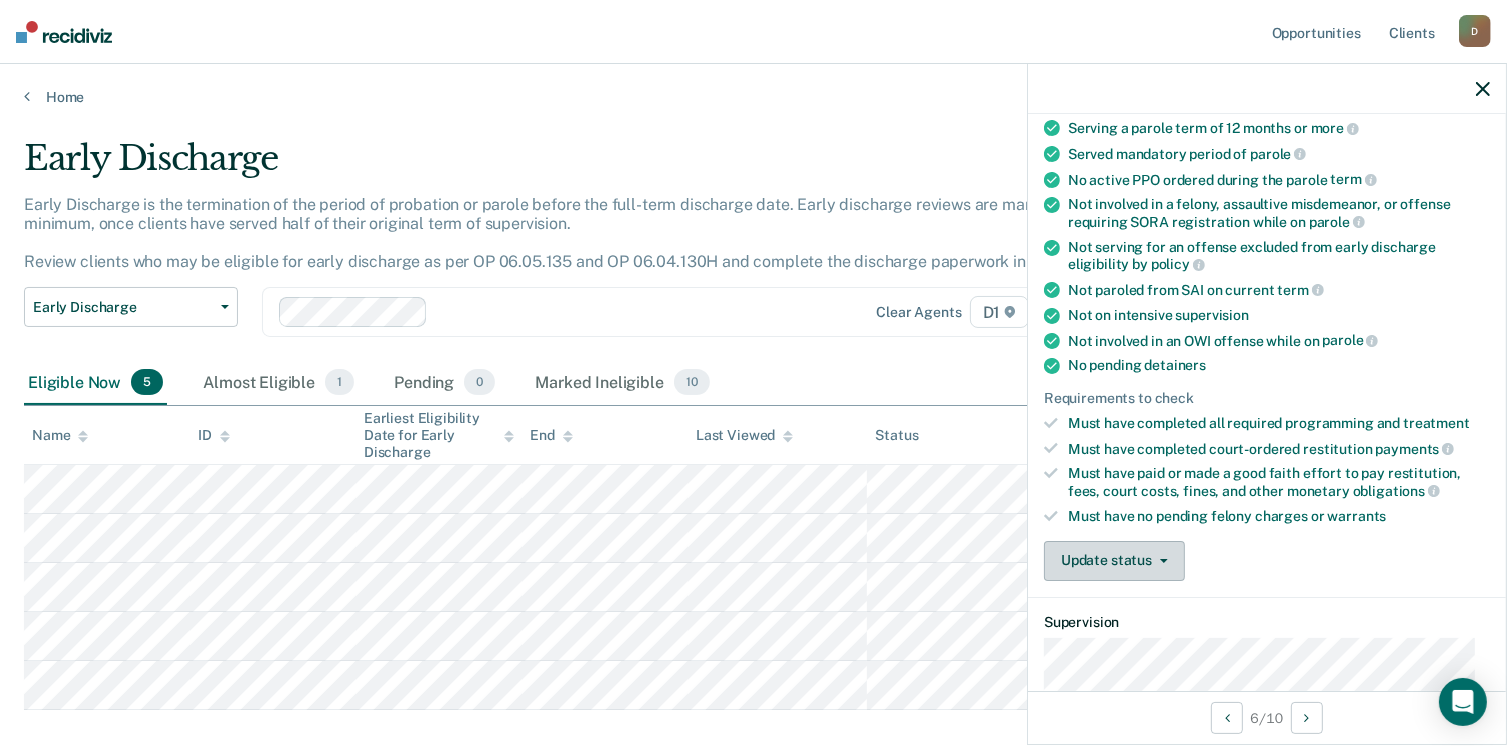 click on "Update status" at bounding box center [1114, 561] 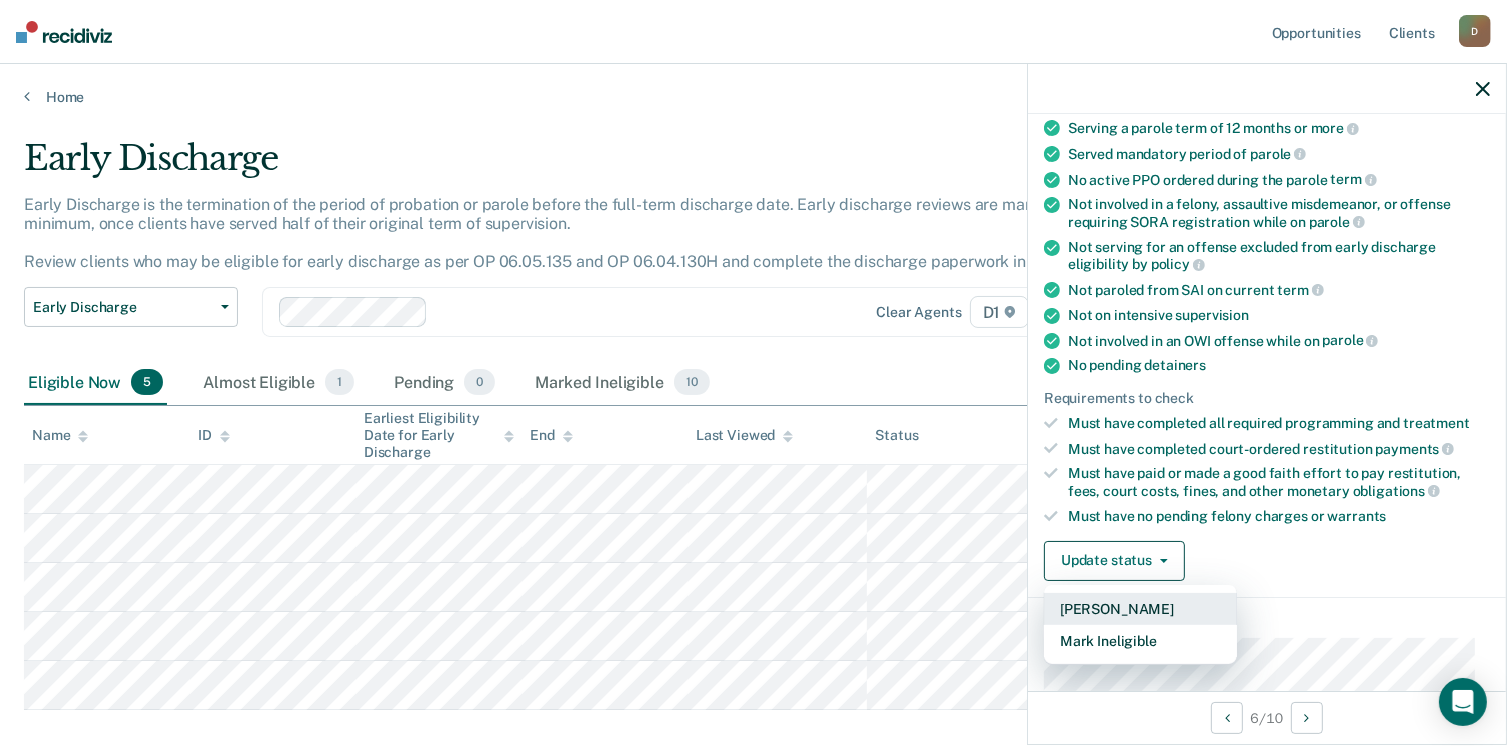 click on "[PERSON_NAME]" at bounding box center [1140, 609] 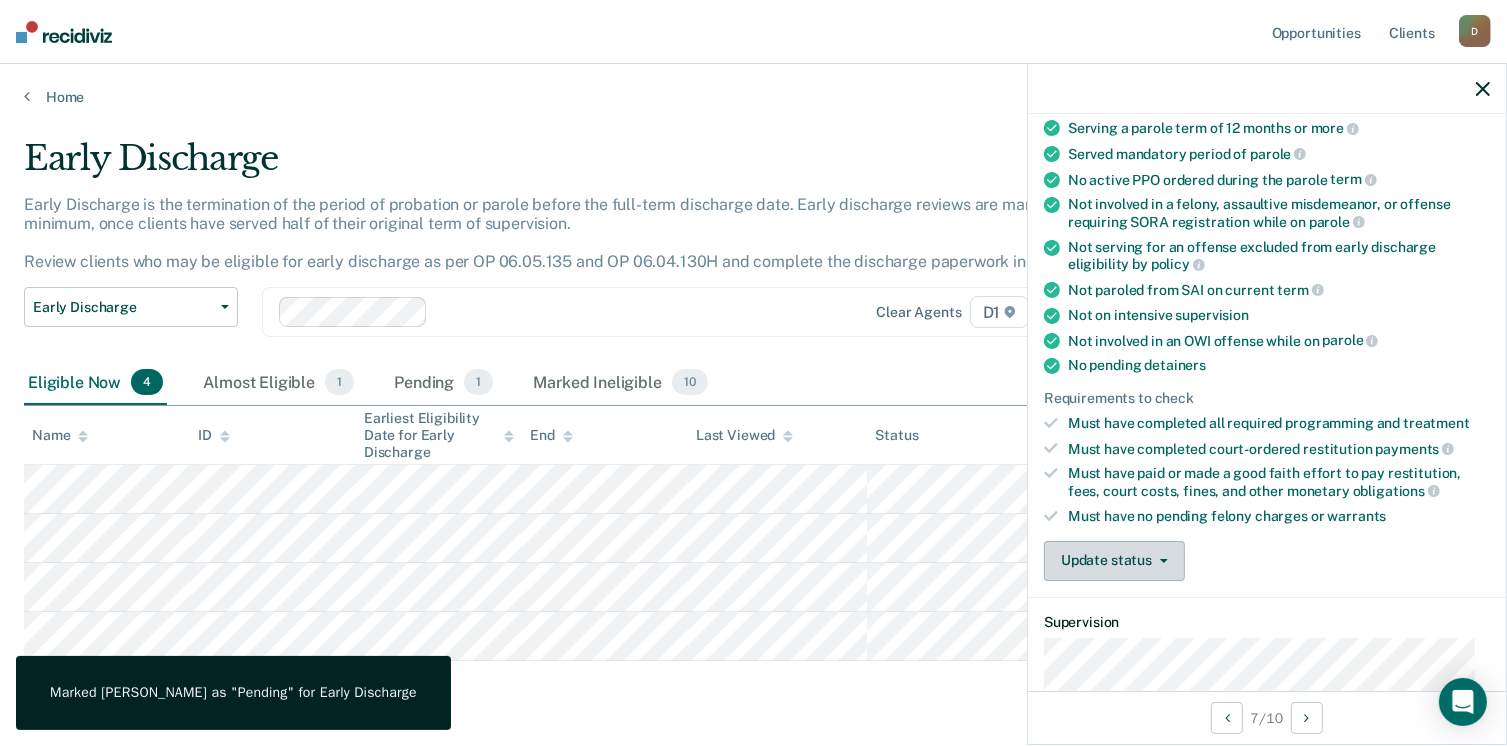 click on "Update status" at bounding box center [1114, 561] 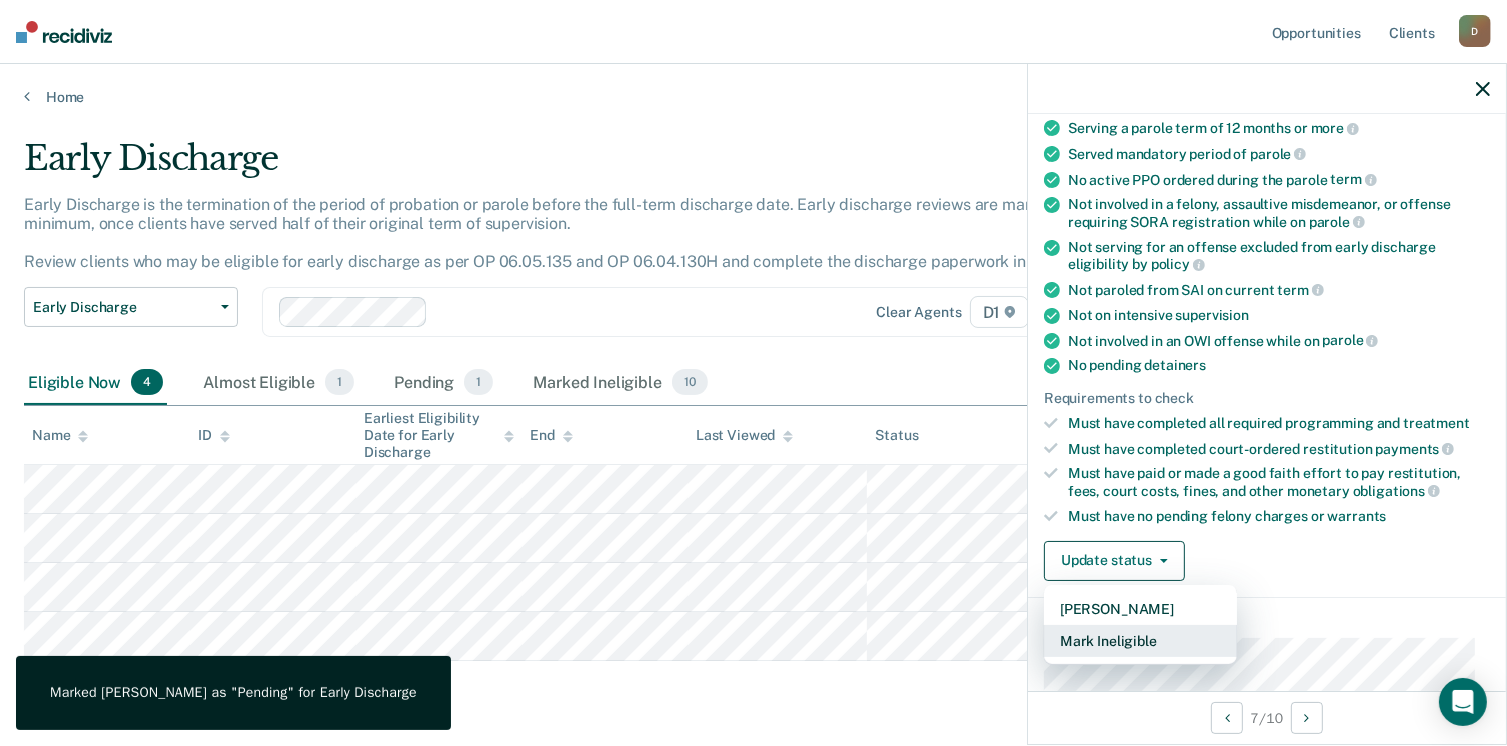 click on "Mark Ineligible" at bounding box center (1140, 641) 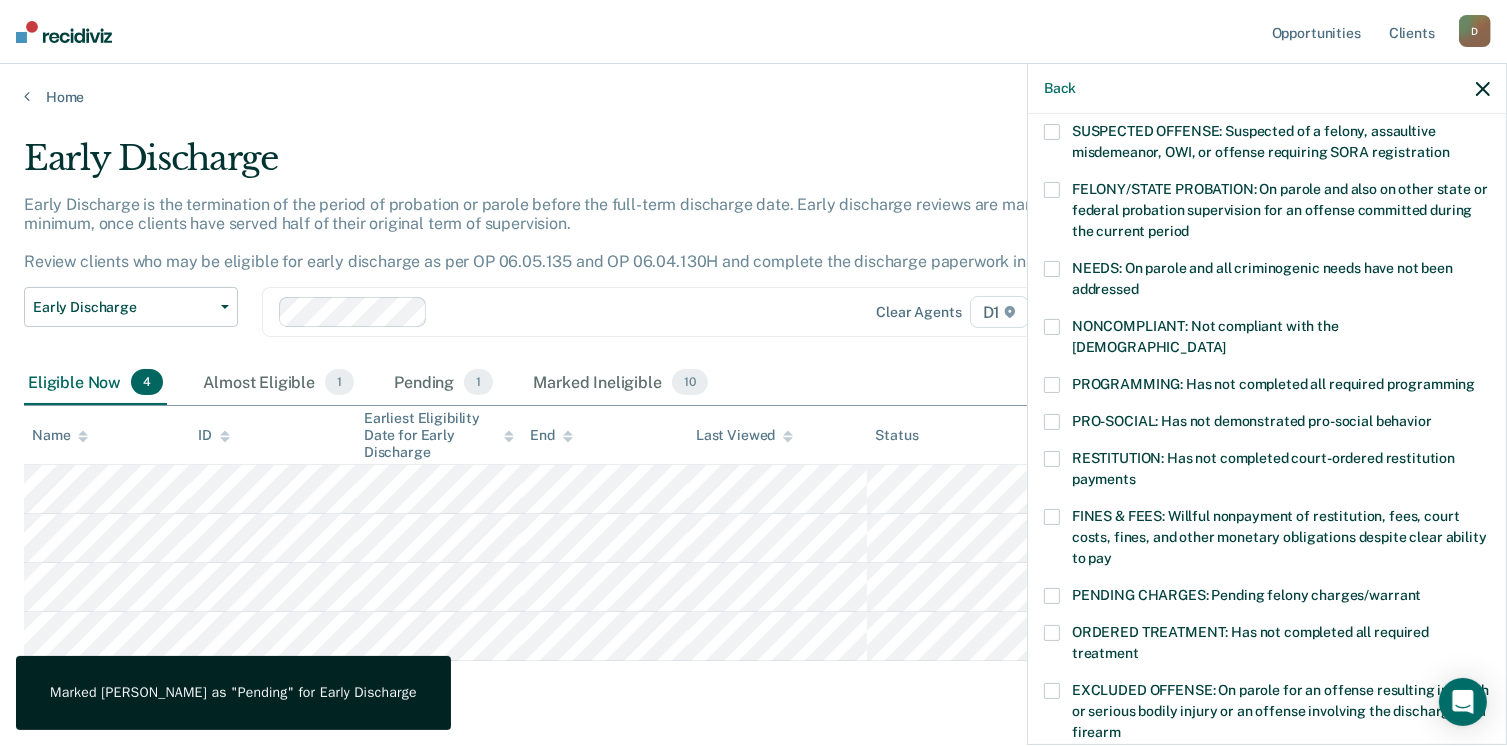 click at bounding box center (1052, 517) 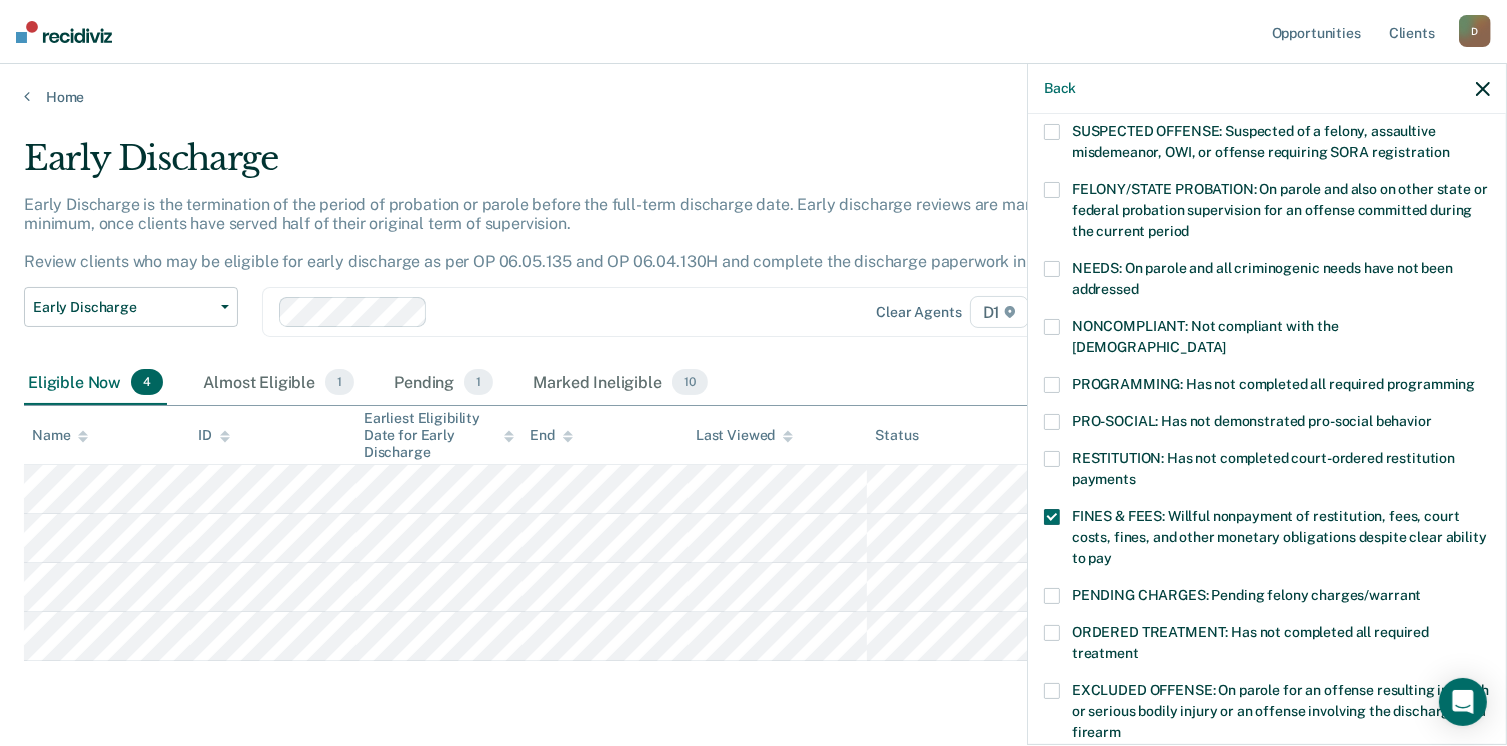 scroll, scrollTop: 300, scrollLeft: 0, axis: vertical 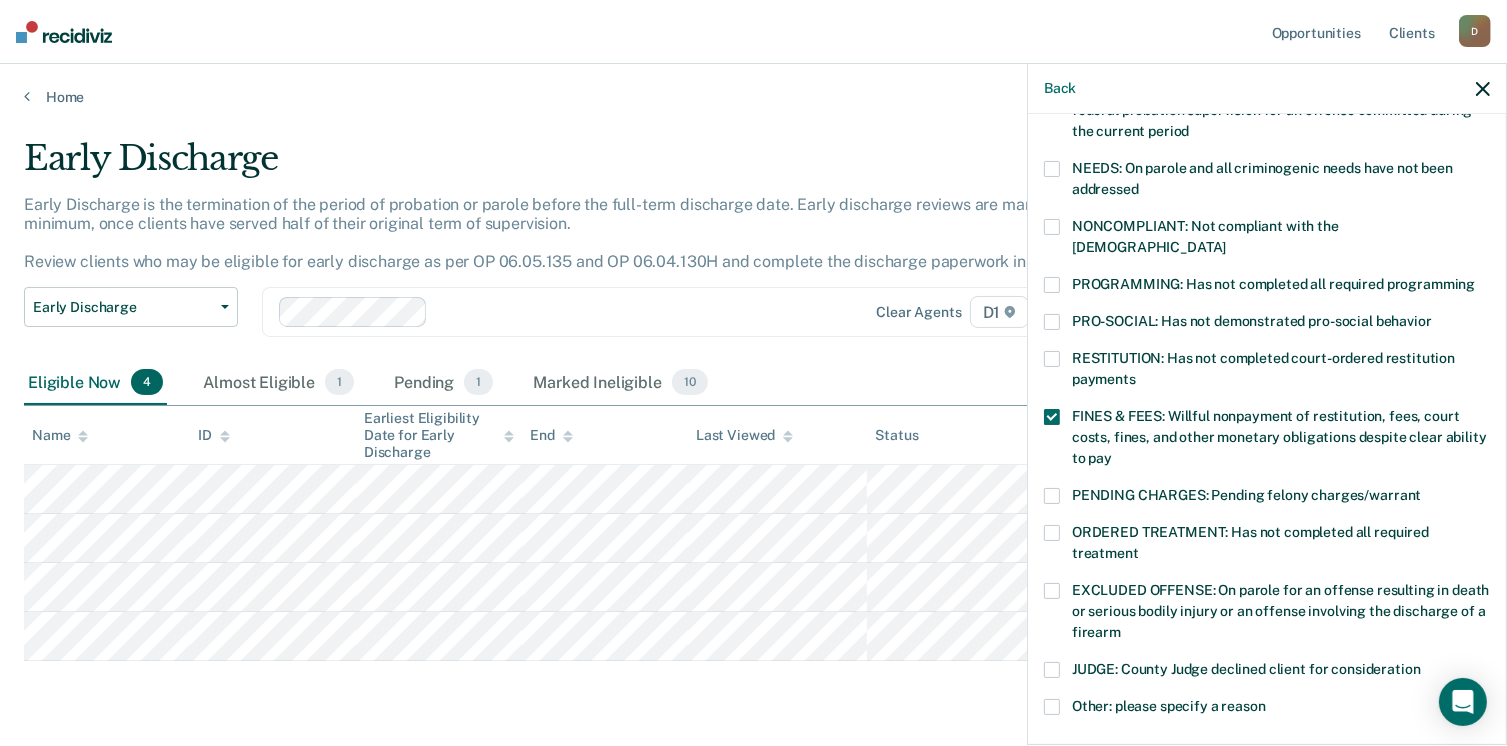 click on "NONCOMPLIANT: Not compliant with the order of supervision" at bounding box center [1205, 236] 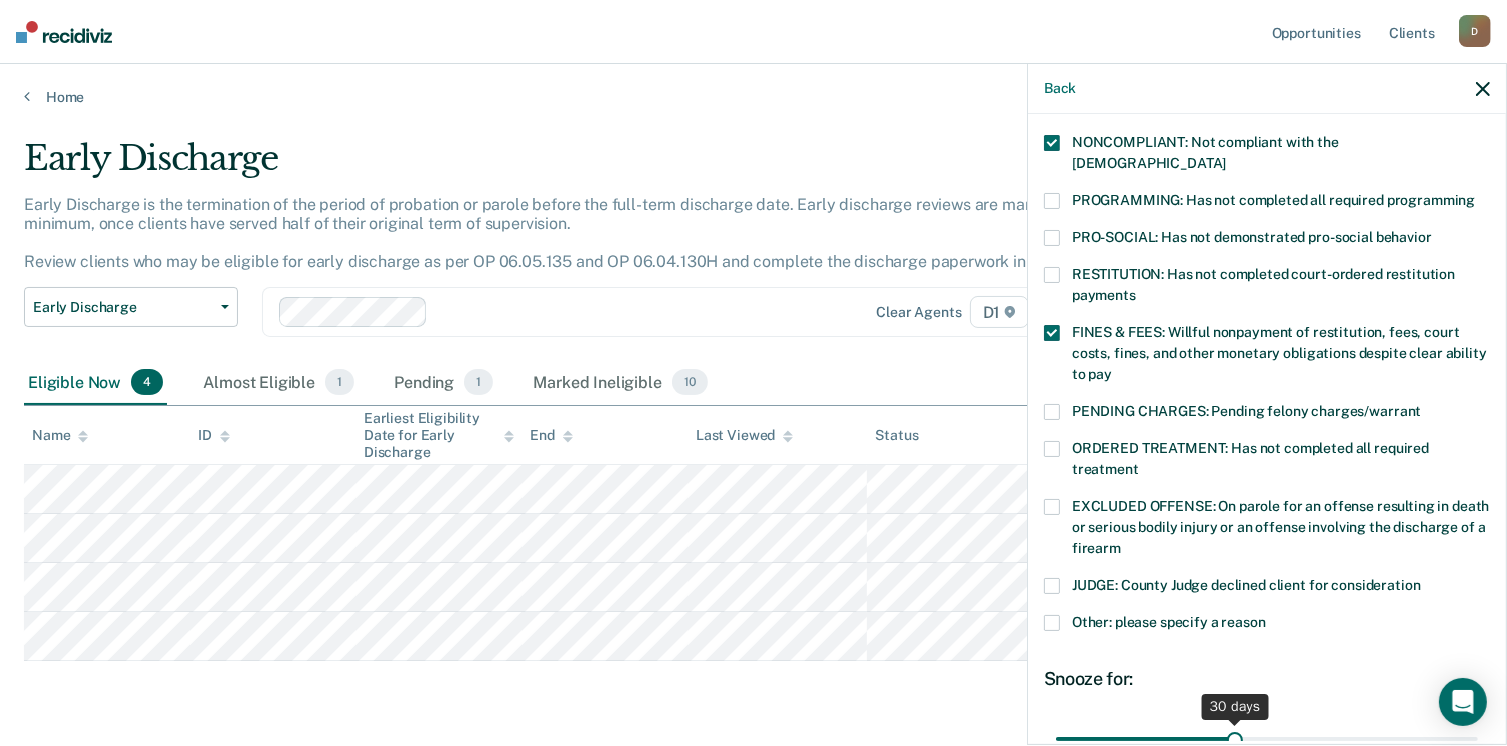 scroll, scrollTop: 551, scrollLeft: 0, axis: vertical 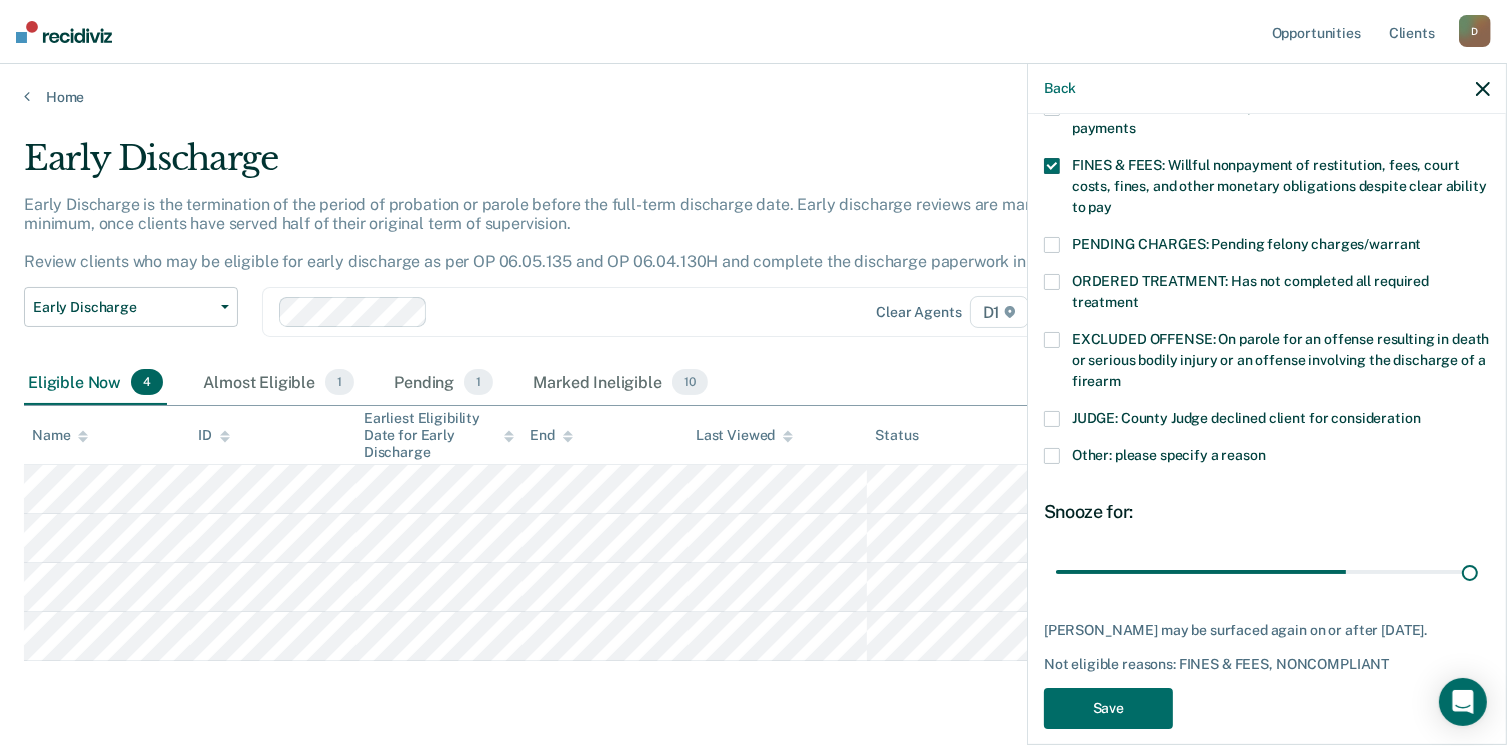 drag, startPoint x: 1232, startPoint y: 556, endPoint x: 1521, endPoint y: 553, distance: 289.01556 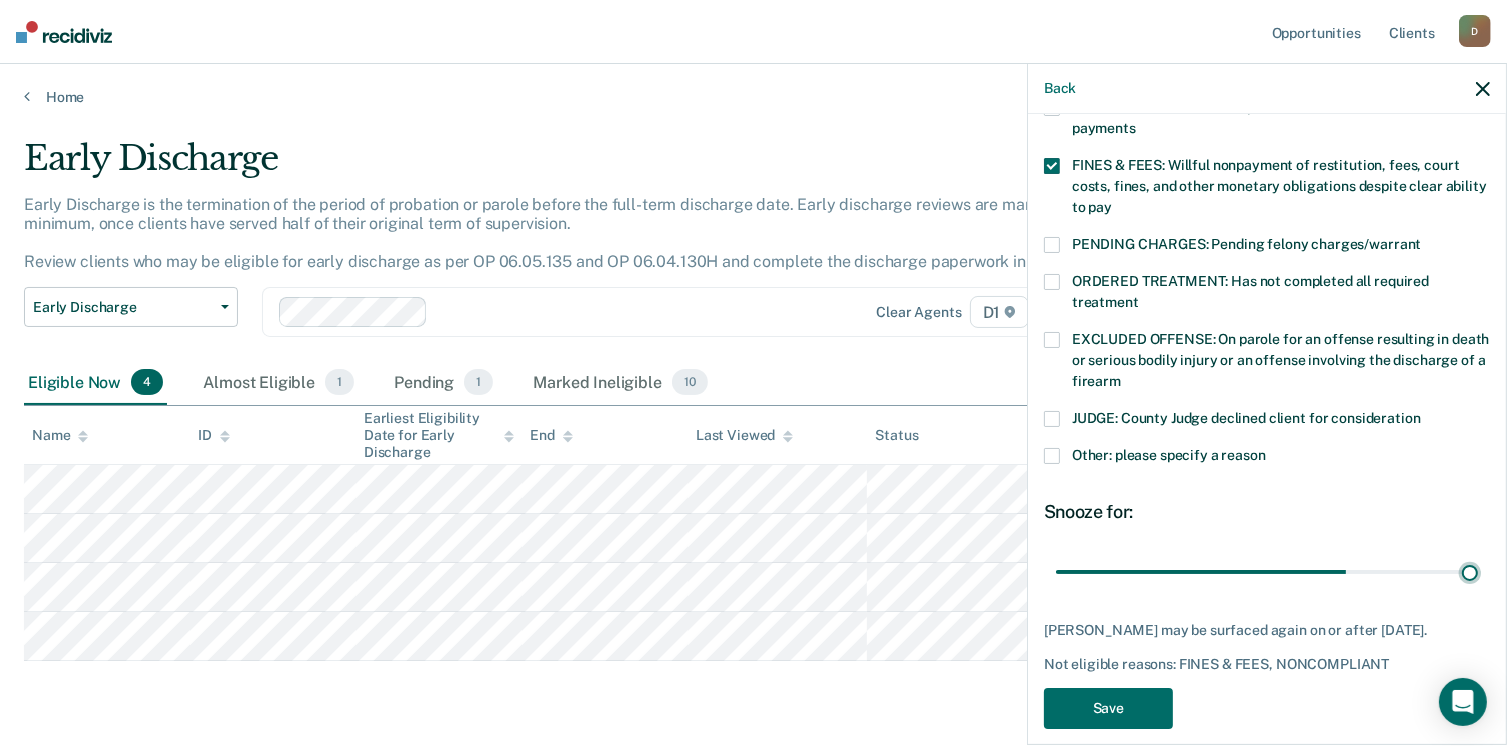 type on "70" 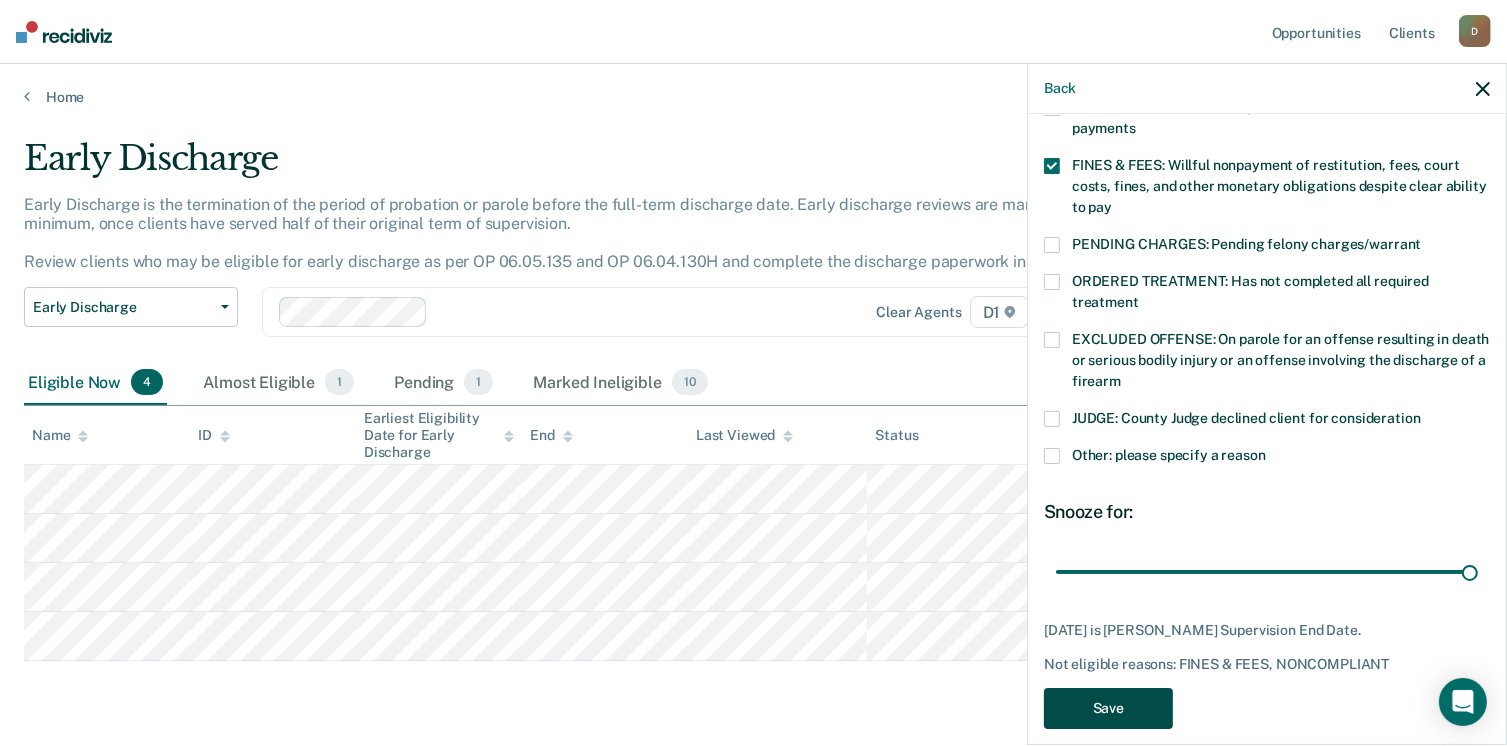 drag, startPoint x: 1118, startPoint y: 676, endPoint x: 1104, endPoint y: 677, distance: 14.035668 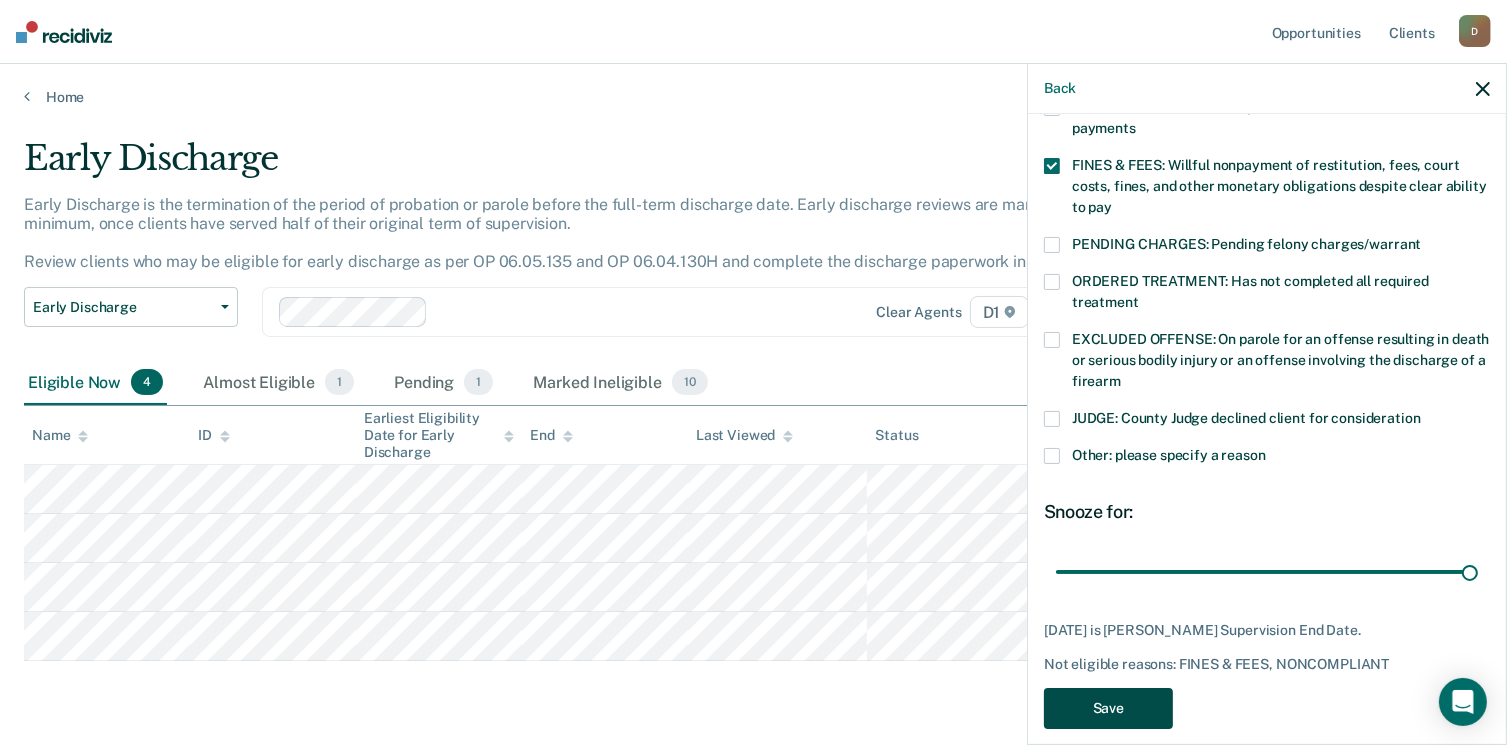 click on "Save" at bounding box center (1108, 708) 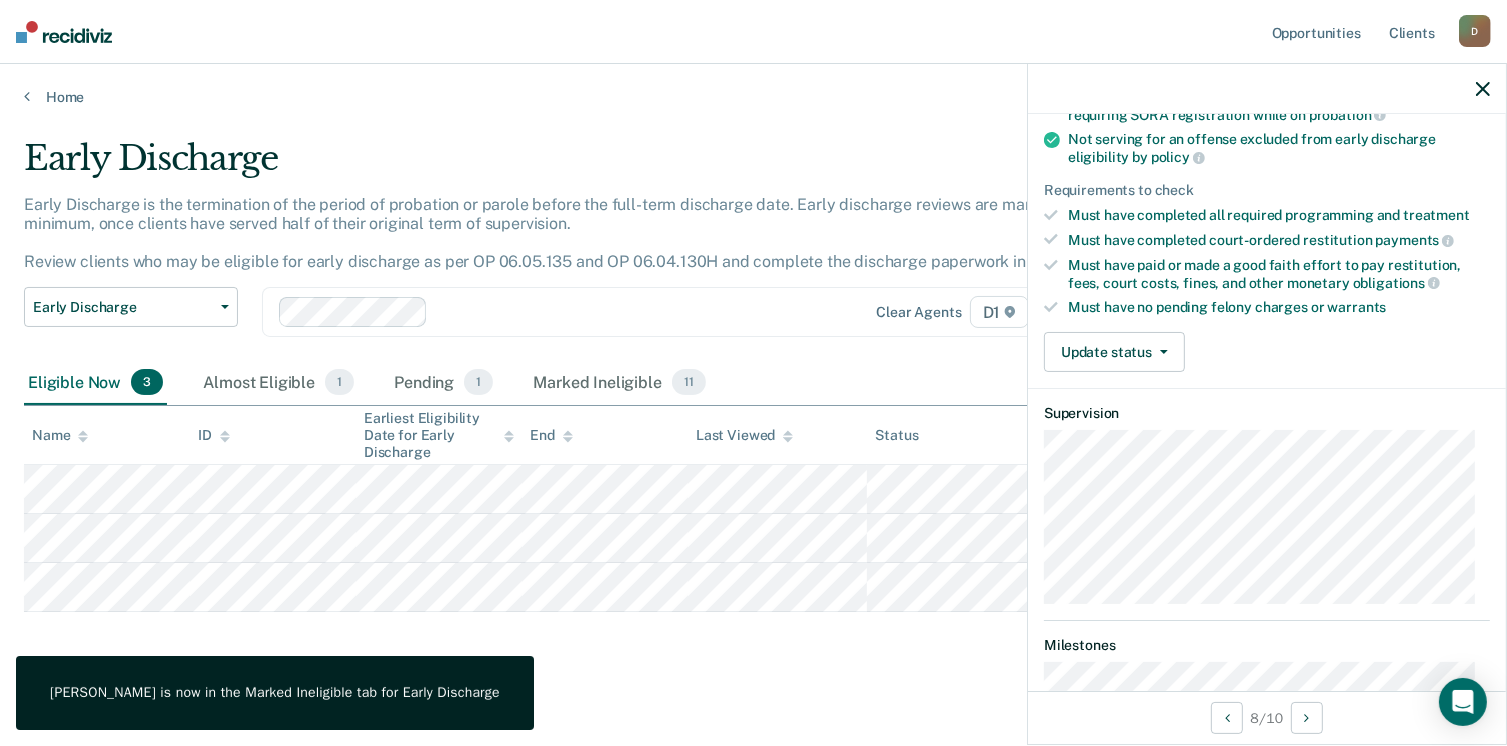 scroll, scrollTop: 92, scrollLeft: 0, axis: vertical 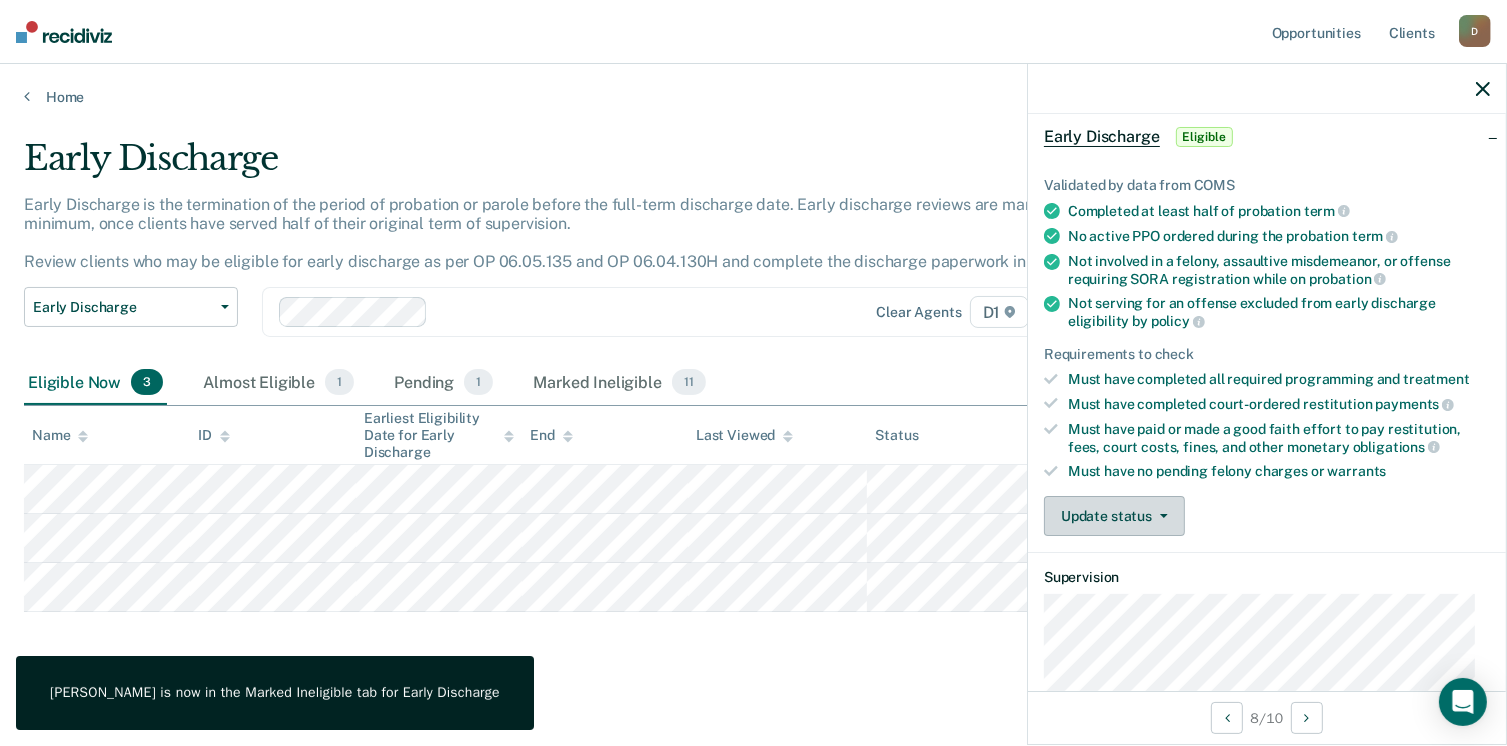 click on "Update status" at bounding box center [1114, 516] 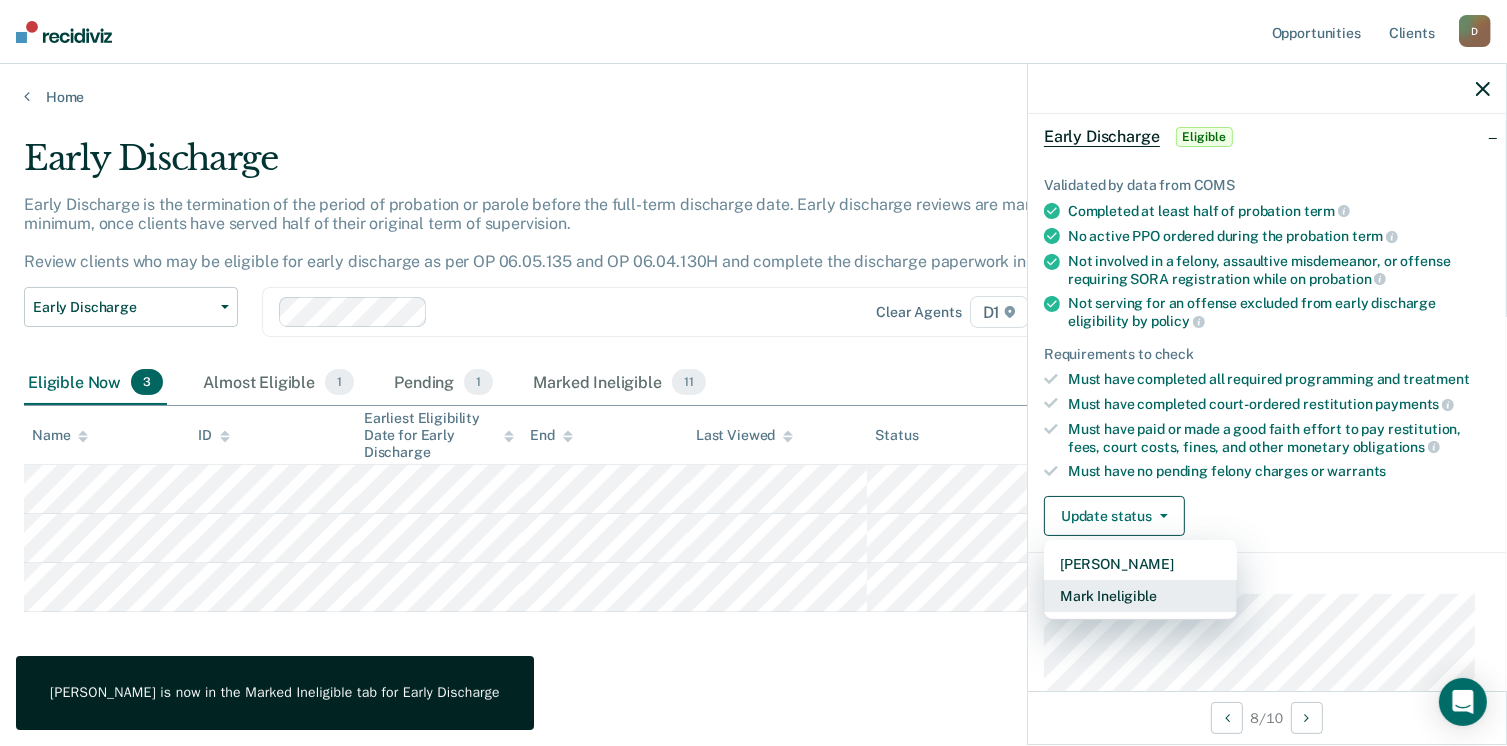 click on "Mark Ineligible" at bounding box center [1140, 596] 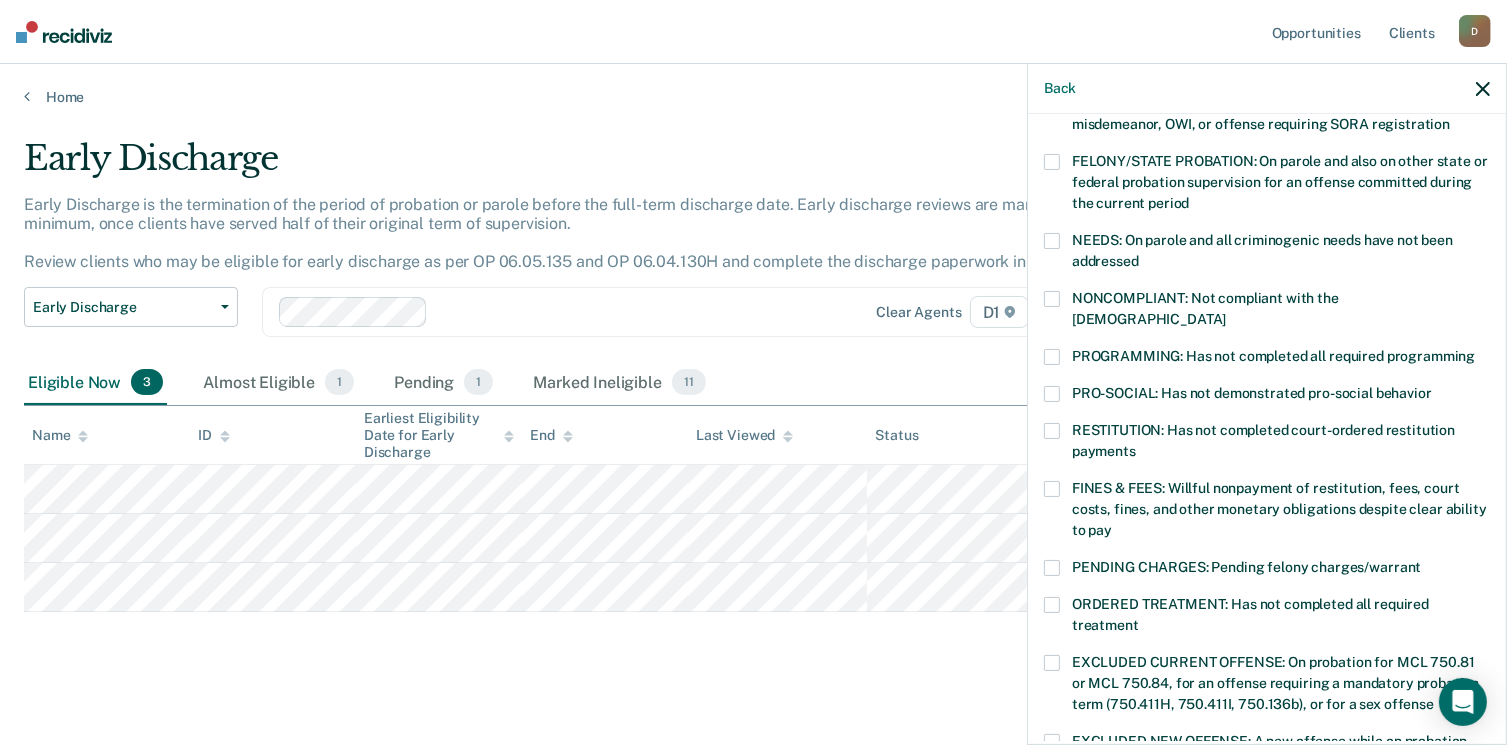 scroll, scrollTop: 292, scrollLeft: 0, axis: vertical 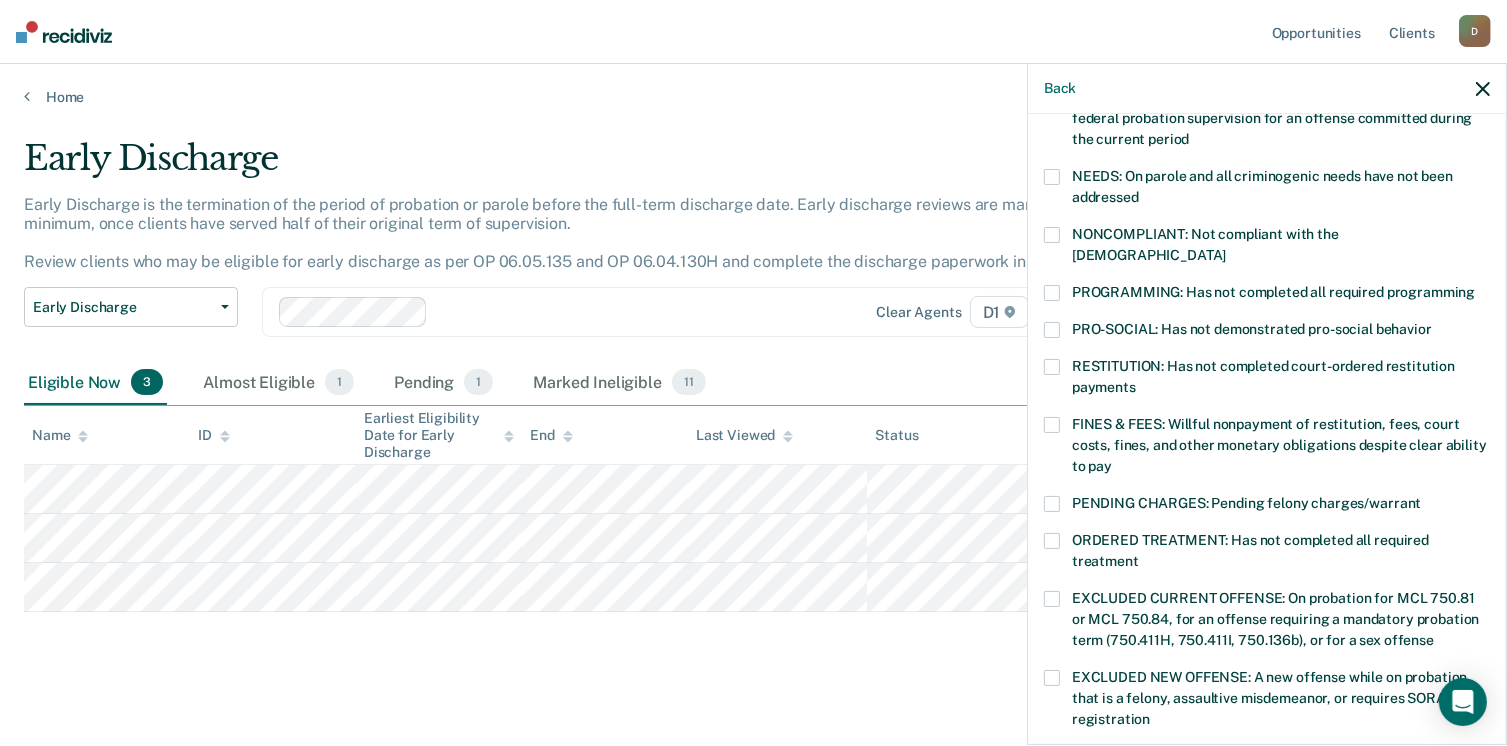 click on "FINES & FEES: Willful nonpayment of restitution, fees, court costs, fines, and other monetary obligations despite clear ability to pay" at bounding box center [1267, 448] 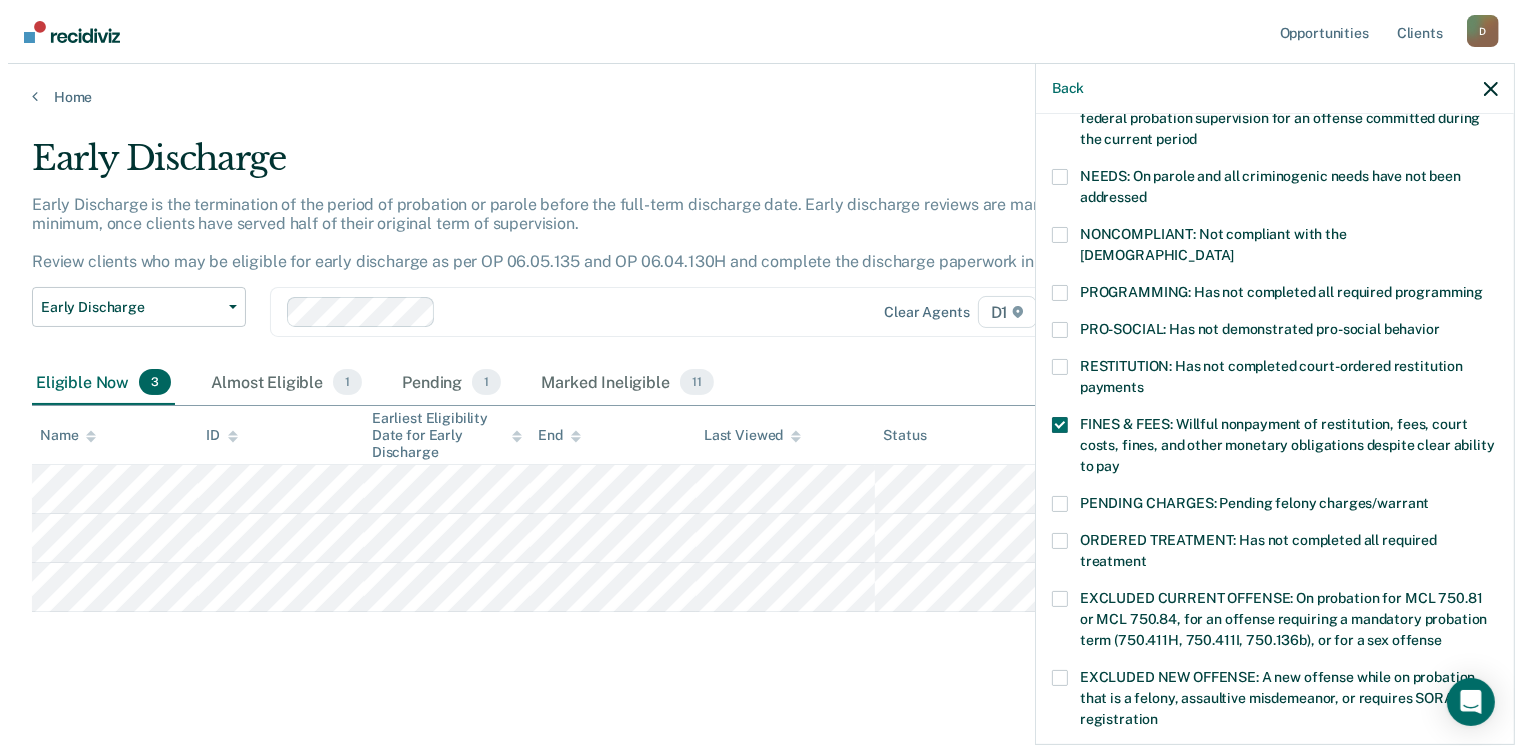 scroll, scrollTop: 647, scrollLeft: 0, axis: vertical 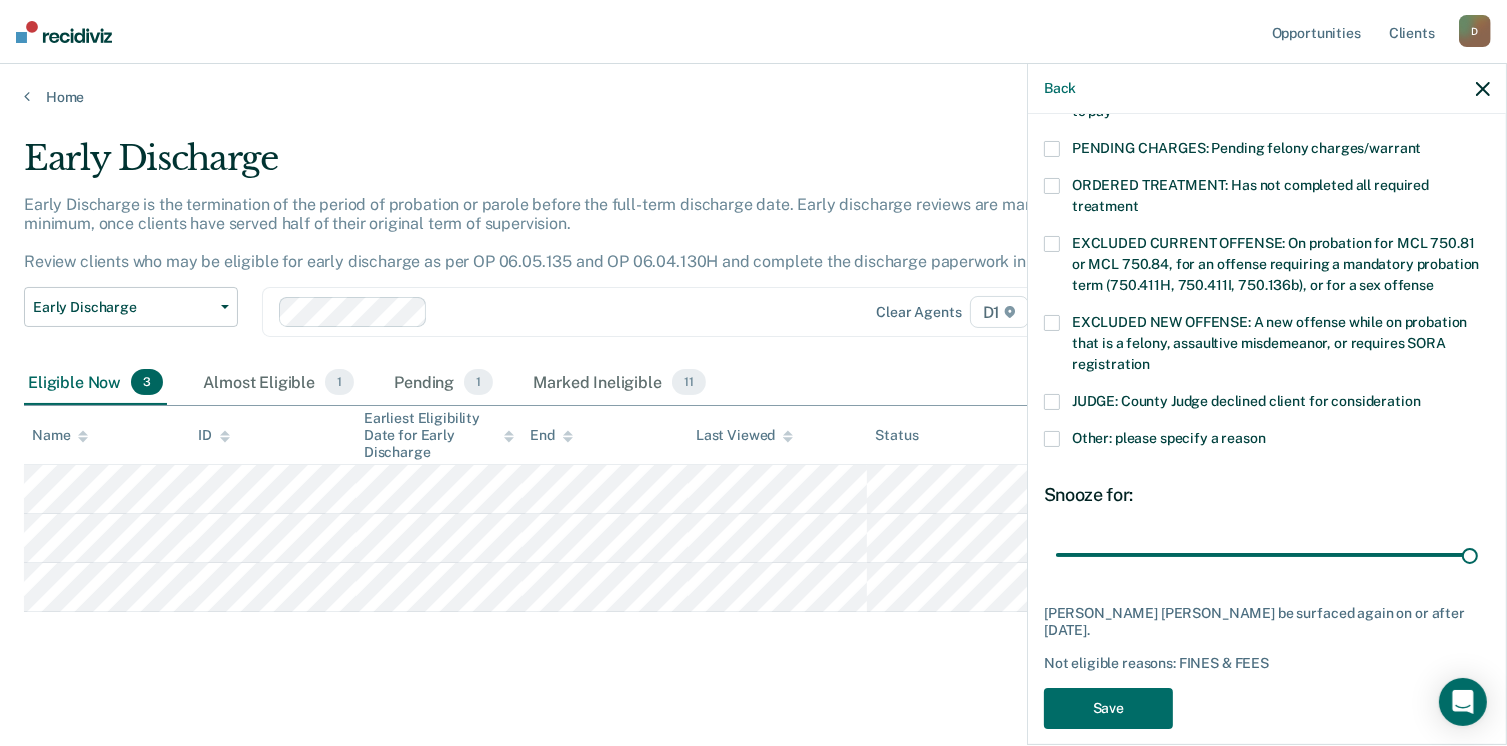 drag, startPoint x: 1192, startPoint y: 531, endPoint x: 1484, endPoint y: 548, distance: 292.49445 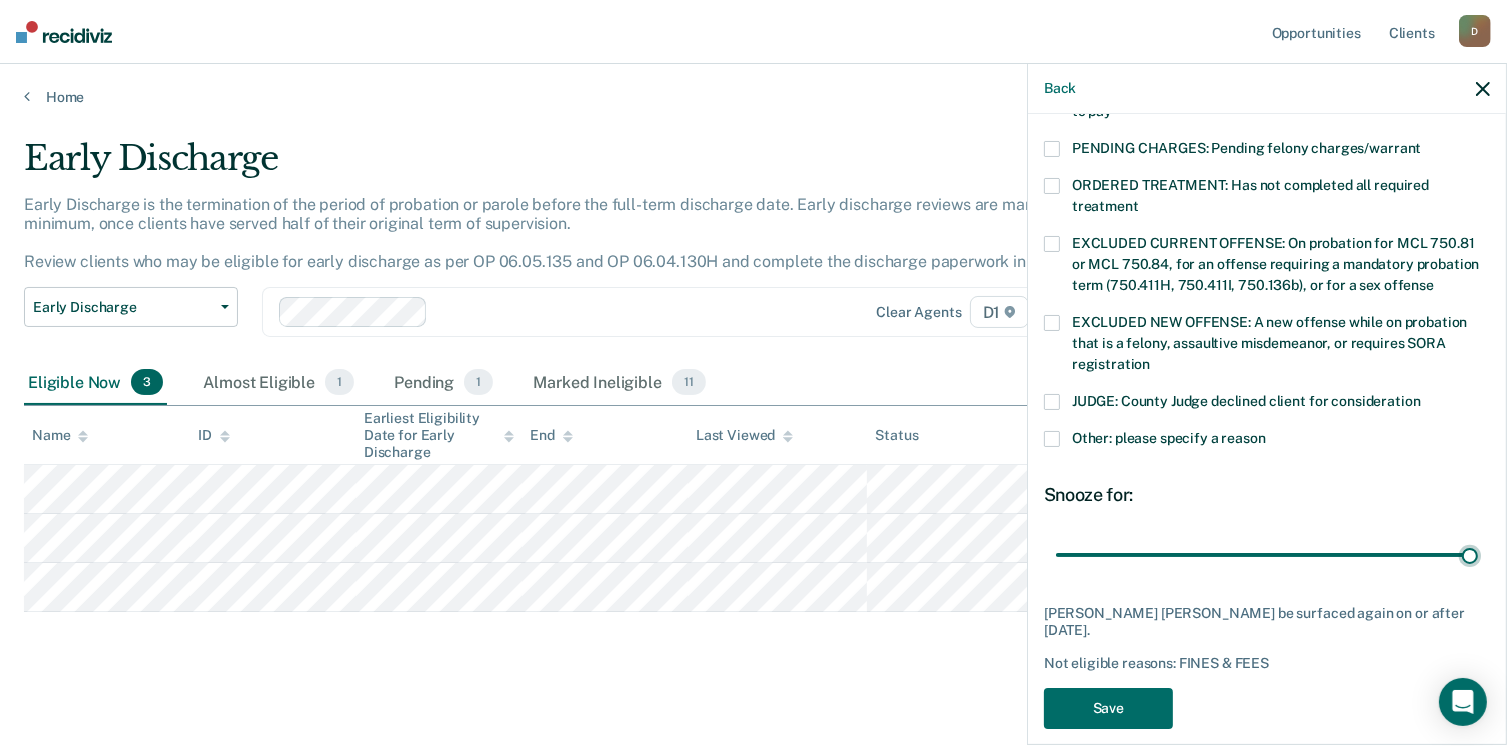 type on "90" 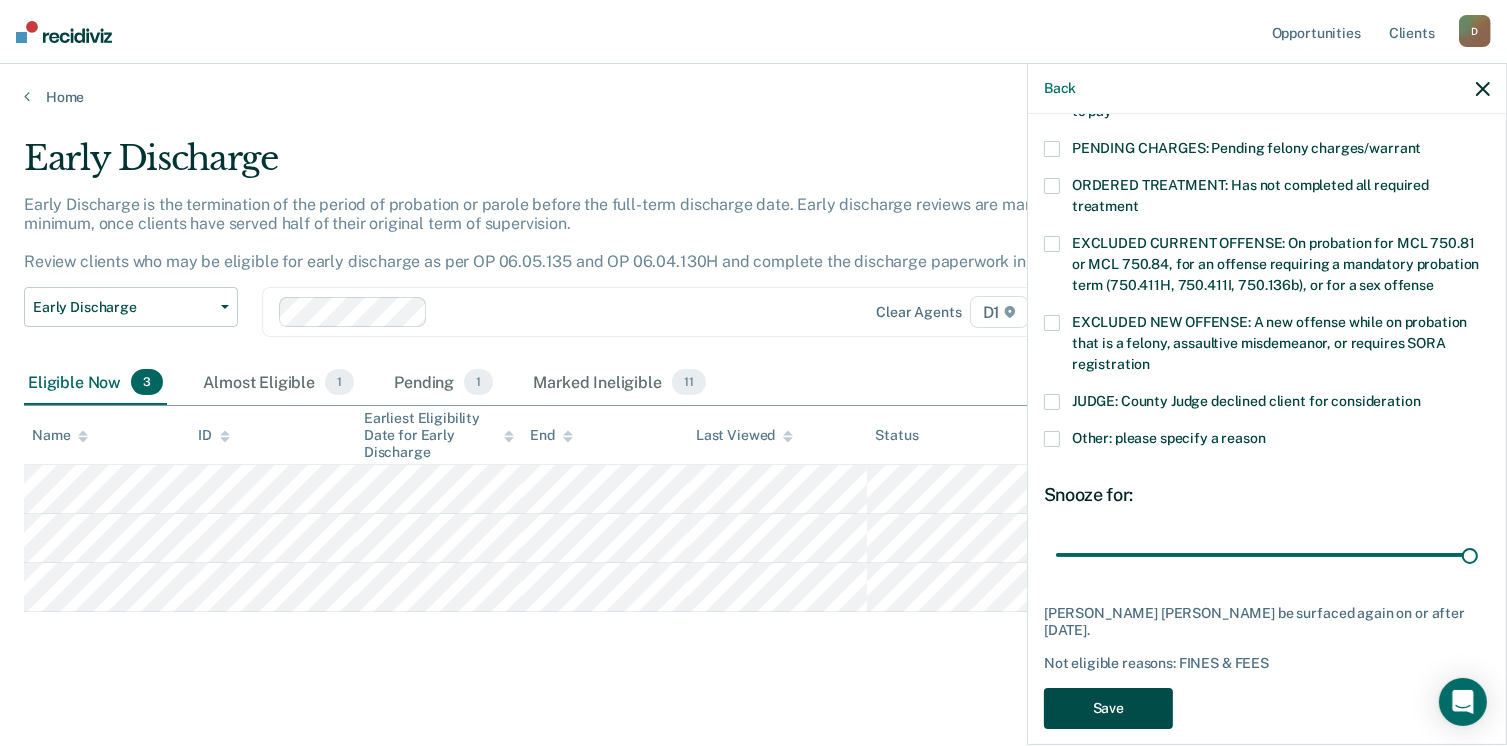 click on "Save" at bounding box center (1108, 708) 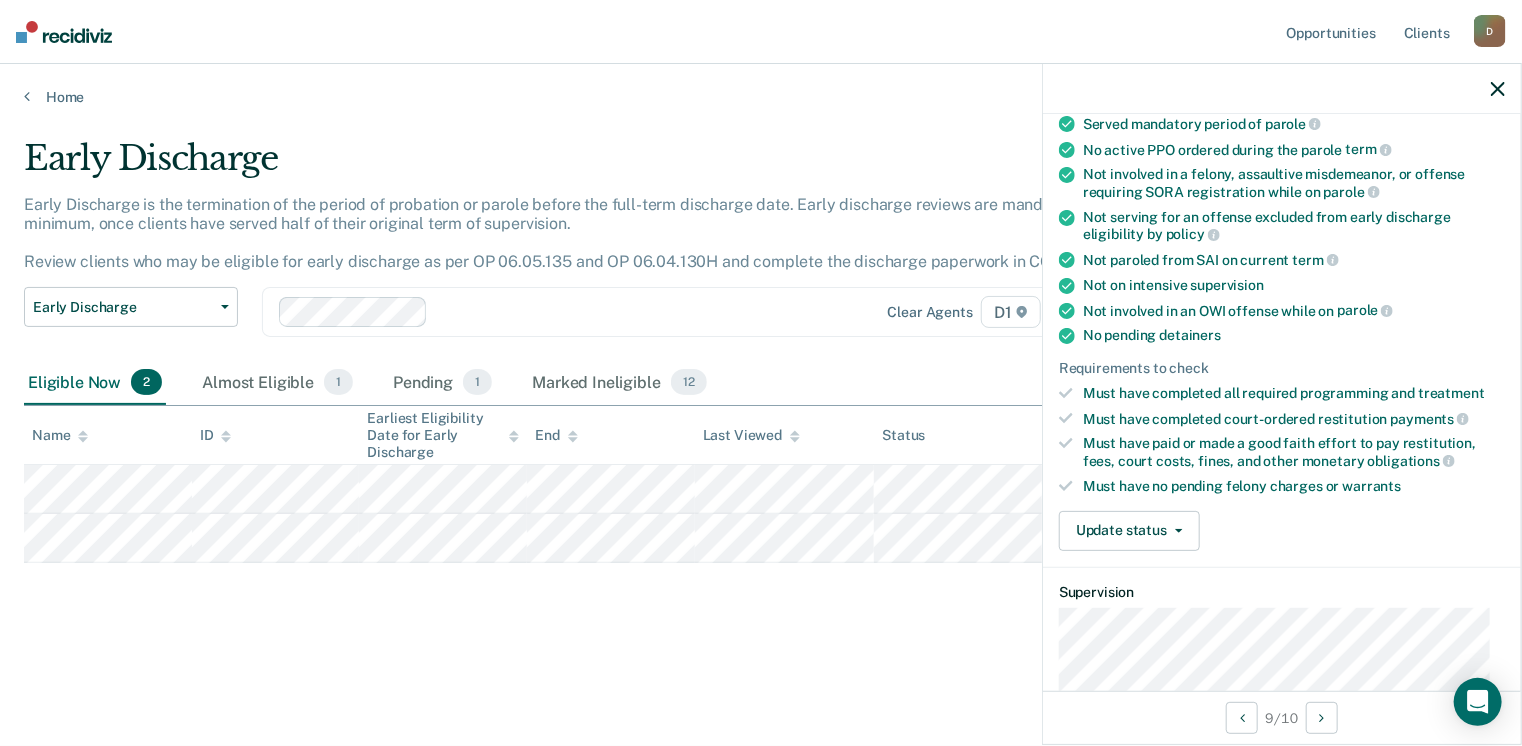 scroll, scrollTop: 541, scrollLeft: 0, axis: vertical 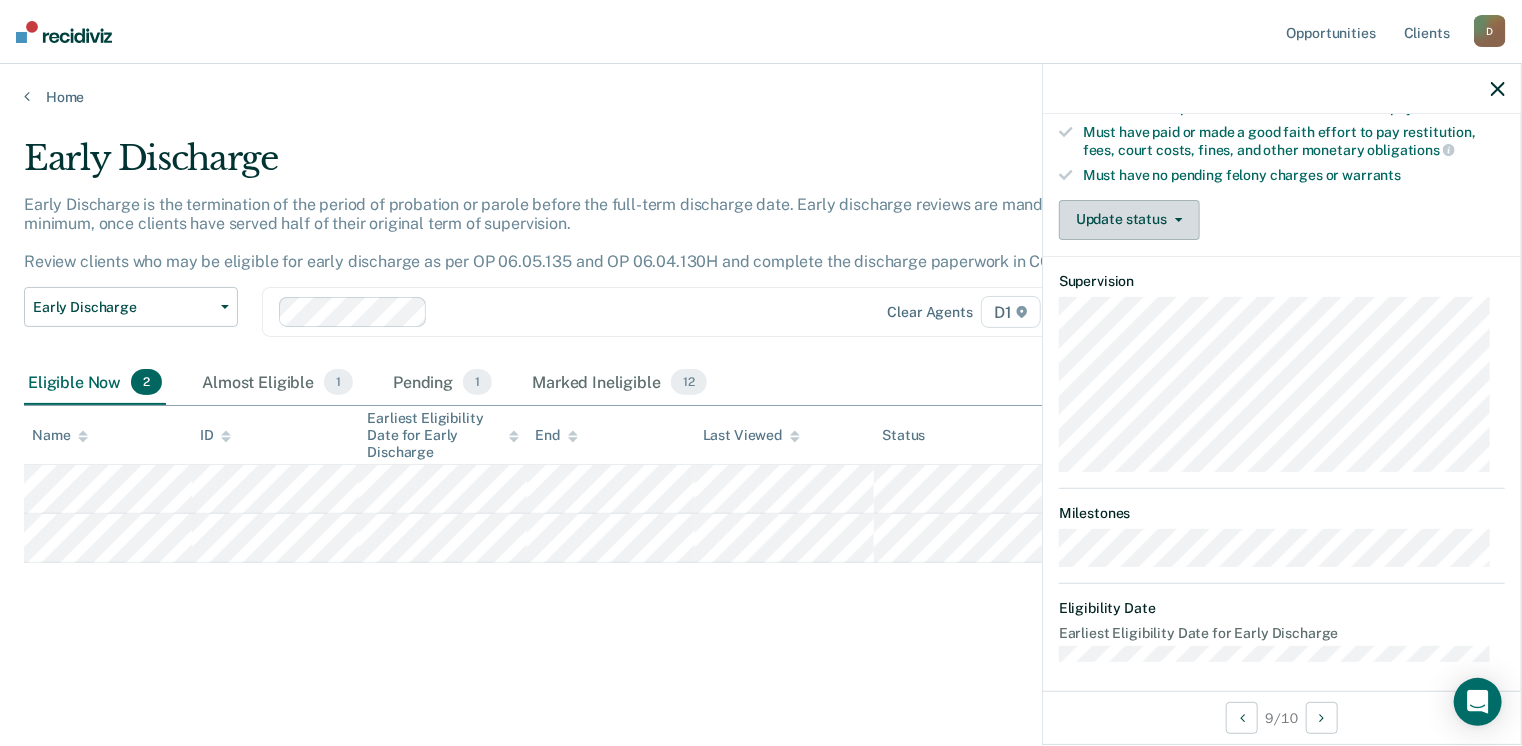 click on "Update status" at bounding box center [1129, 220] 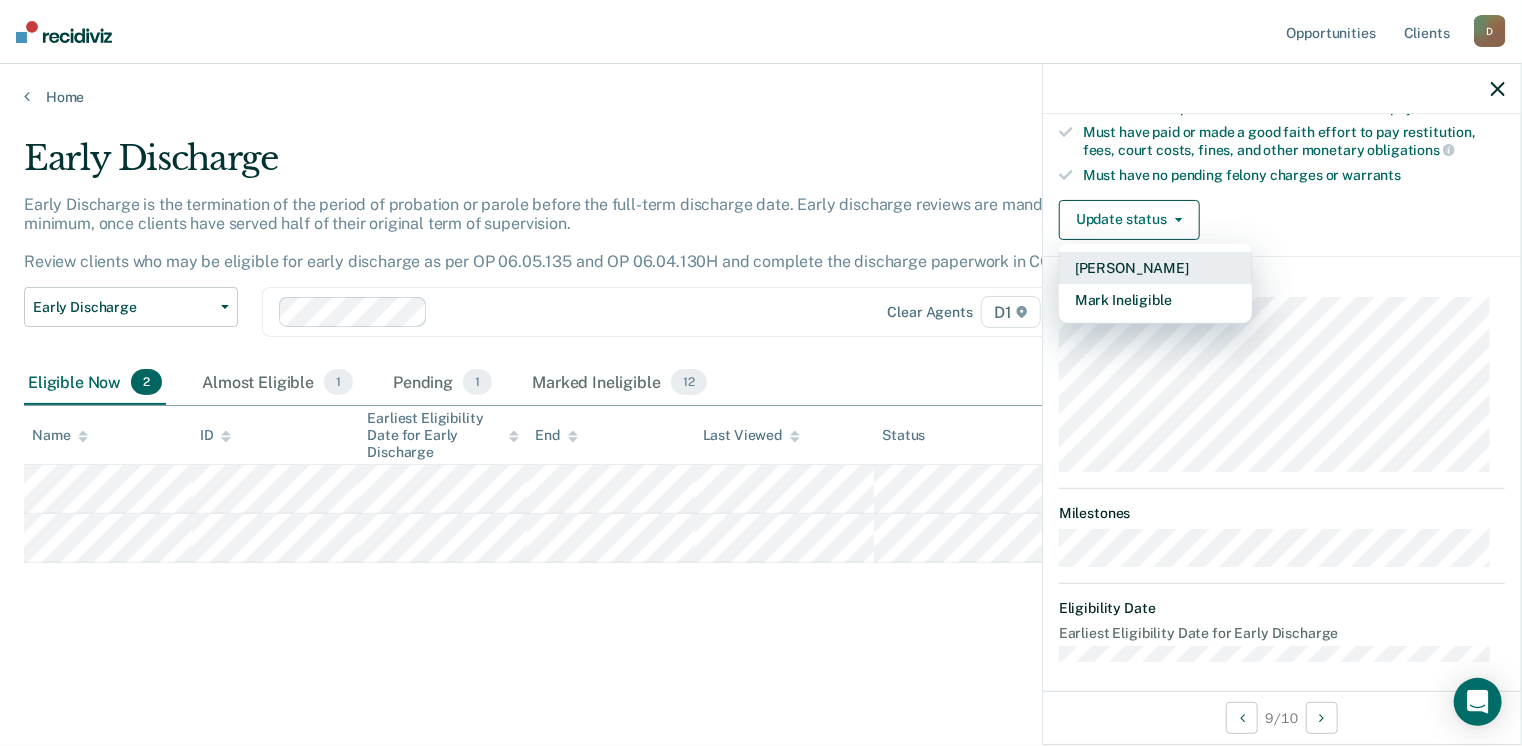 click on "[PERSON_NAME]" at bounding box center (1155, 268) 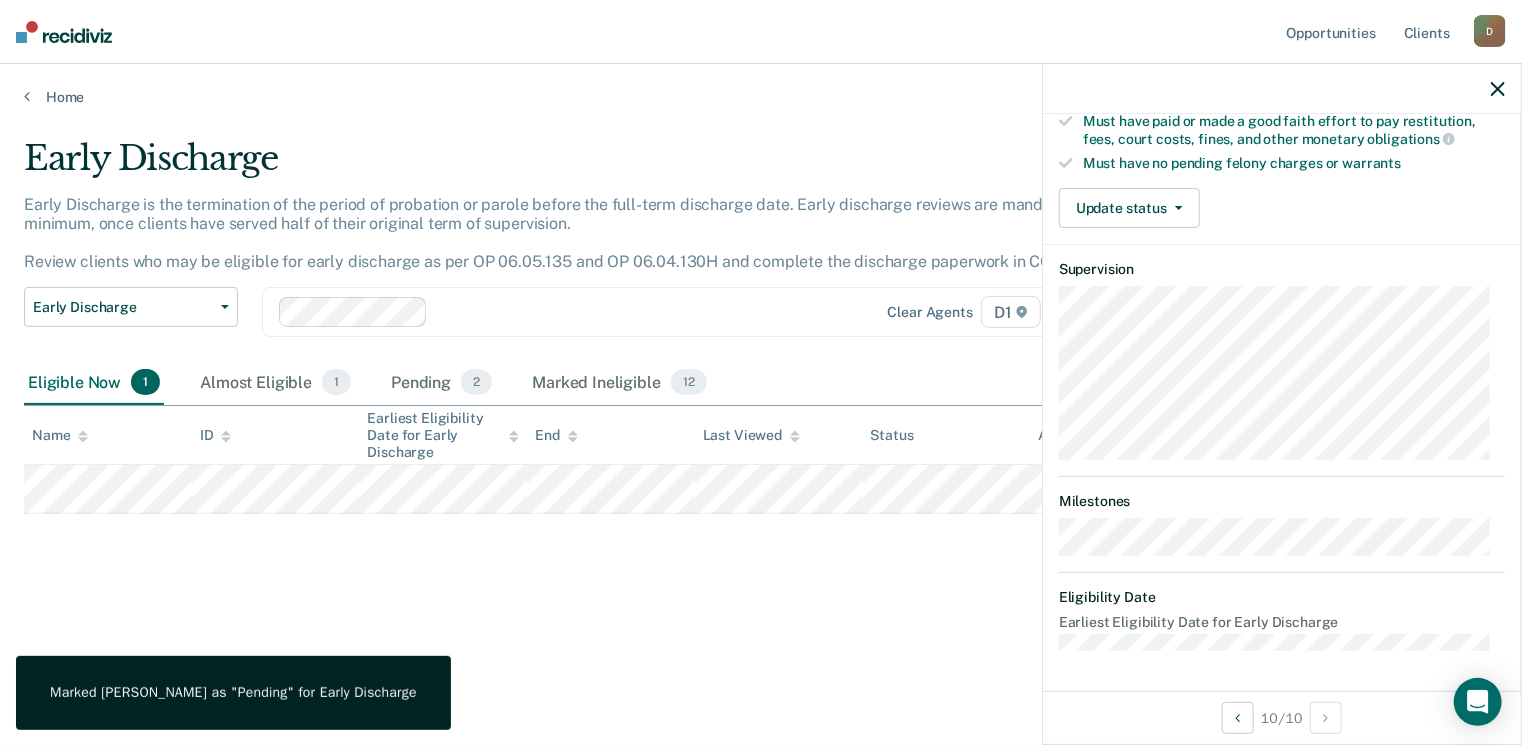 scroll, scrollTop: 392, scrollLeft: 0, axis: vertical 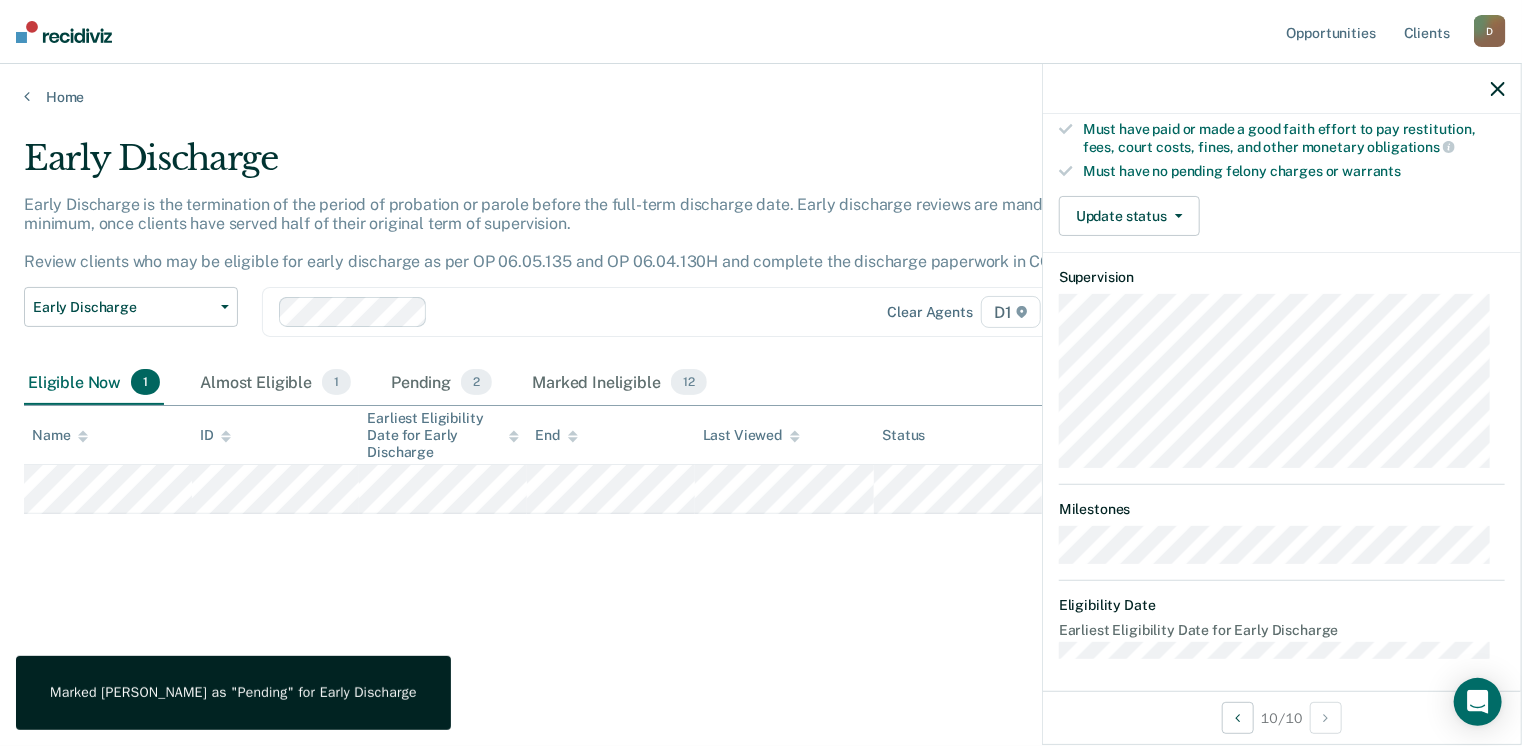 click on "Validated by data from COMS Completed at least half of probation   term   No active PPO ordered during the probation   term   Not involved in a felony, assaultive misdemeanor, or offense requiring SORA registration while on   probation   Not serving for an offense excluded from early discharge eligibility by   policy   Requirements to check Must have completed all required programming and   treatment Must have completed court-ordered restitution   payments   Must have paid or made a good faith effort to pay restitution, fees, court costs, fines, and other monetary   obligations   Must have no pending felony charges or   warrants Update status Mark Pending Mark Ineligible" at bounding box center (1282, 48) 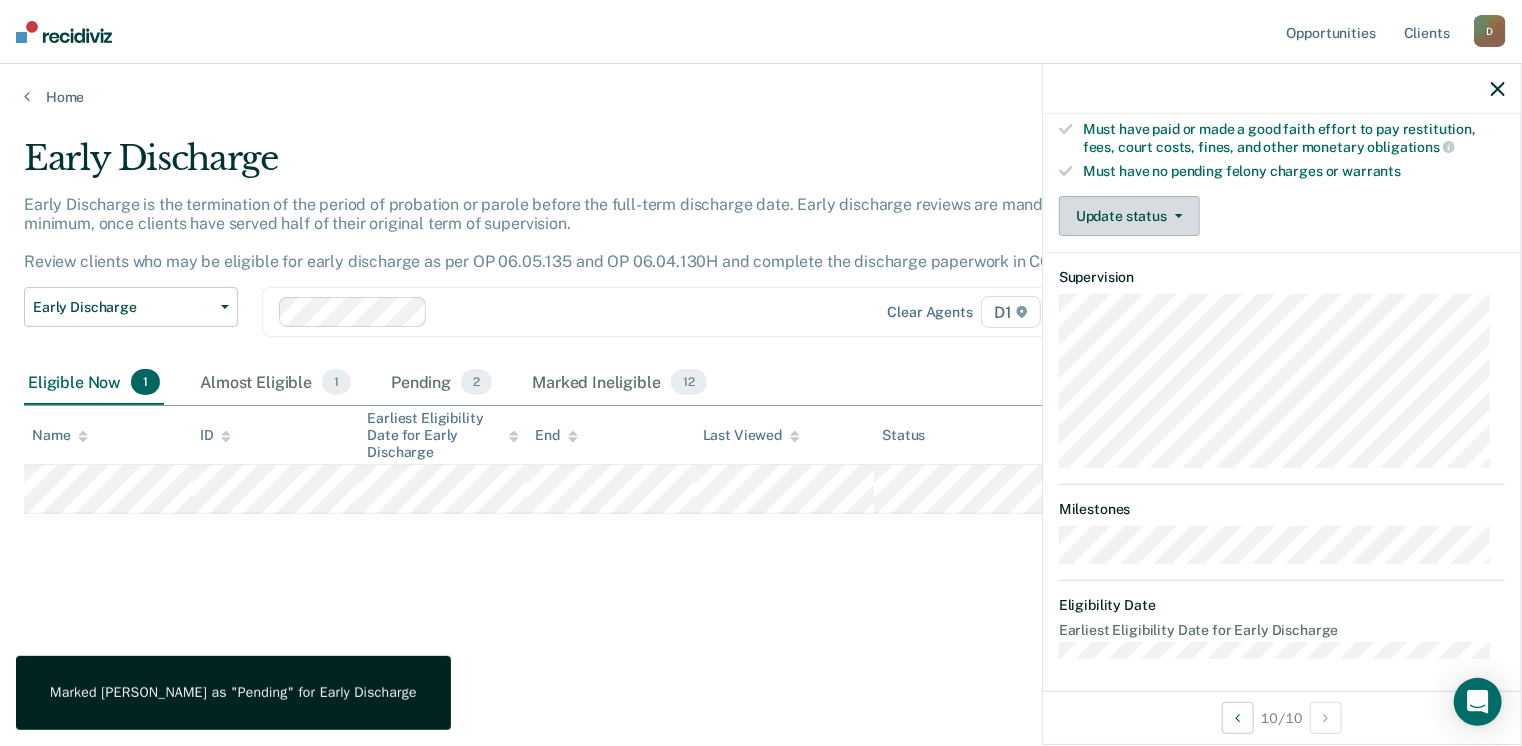 click on "Update status" at bounding box center (1129, 216) 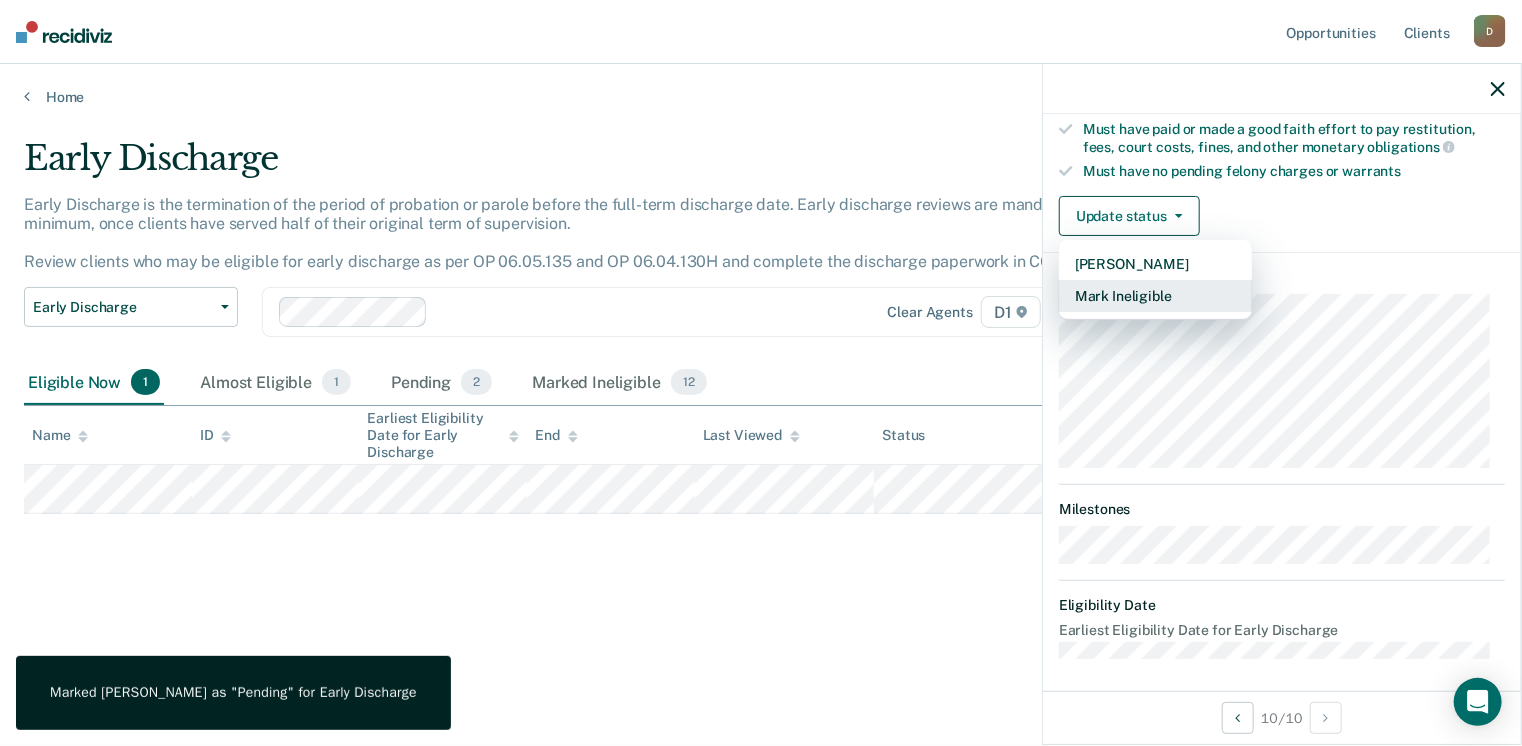 click on "Mark Ineligible" at bounding box center [1155, 296] 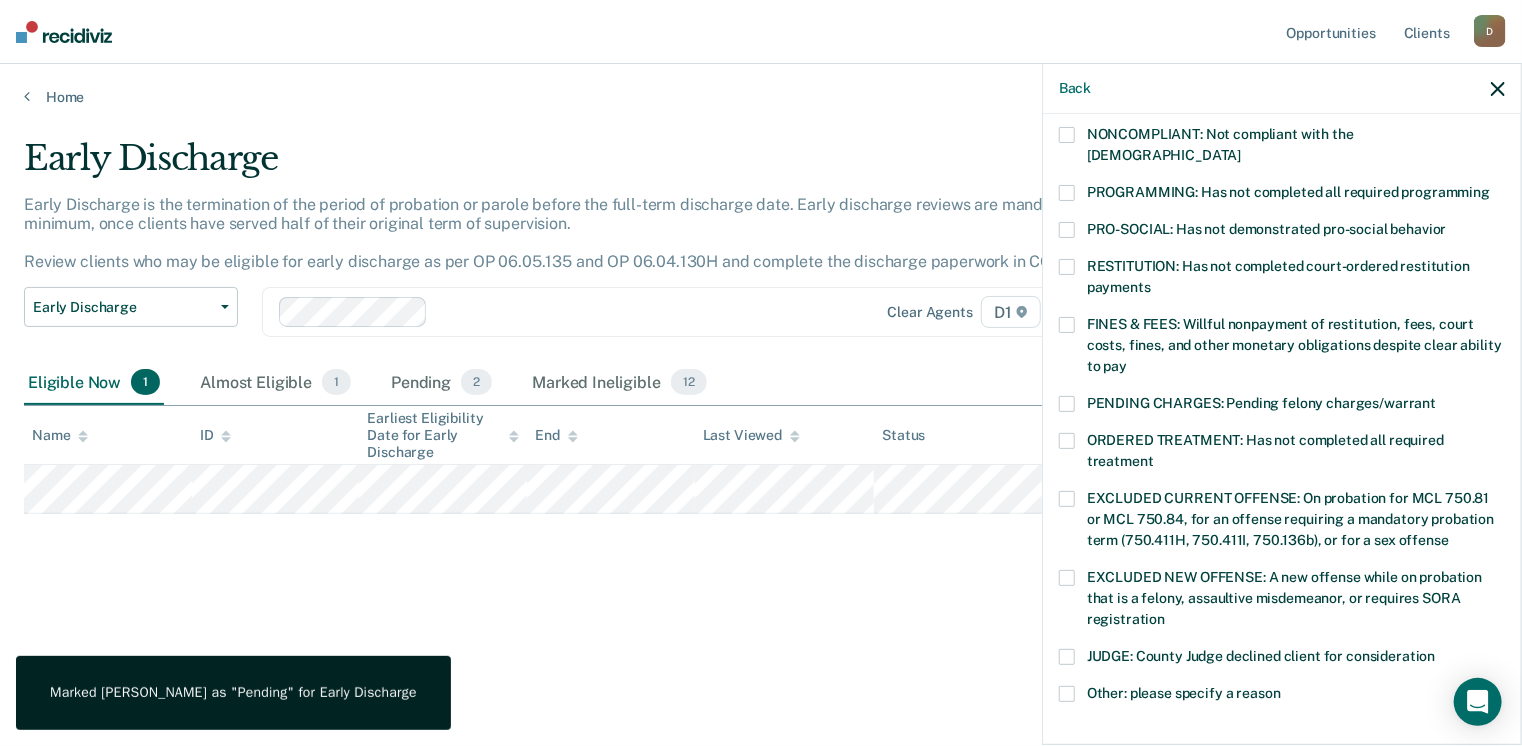 click on "Other: please specify a reason" at bounding box center [1282, 704] 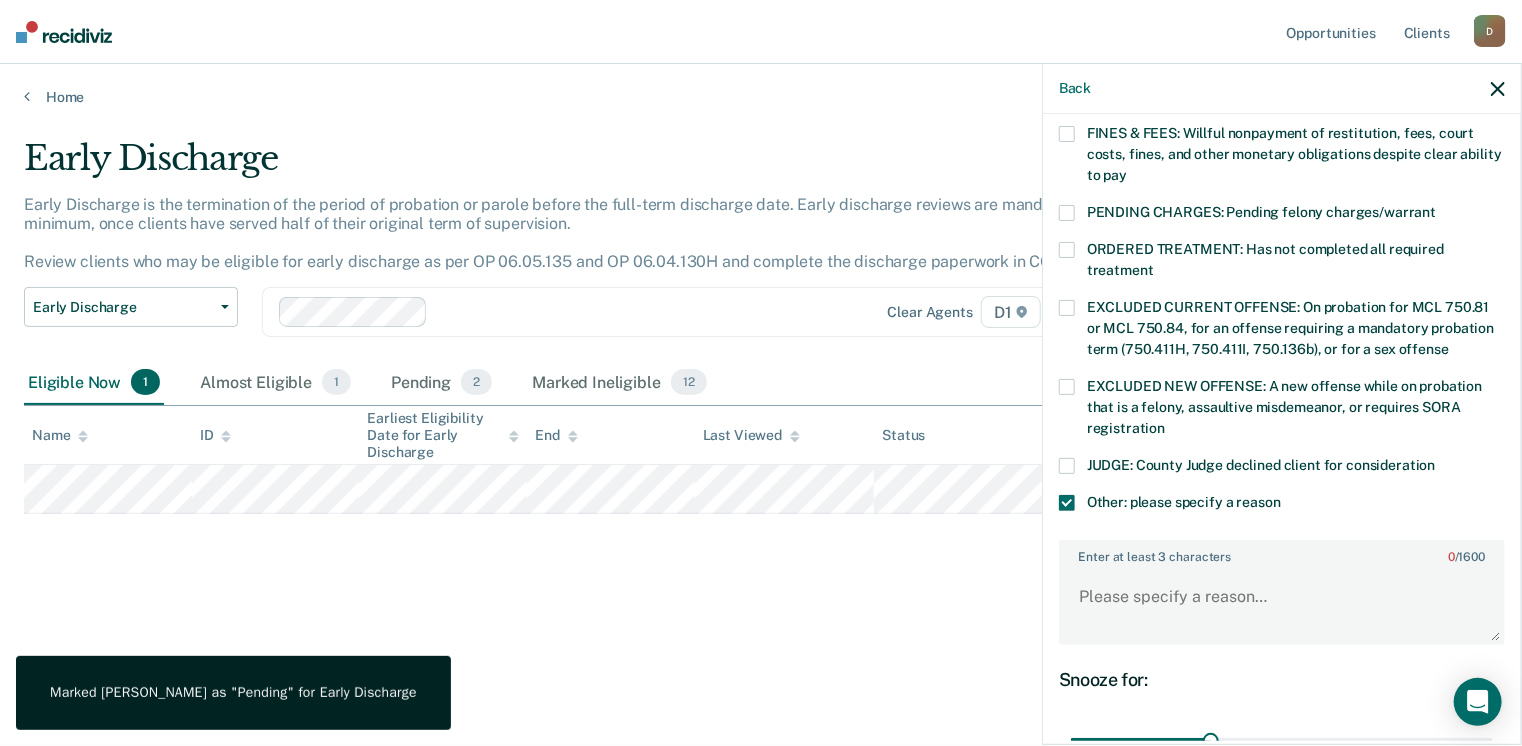 scroll, scrollTop: 592, scrollLeft: 0, axis: vertical 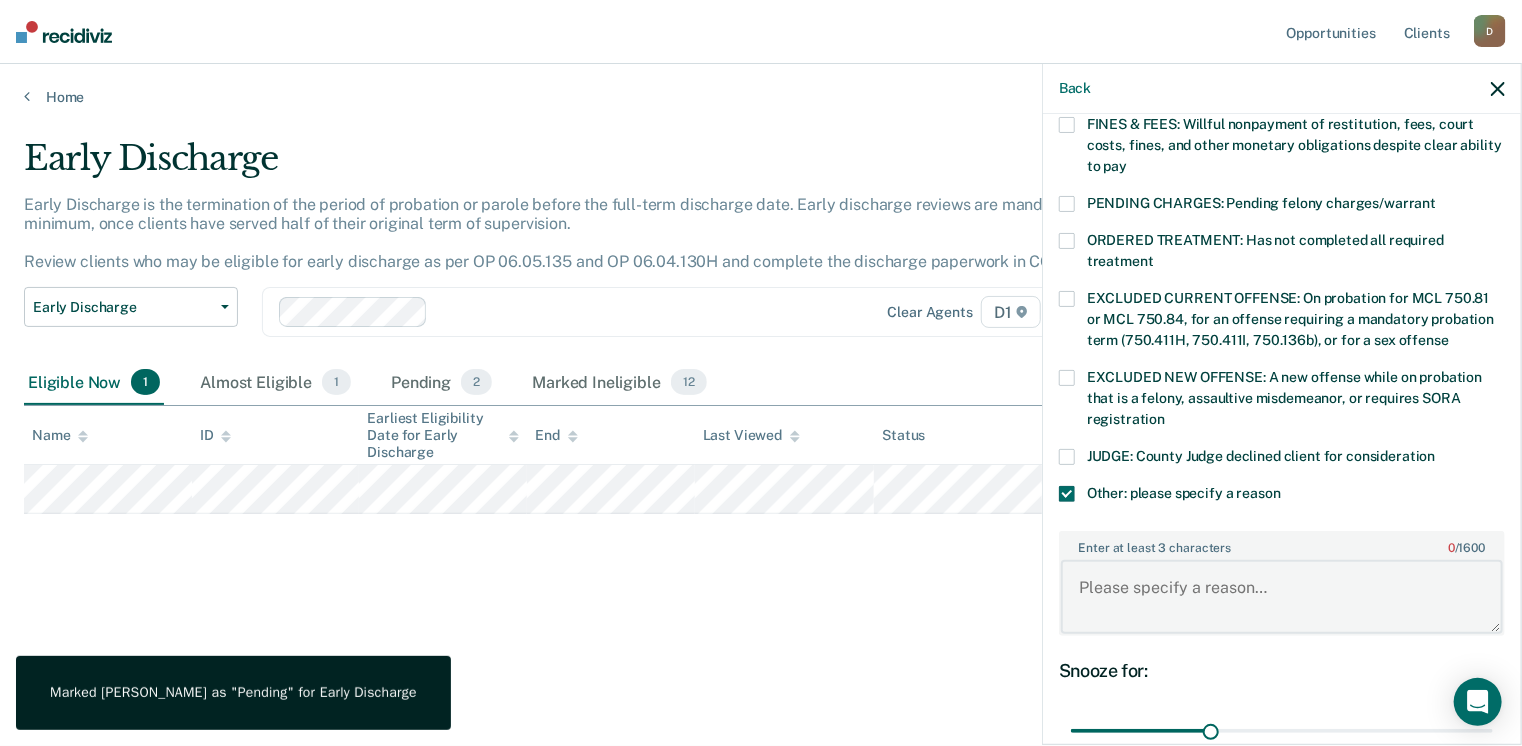 click on "Enter at least 3 characters 0  /  1600" at bounding box center (1282, 597) 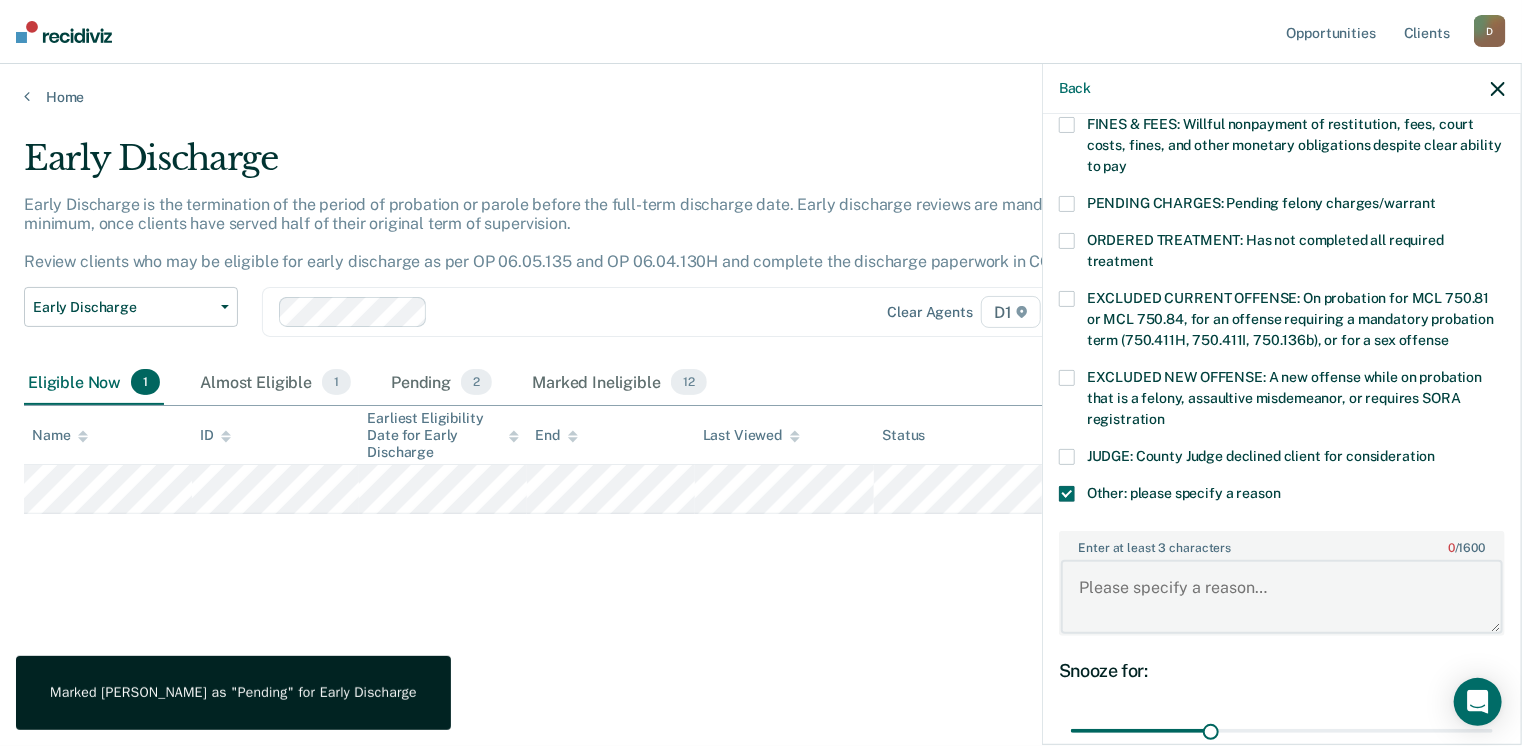 paste on "Drug Court Participant" 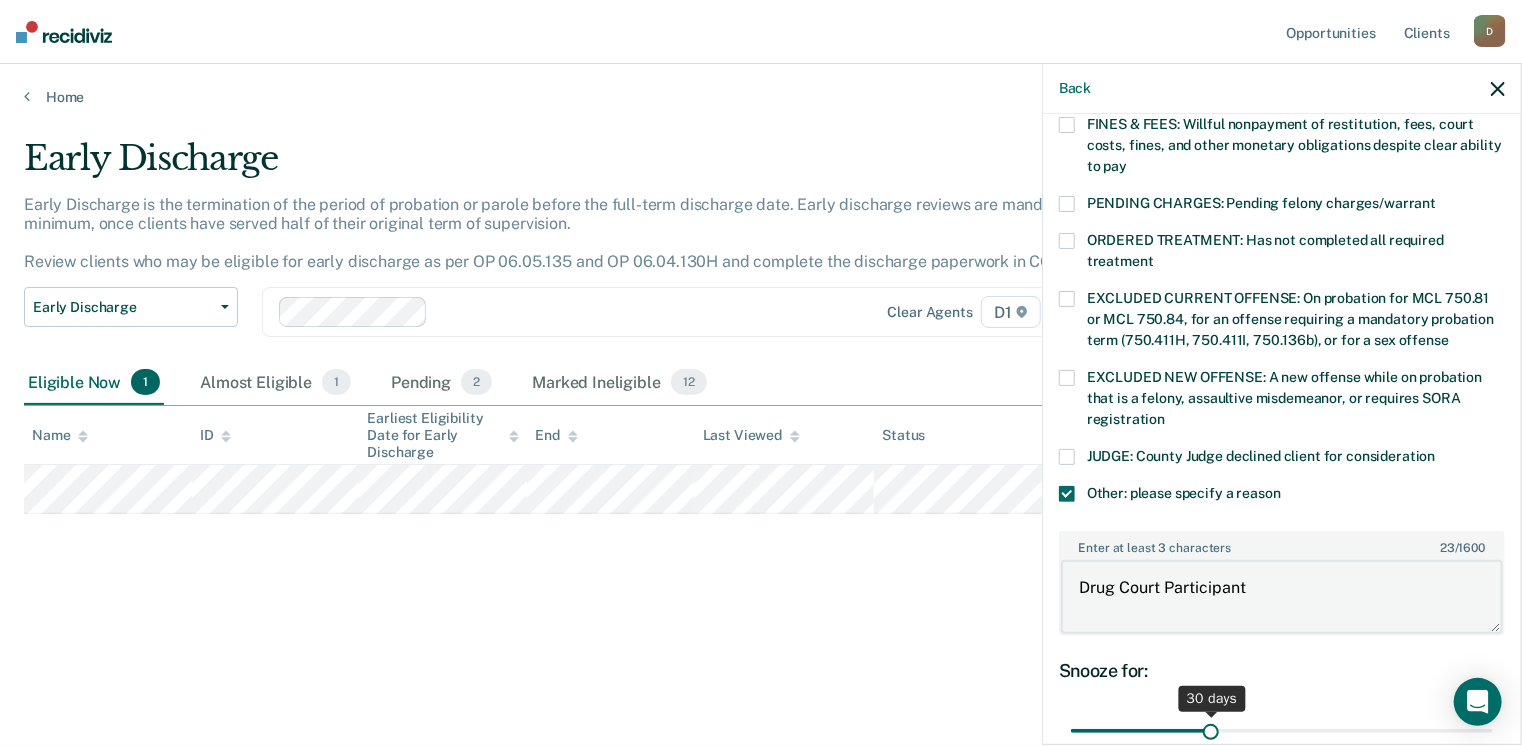 type on "Drug Court Participant" 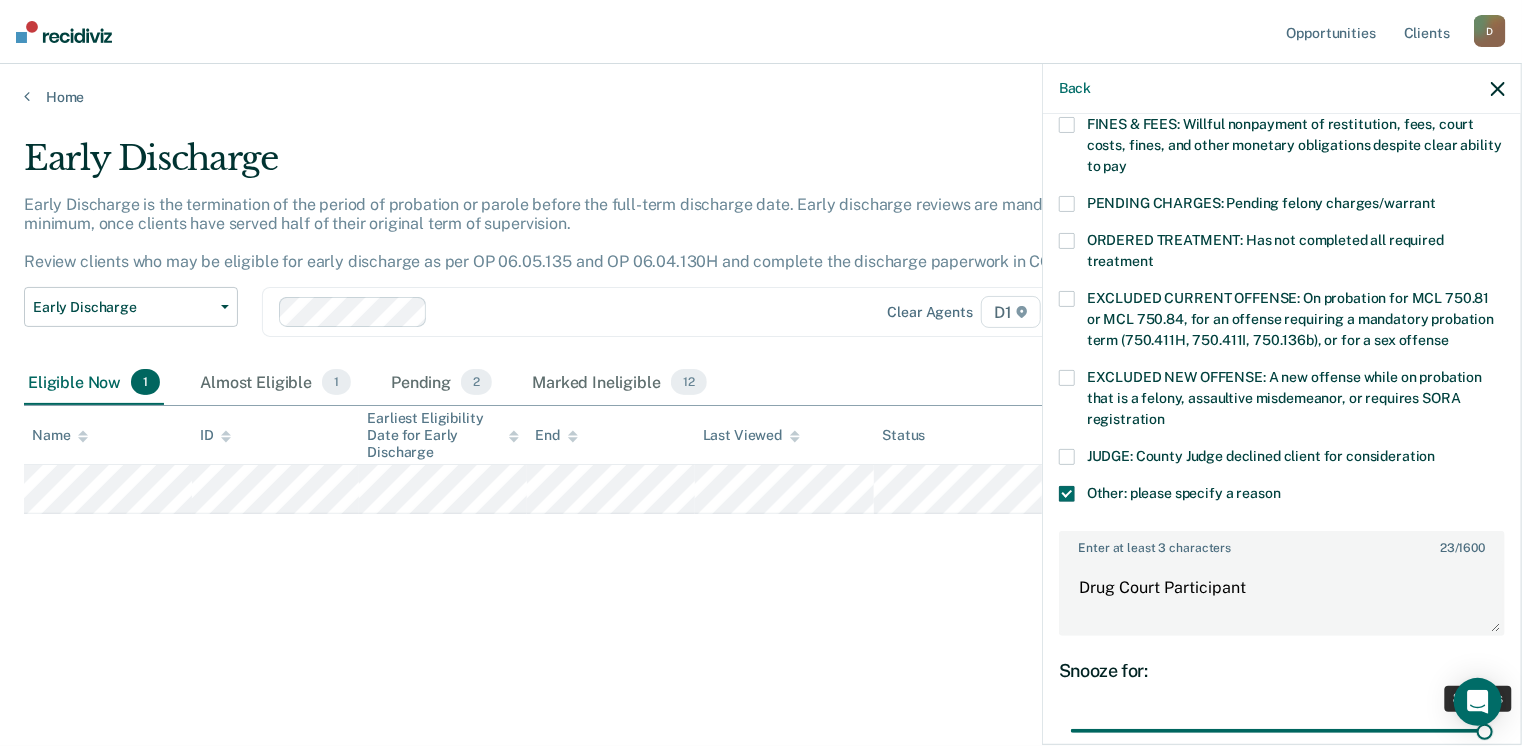drag, startPoint x: 1208, startPoint y: 722, endPoint x: 1545, endPoint y: 711, distance: 337.17947 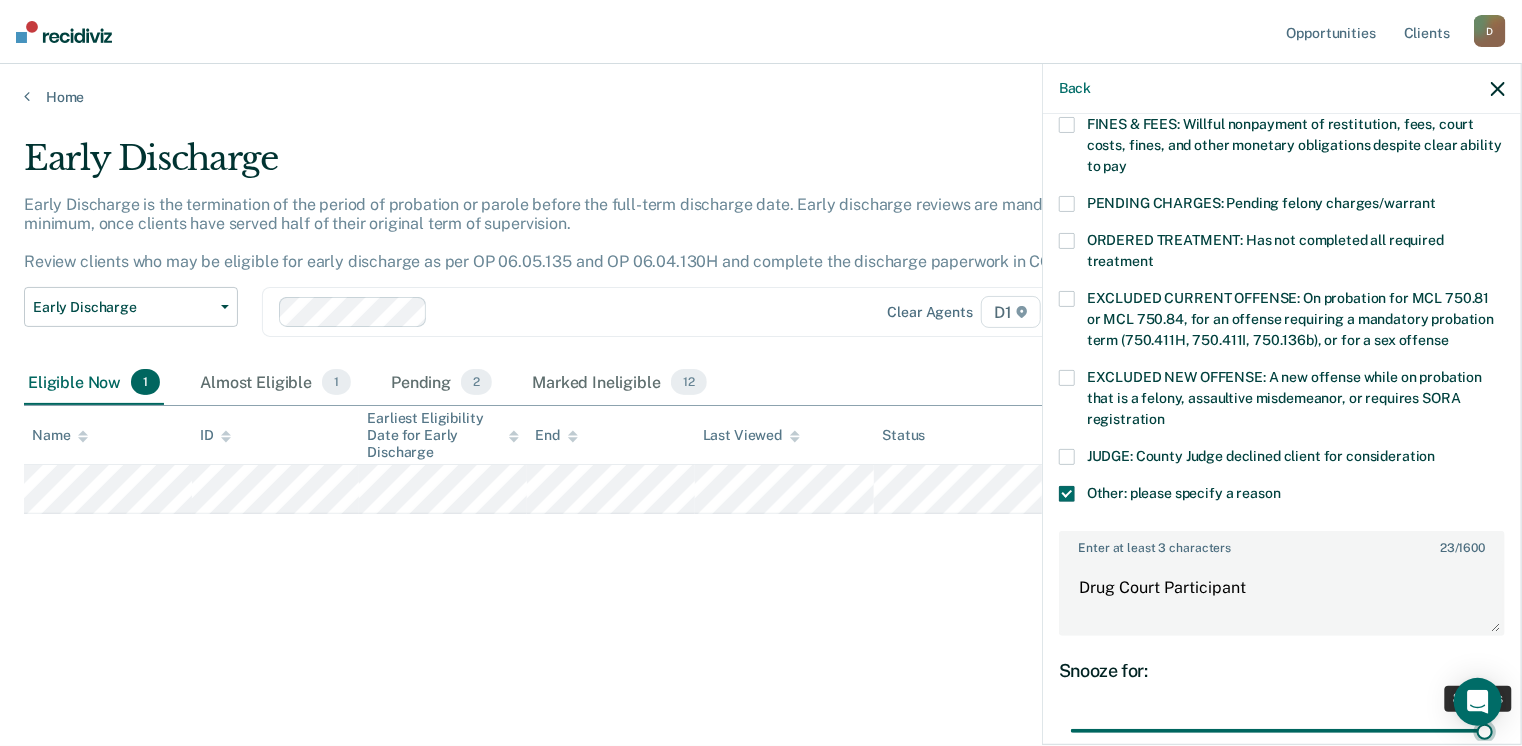 type on "90" 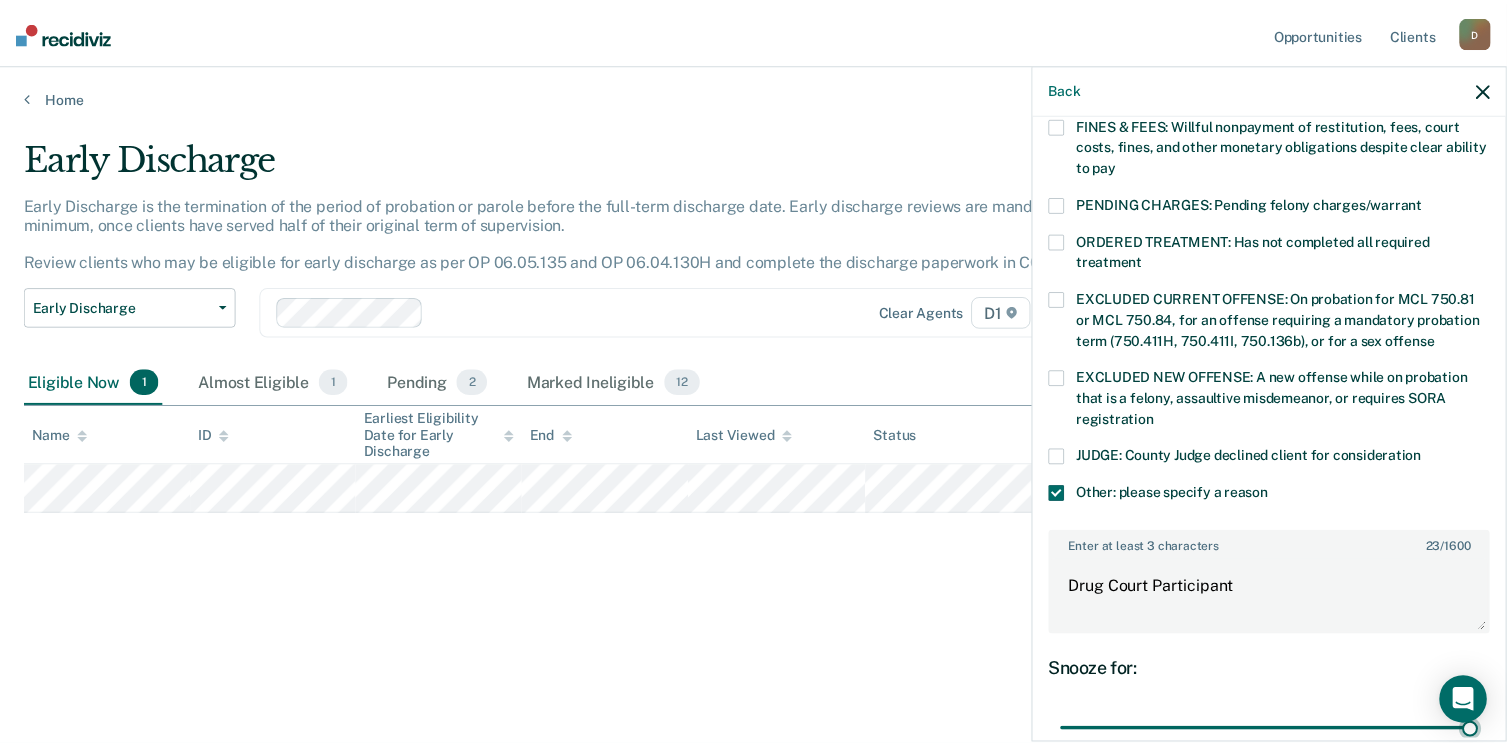 scroll, scrollTop: 749, scrollLeft: 0, axis: vertical 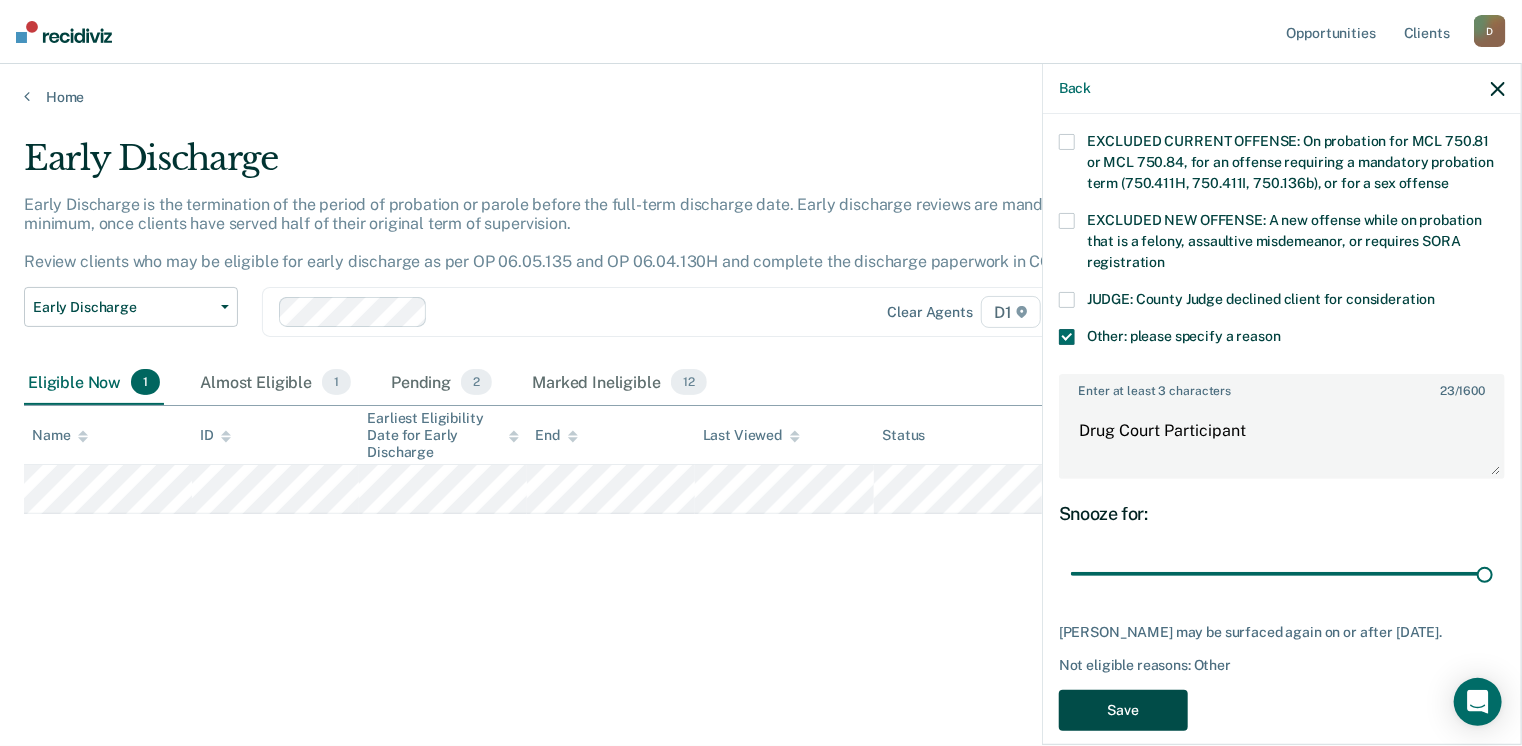 click on "Save" at bounding box center (1123, 710) 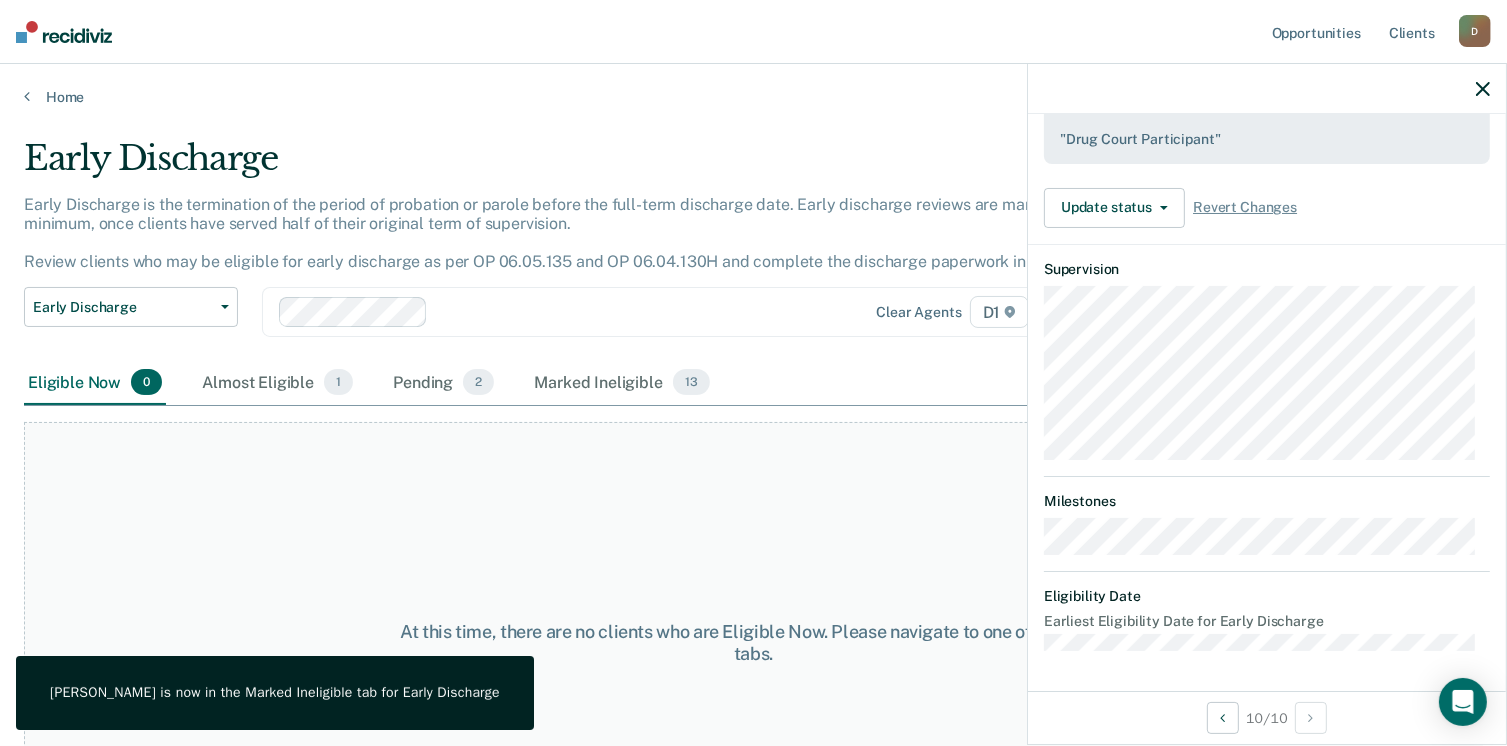 scroll, scrollTop: 572, scrollLeft: 0, axis: vertical 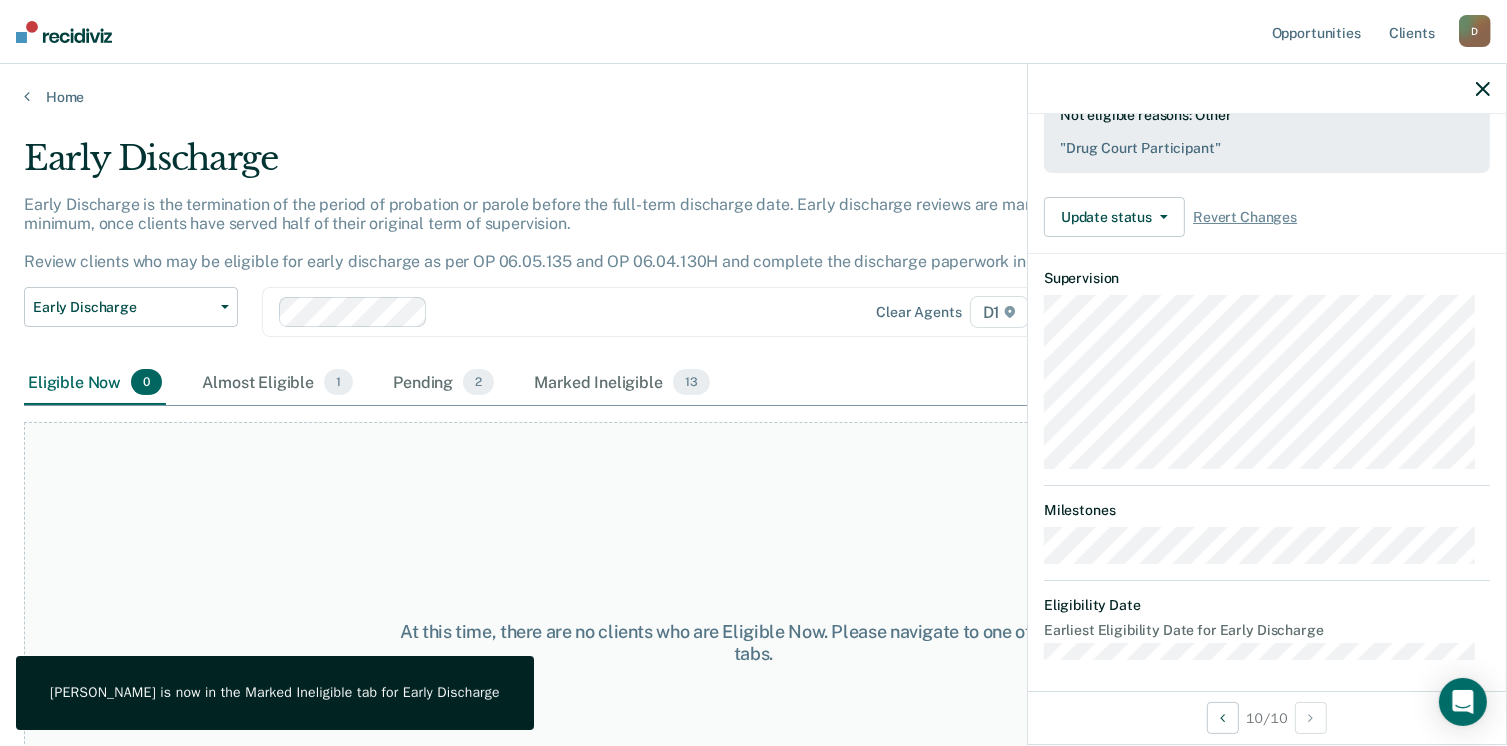 click 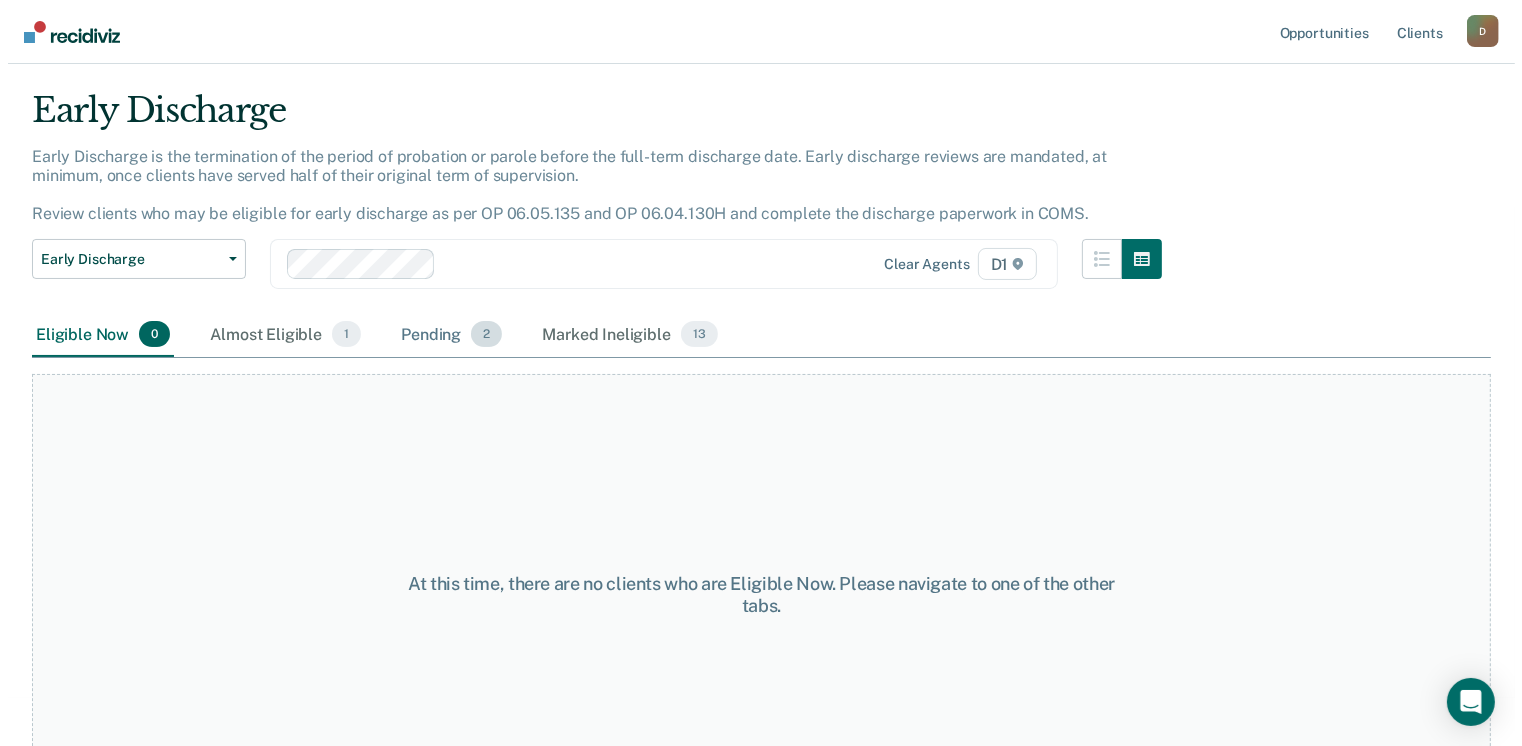 scroll, scrollTop: 0, scrollLeft: 0, axis: both 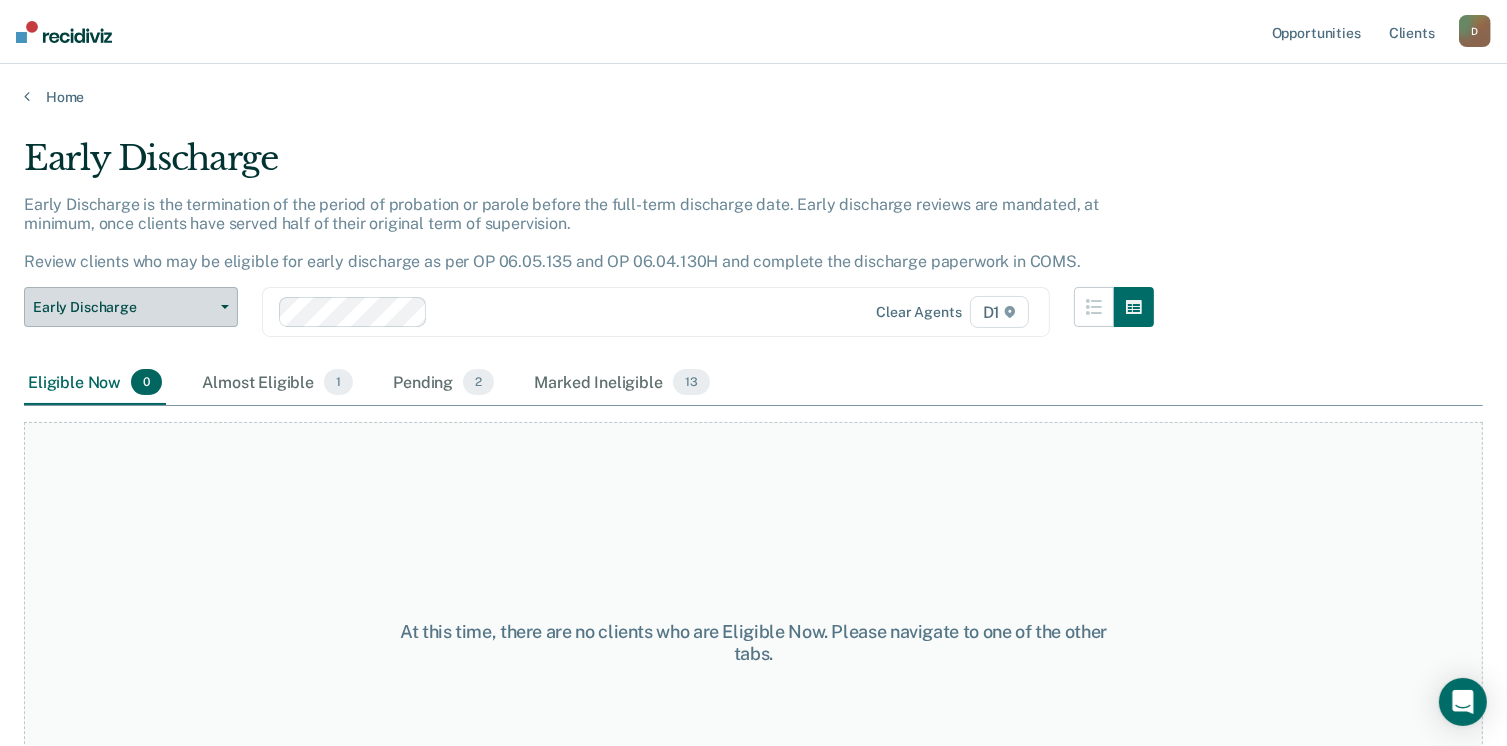 click on "Early Discharge" at bounding box center (123, 307) 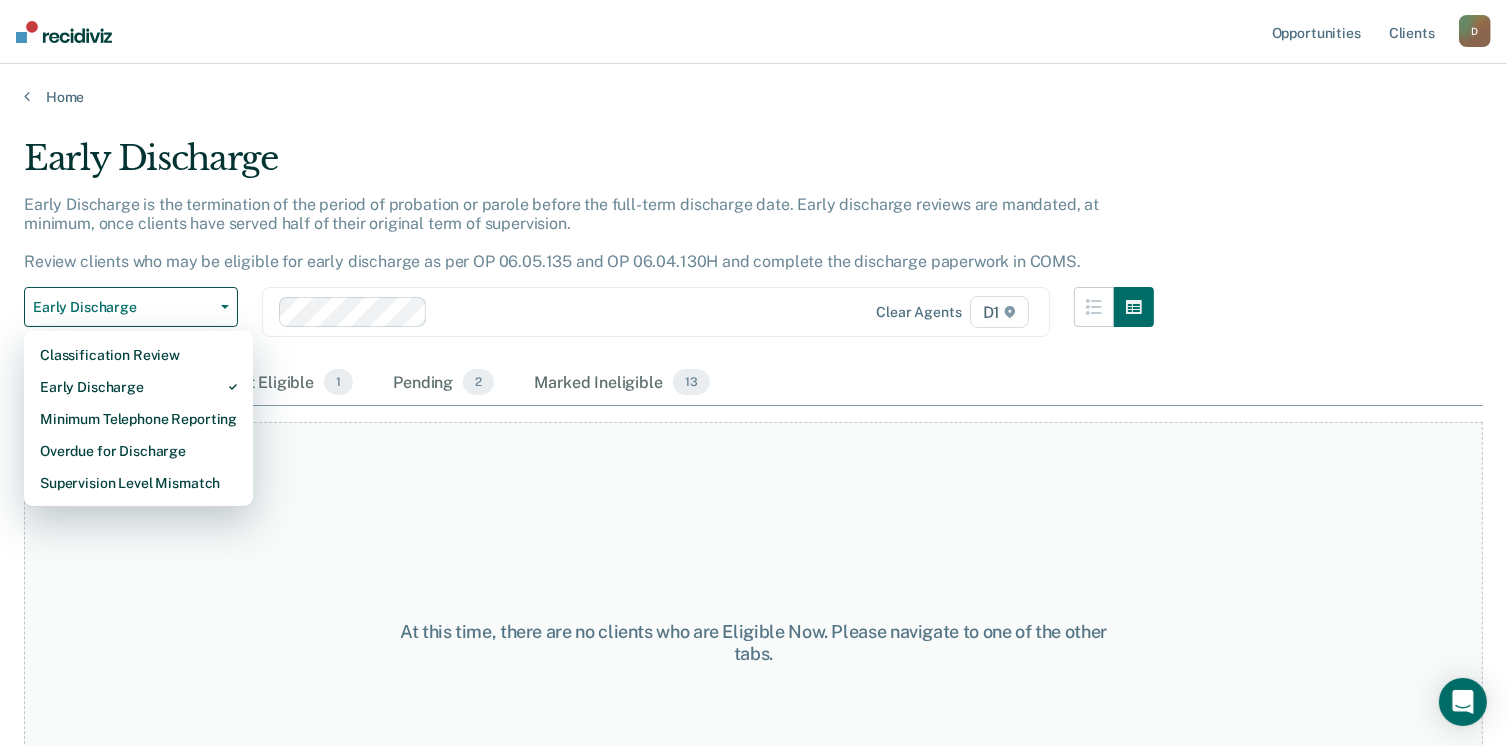 click on "Early Discharge is the termination of the period of probation or parole before the full-term discharge date. Early discharge reviews are mandated, at minimum, once clients have served half of their original term of supervision. Review clients who may be eligible for early discharge as per OP 06.05.135 and OP 06.04.130H and complete the discharge paperwork in COMS." at bounding box center (589, 241) 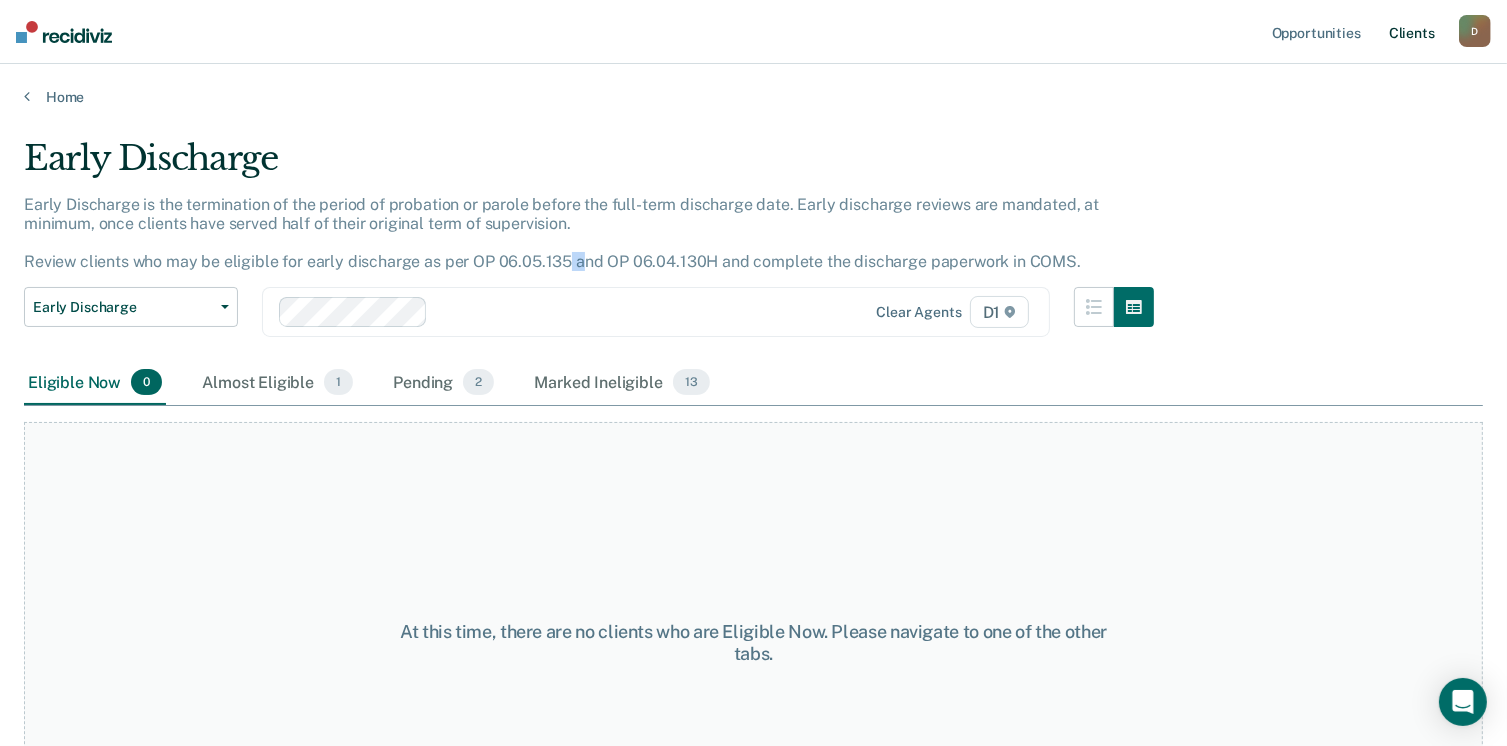click on "Client s" at bounding box center [1412, 32] 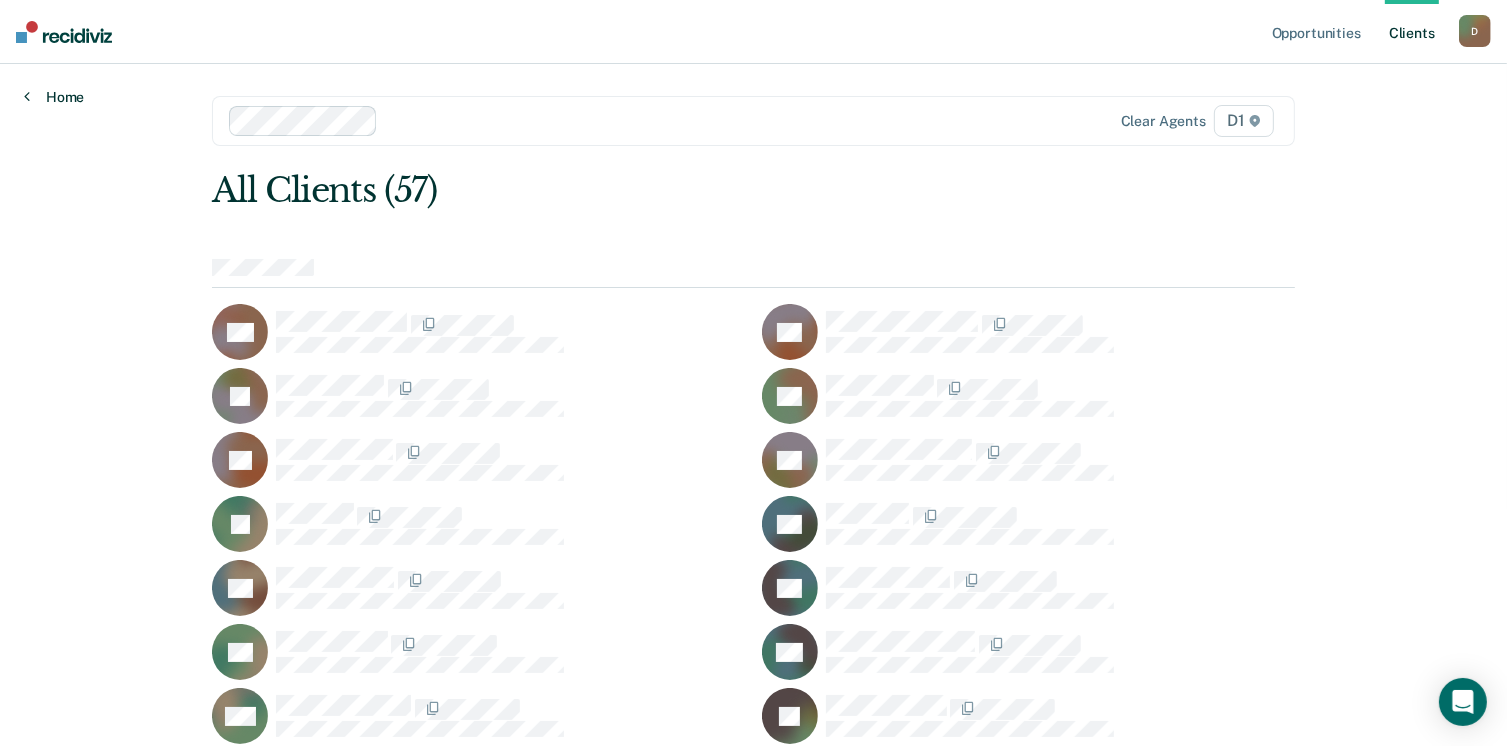 click on "Home" at bounding box center [54, 97] 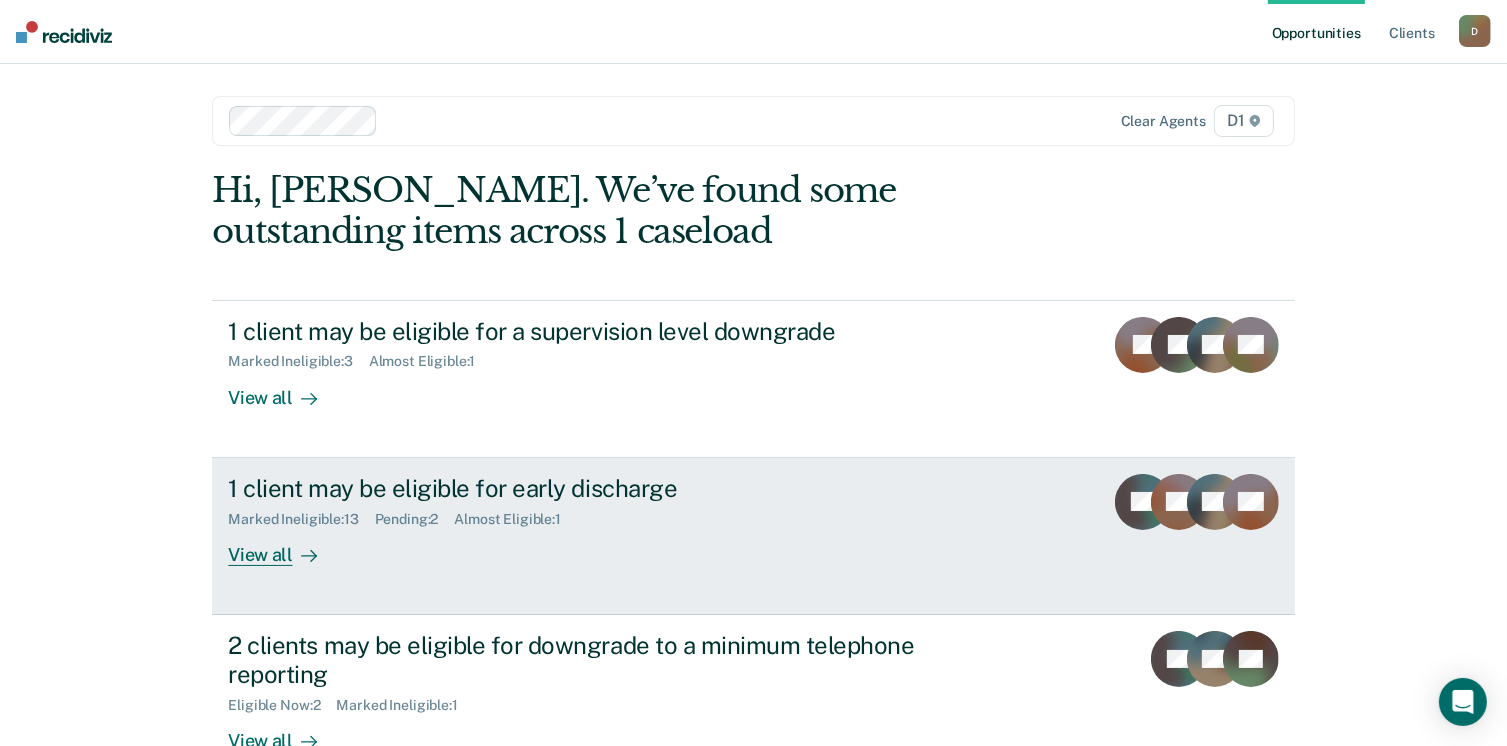 click on "1 client may be eligible for early discharge Marked Ineligible :  13 Pending :  2 Almost Eligible :  1 View all" at bounding box center [603, 520] 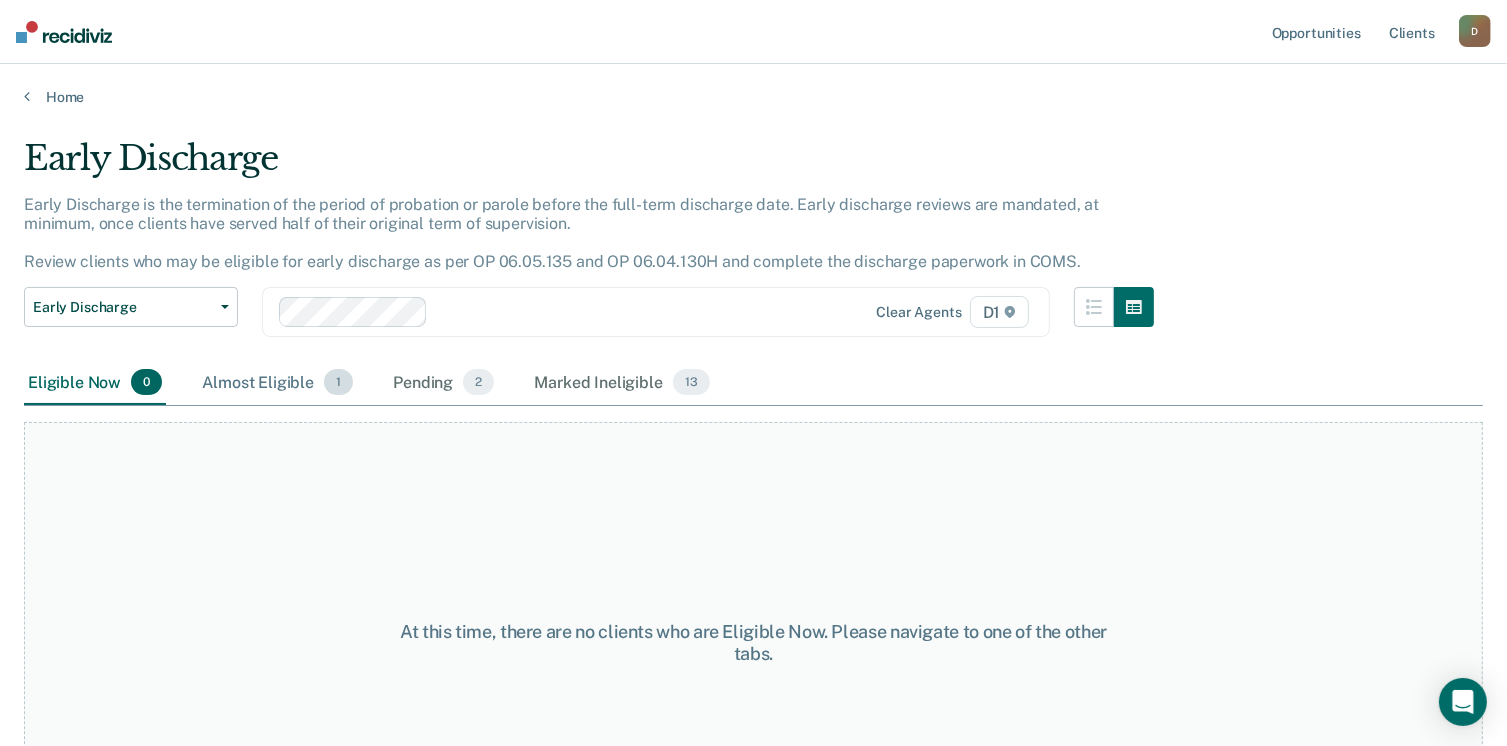 click on "Almost Eligible 1" at bounding box center (277, 383) 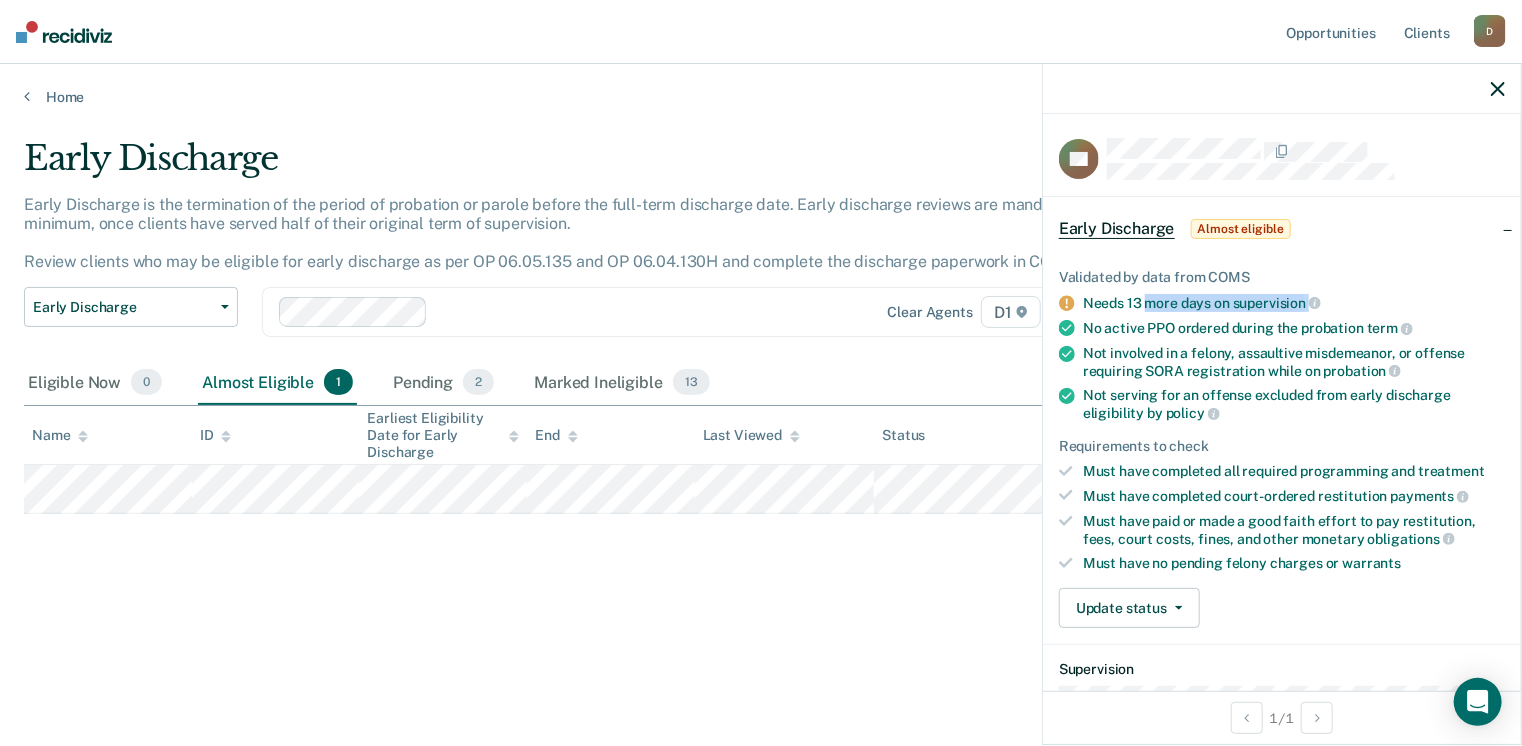 drag, startPoint x: 1175, startPoint y: 293, endPoint x: 1339, endPoint y: 290, distance: 164.02744 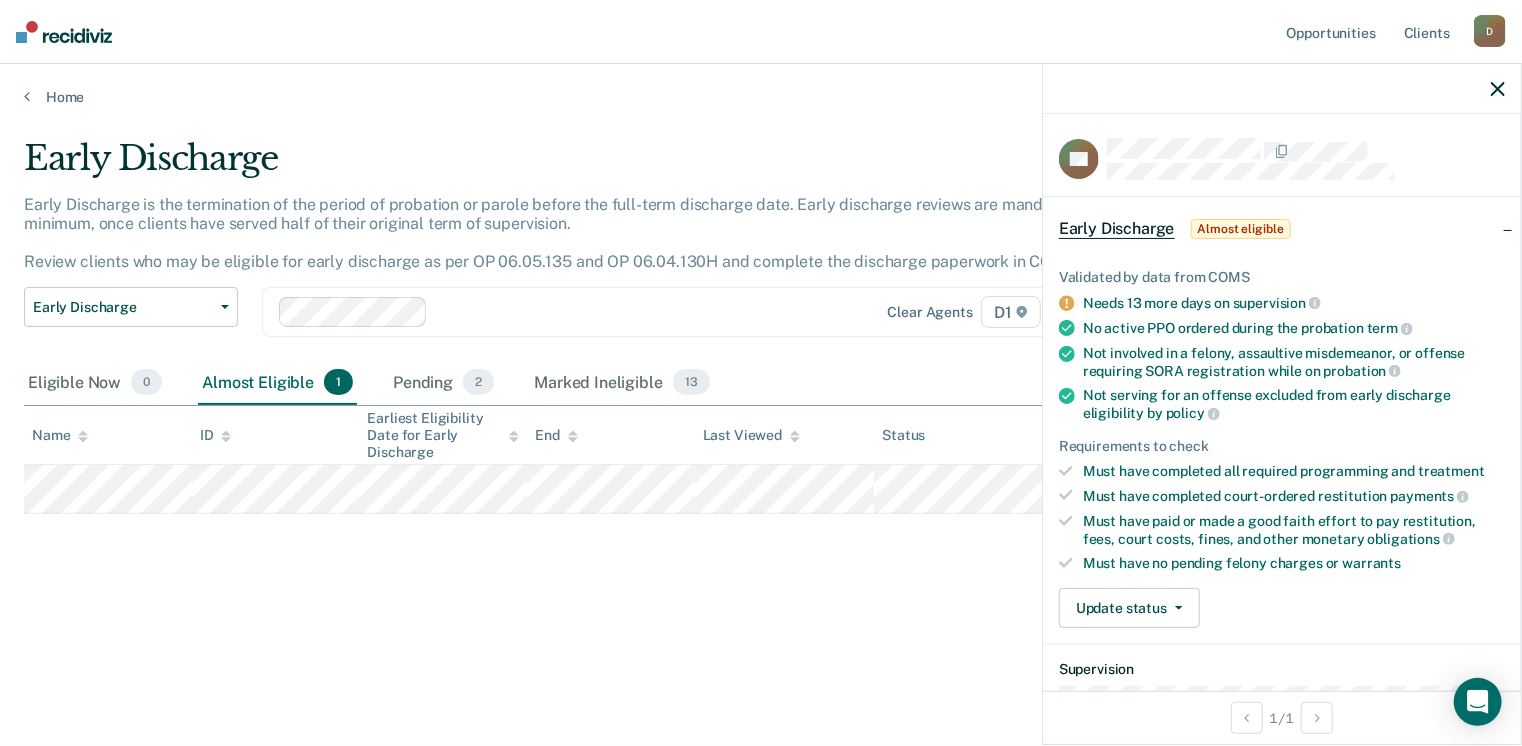 drag, startPoint x: 1339, startPoint y: 290, endPoint x: 1366, endPoint y: 292, distance: 27.073973 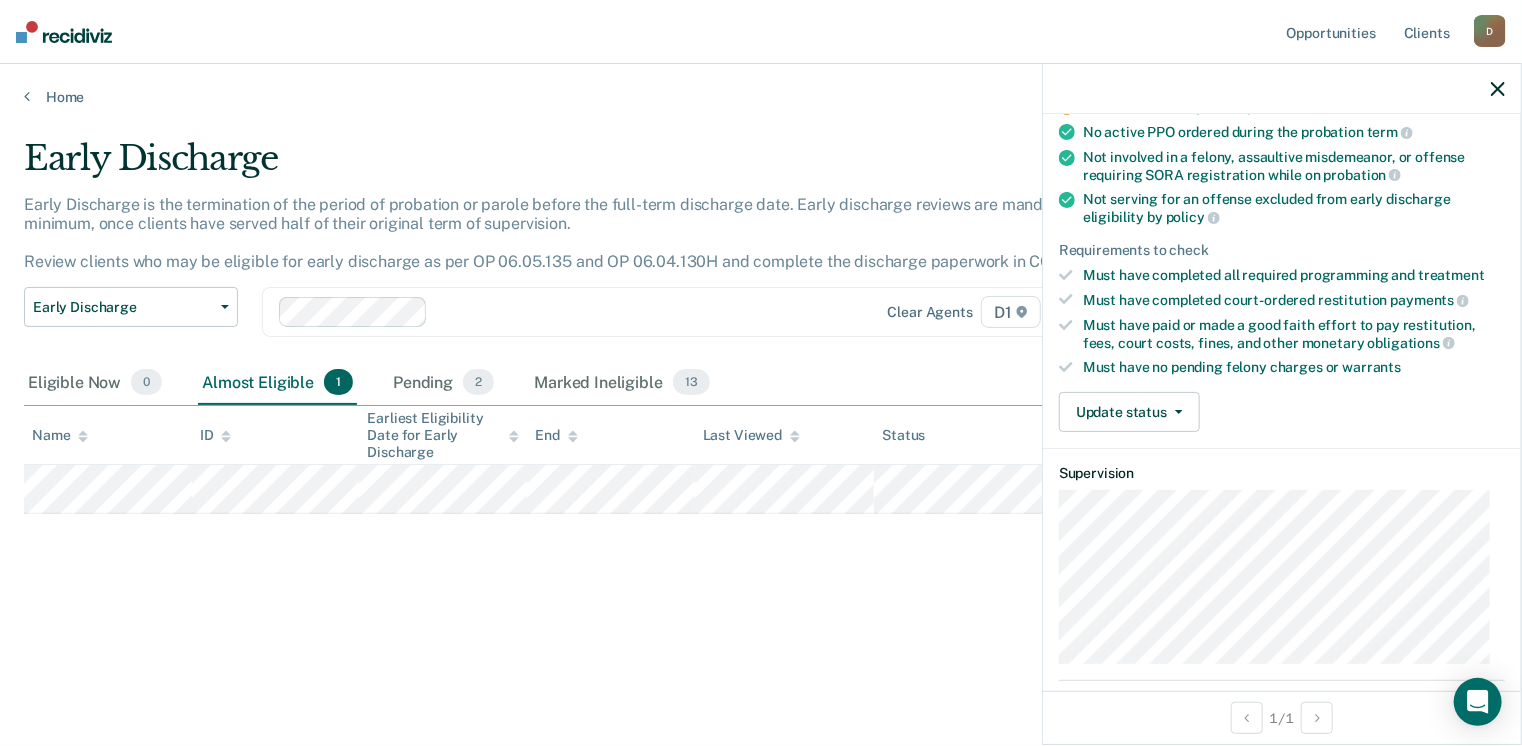 scroll, scrollTop: 200, scrollLeft: 0, axis: vertical 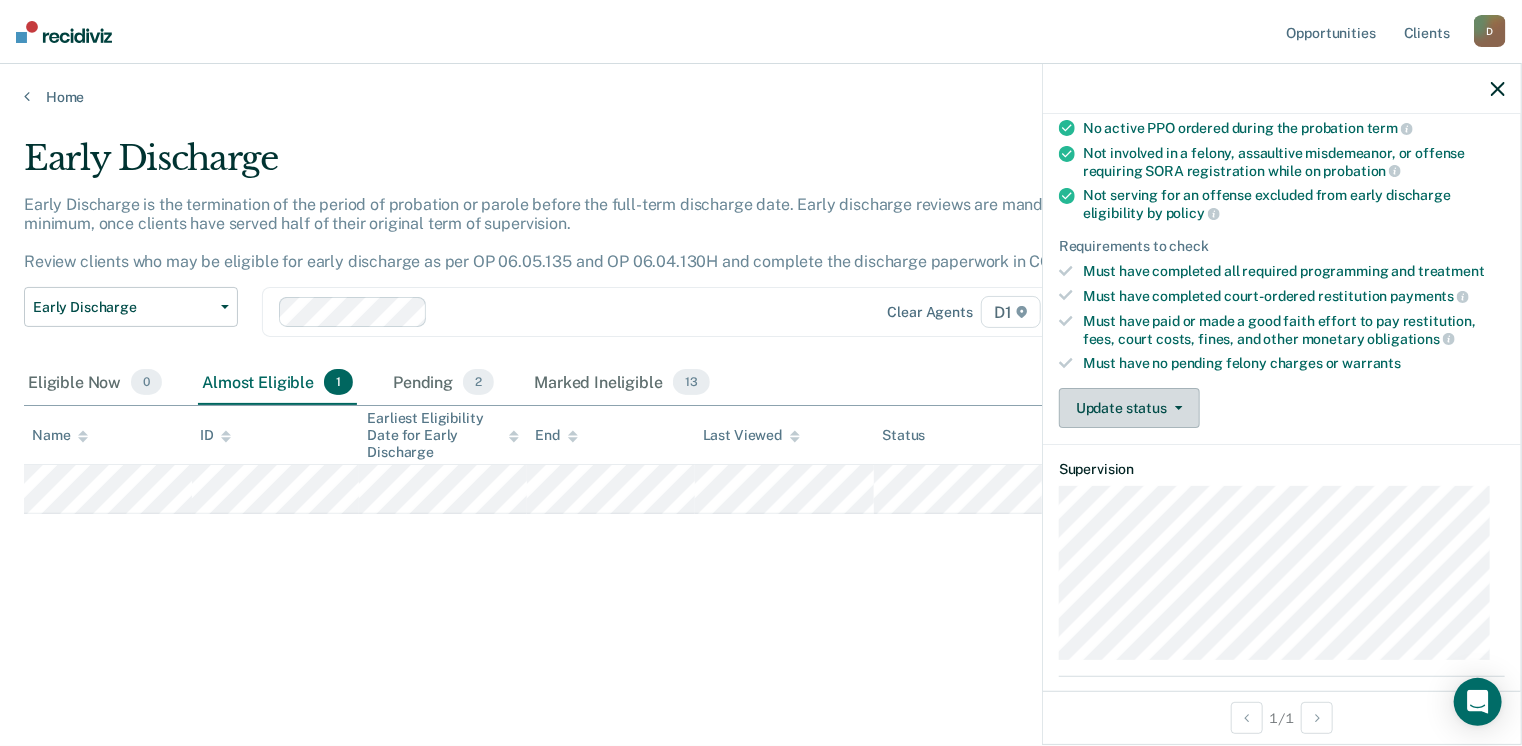 click on "Update status" at bounding box center [1129, 408] 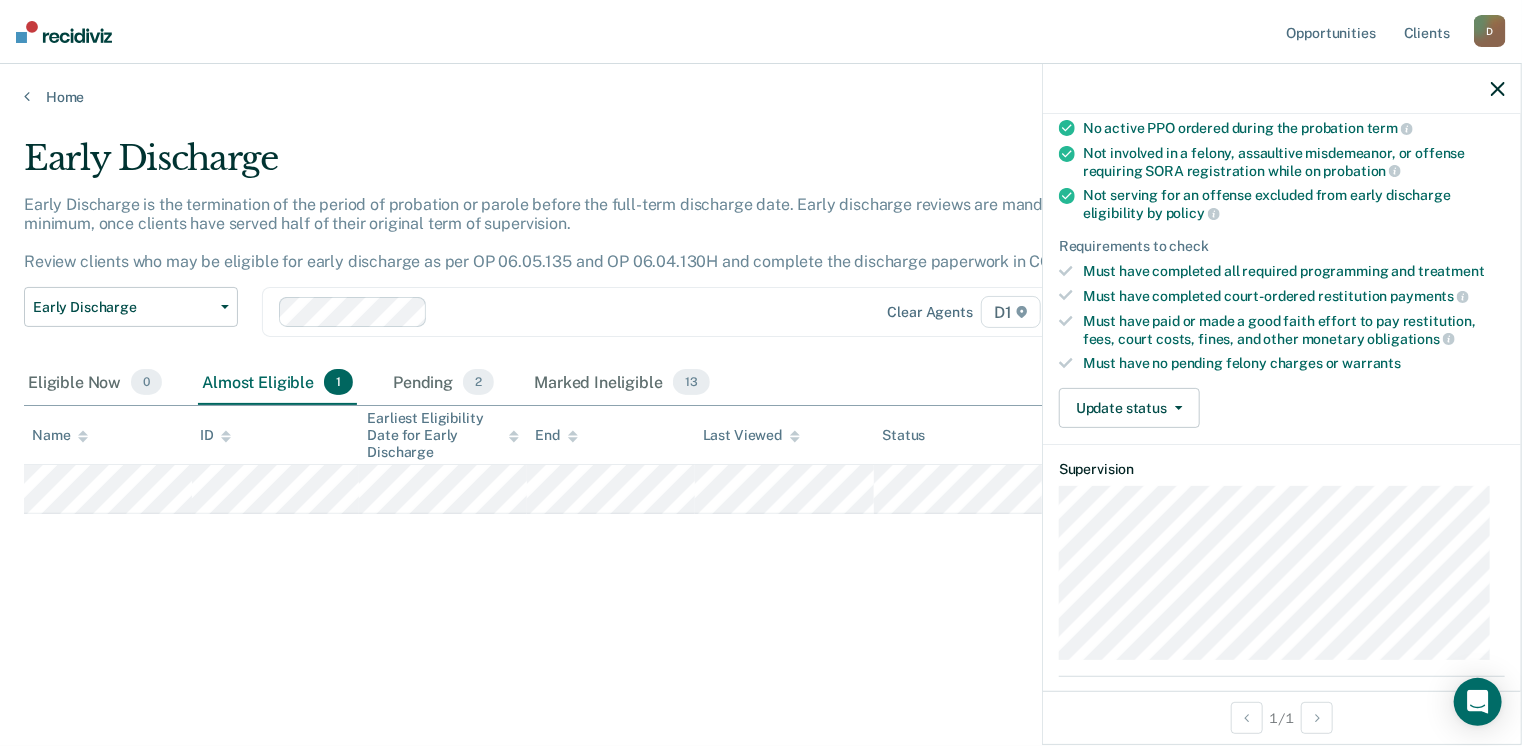 click on "Validated by data from COMS Needs 13 more days on supervision   No active PPO ordered during the probation   term   Not involved in a felony, assaultive misdemeanor, or offense requiring SORA registration while on   probation   Not serving for an offense excluded from early discharge eligibility by   policy   Requirements to check Must have completed all required programming and   treatment Must have completed court-ordered restitution   payments   Must have paid or made a good faith effort to pay restitution, fees, court costs, fines, and other monetary   obligations   Must have no pending felony charges or   warrants Update status Mark Pending Mark Ineligible" at bounding box center [1282, 240] 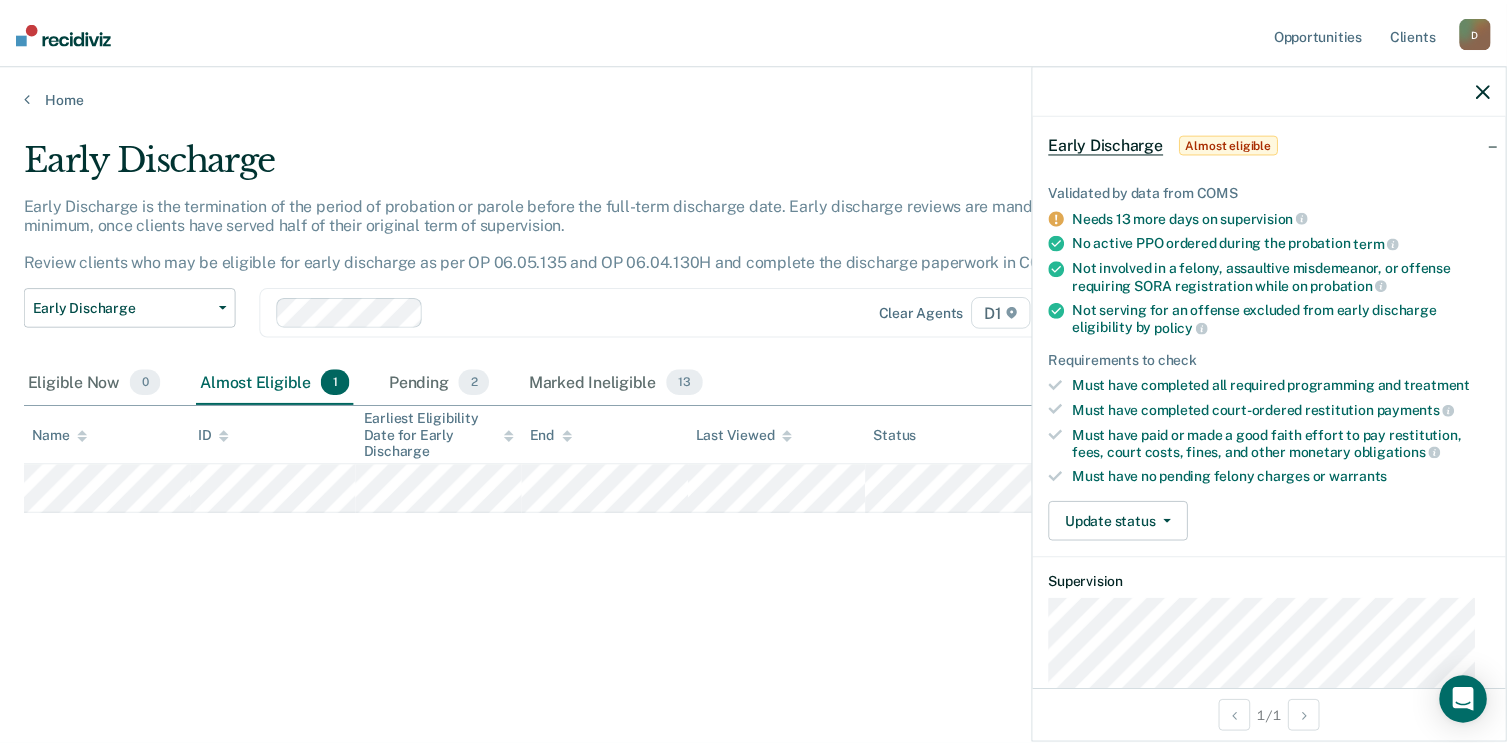 scroll, scrollTop: 0, scrollLeft: 0, axis: both 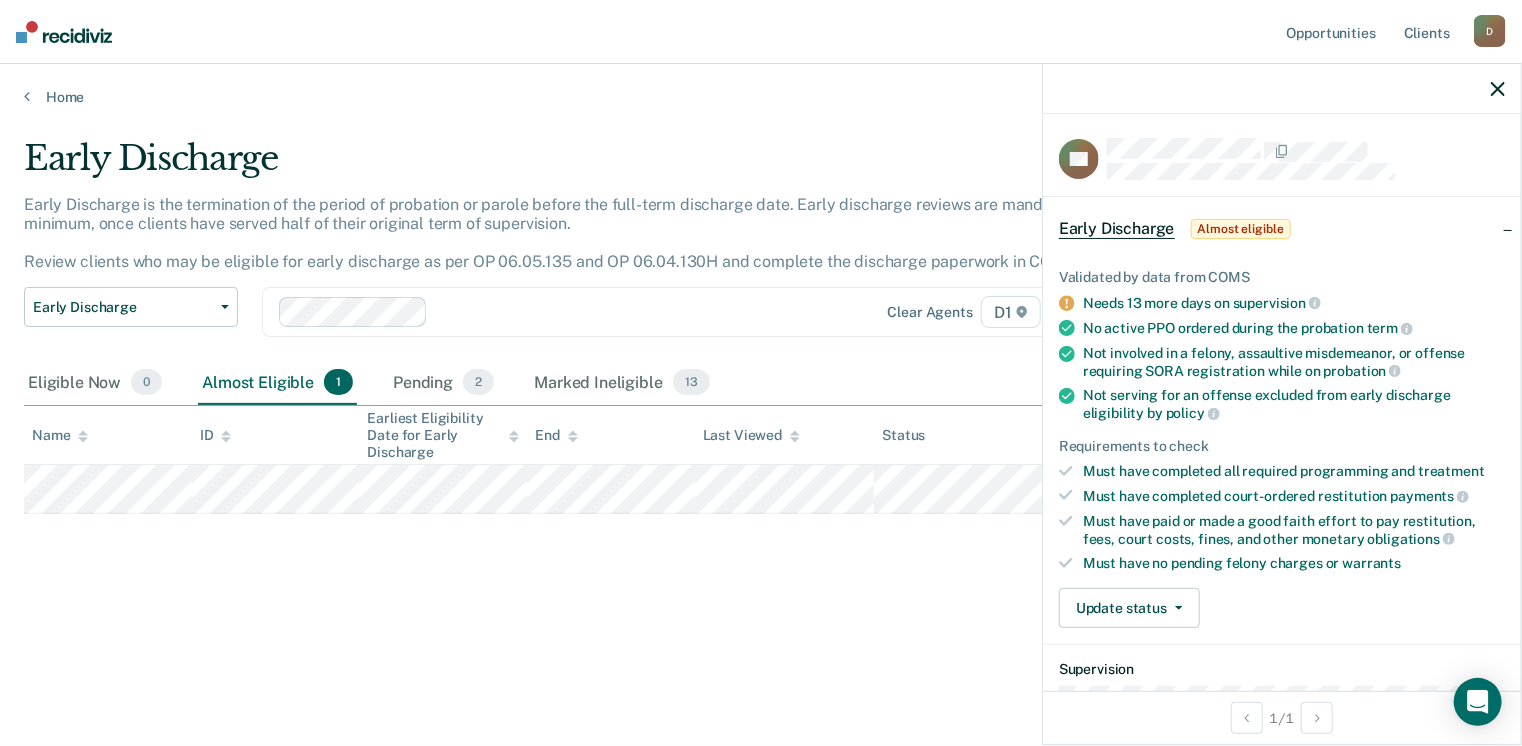 click on "Early Discharge is the termination of the period of probation or parole before the full-term discharge date. Early discharge reviews are mandated, at minimum, once clients have served half of their original term of supervision. Review clients who may be eligible for early discharge as per OP 06.05.135 and OP 06.04.130H and complete the discharge paperwork in COMS." at bounding box center (595, 241) 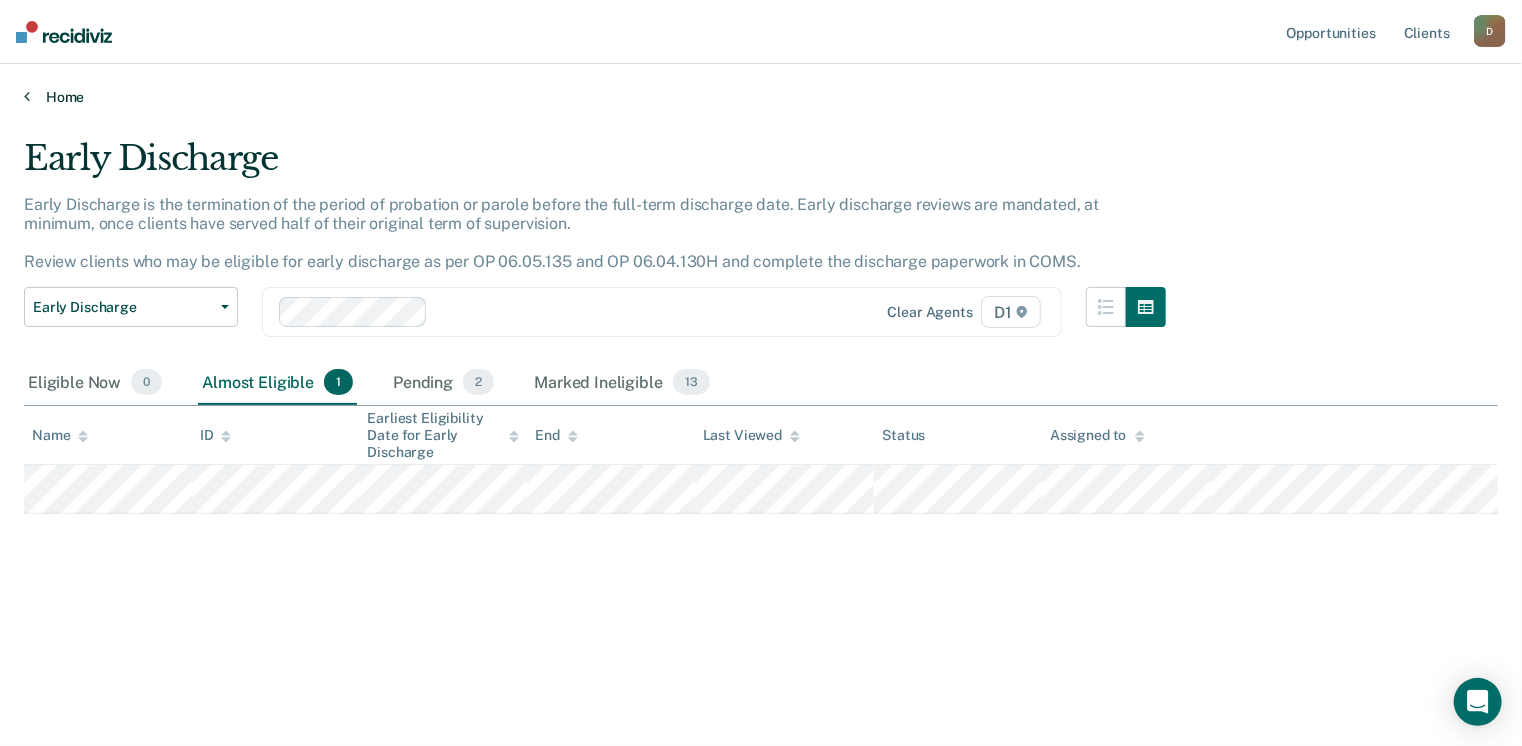 click on "Home" at bounding box center [761, 97] 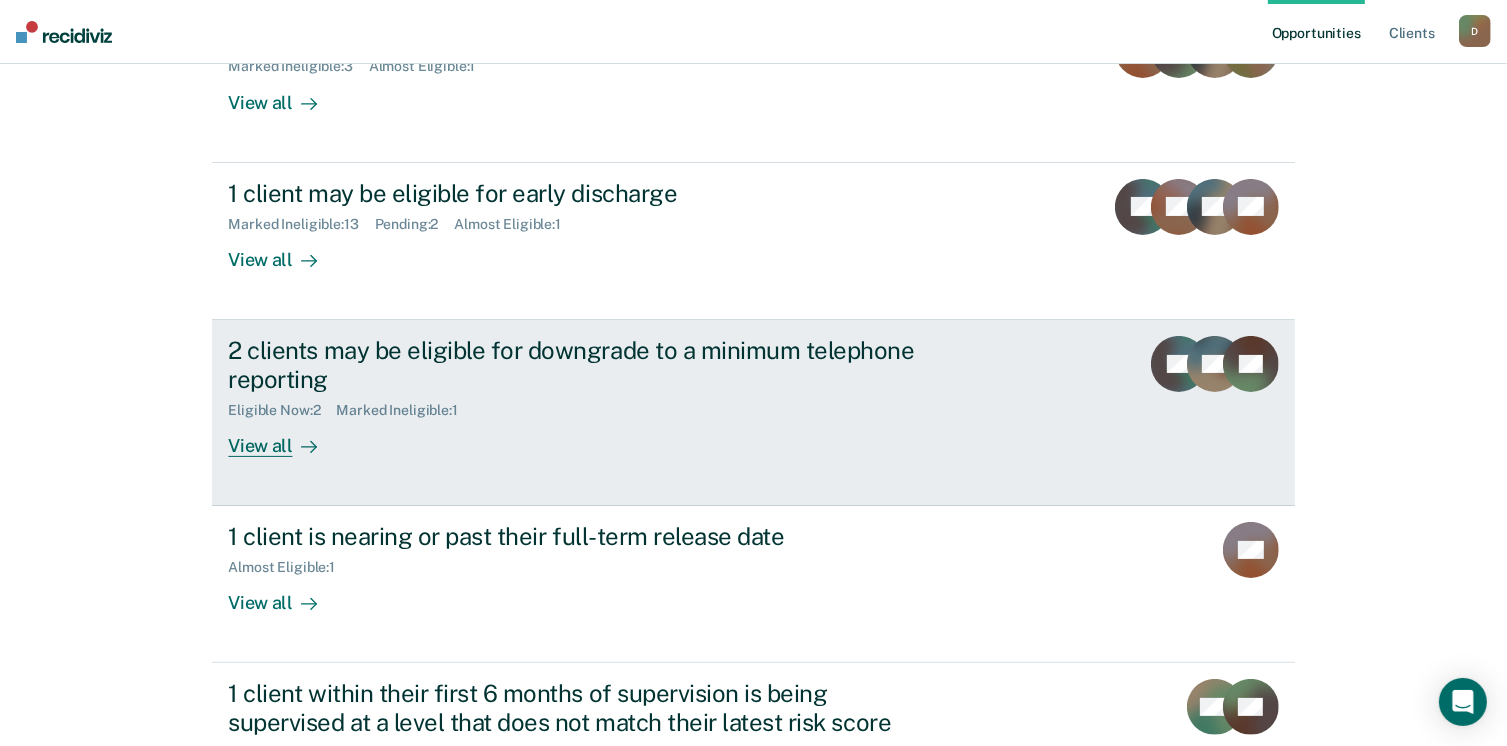 scroll, scrollTop: 300, scrollLeft: 0, axis: vertical 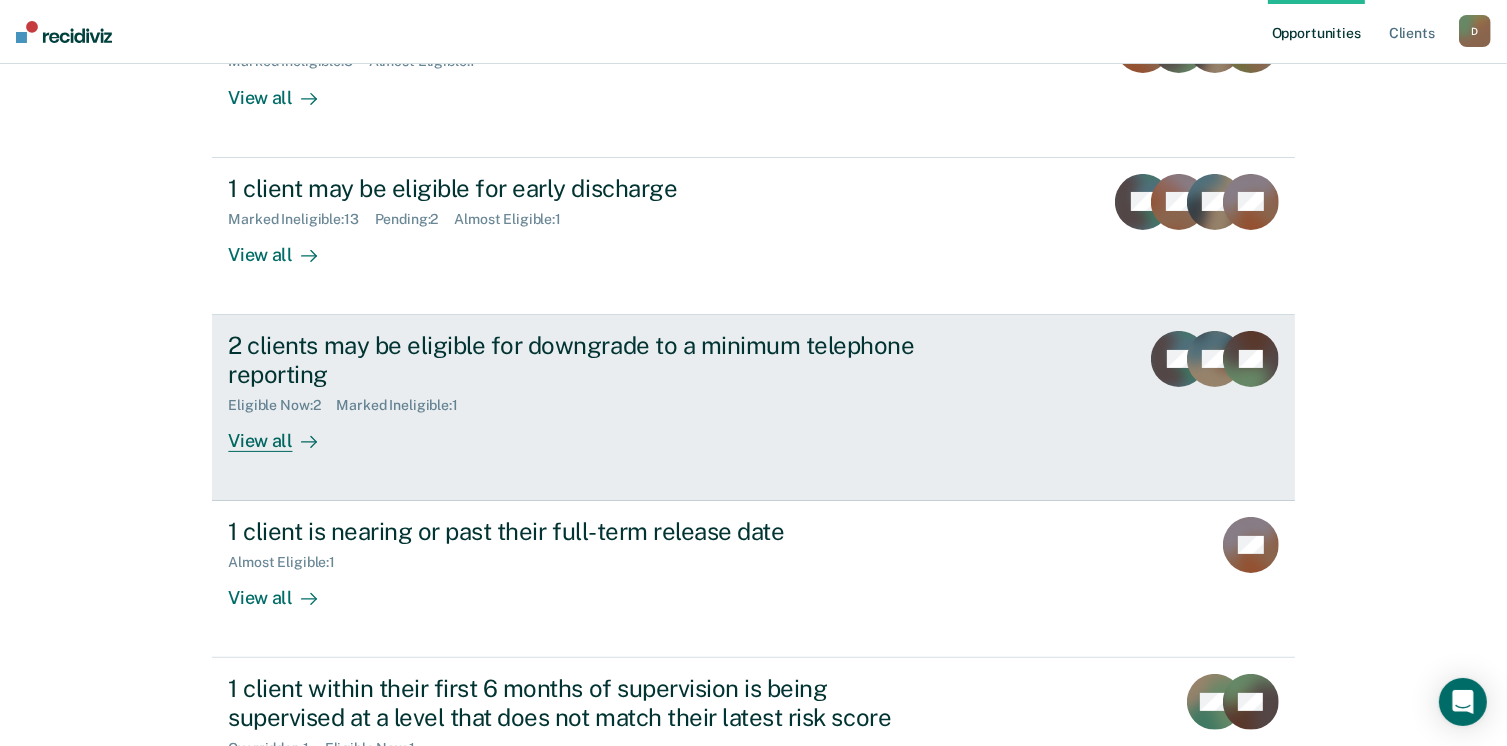click on "View all" at bounding box center (284, 432) 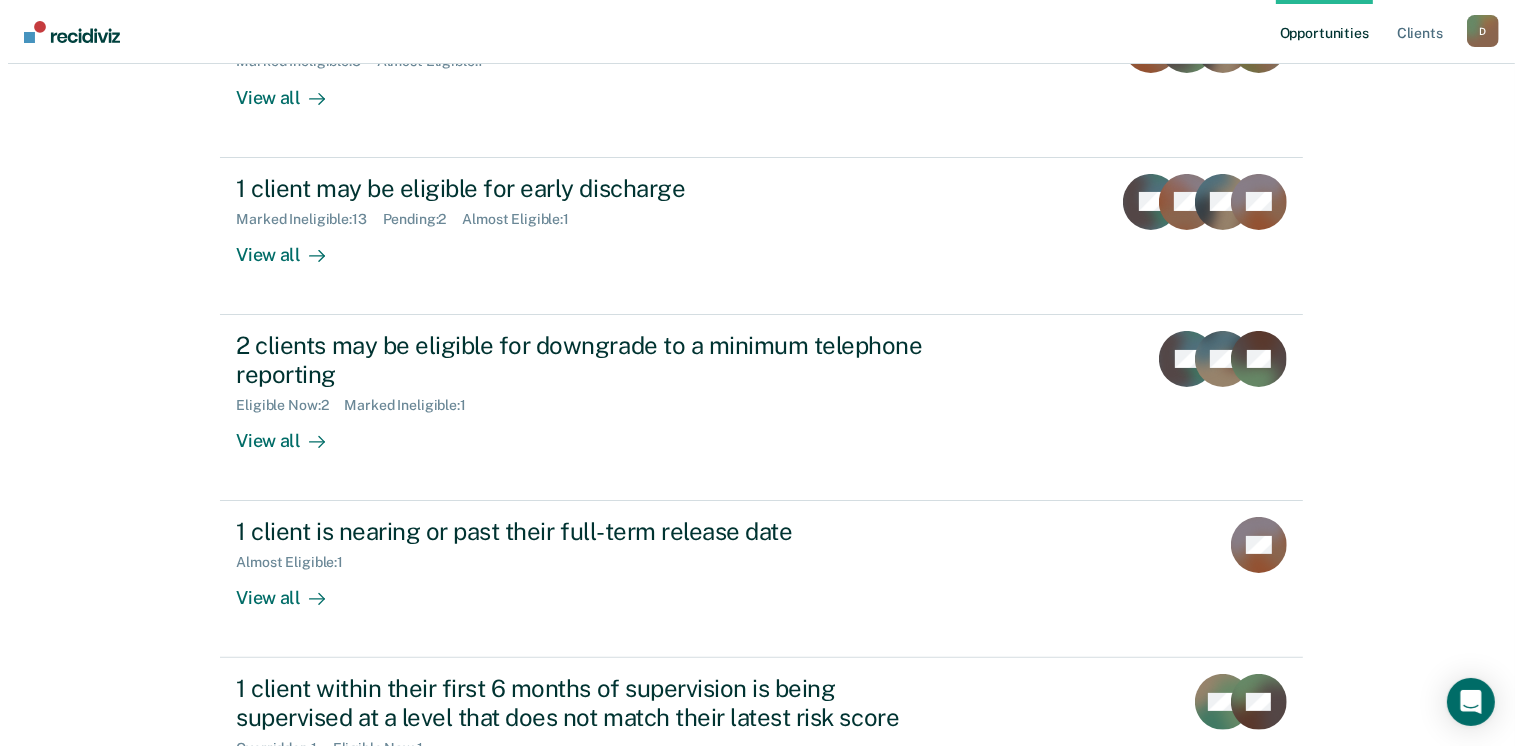 scroll, scrollTop: 0, scrollLeft: 0, axis: both 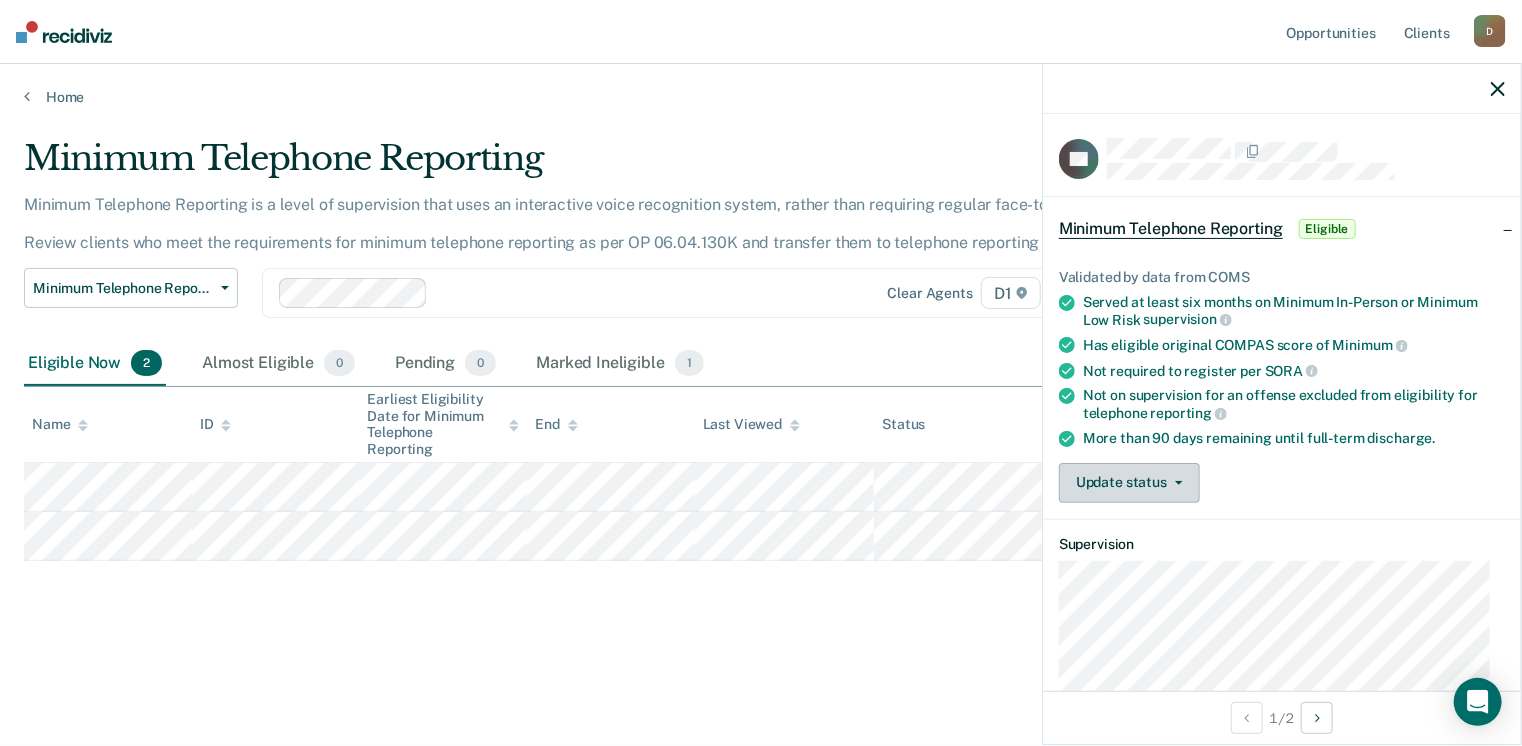 click on "Update status" at bounding box center (1129, 483) 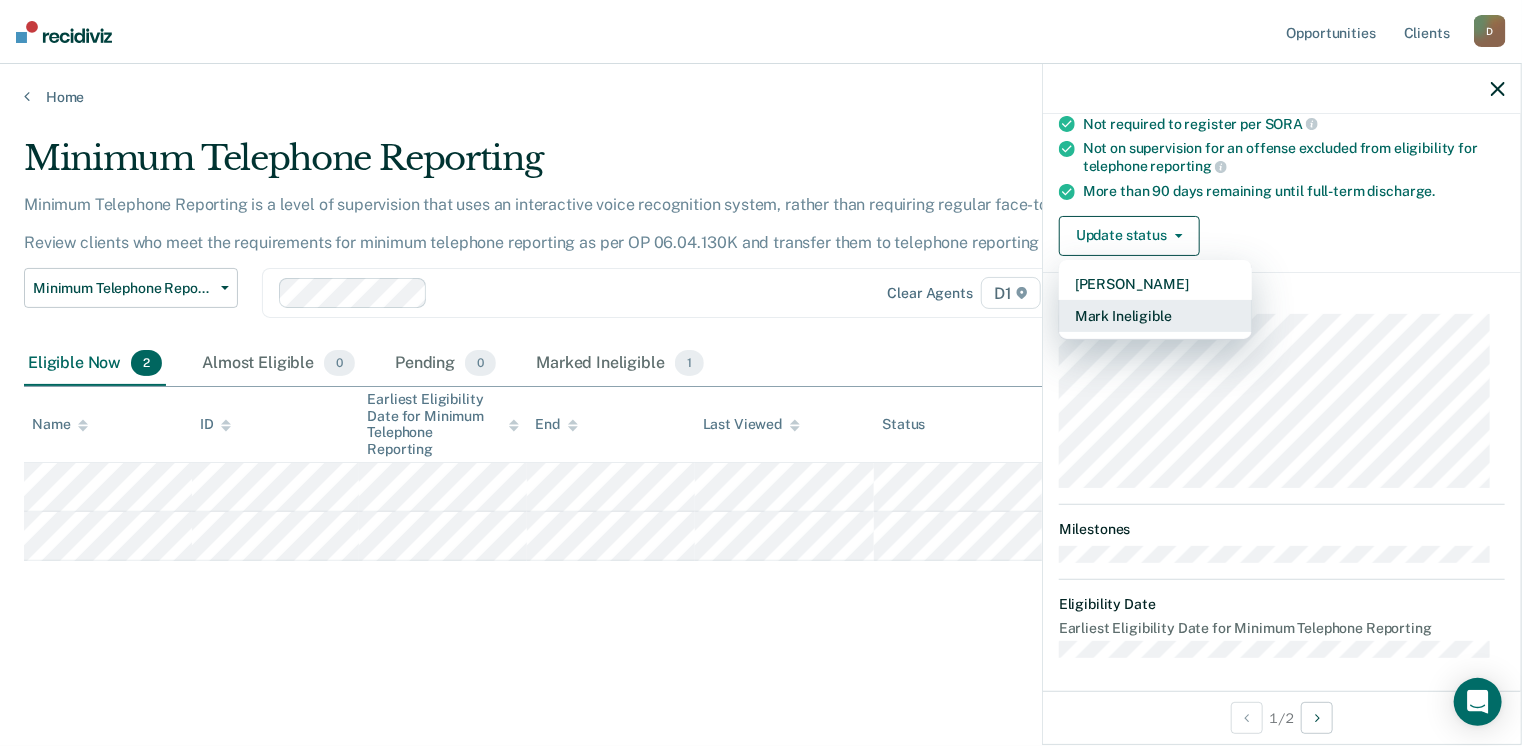 click on "Mark Ineligible" at bounding box center (1155, 316) 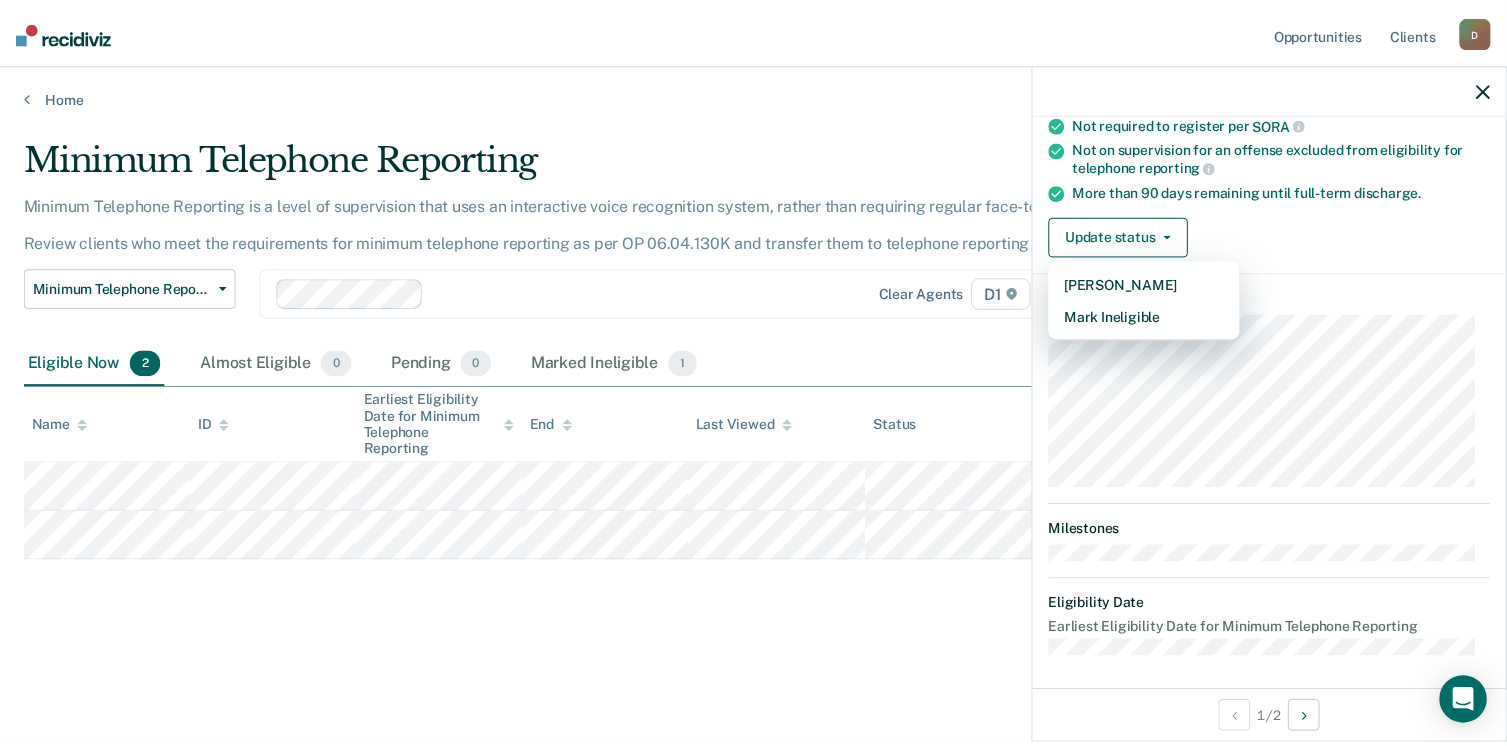 scroll, scrollTop: 129, scrollLeft: 0, axis: vertical 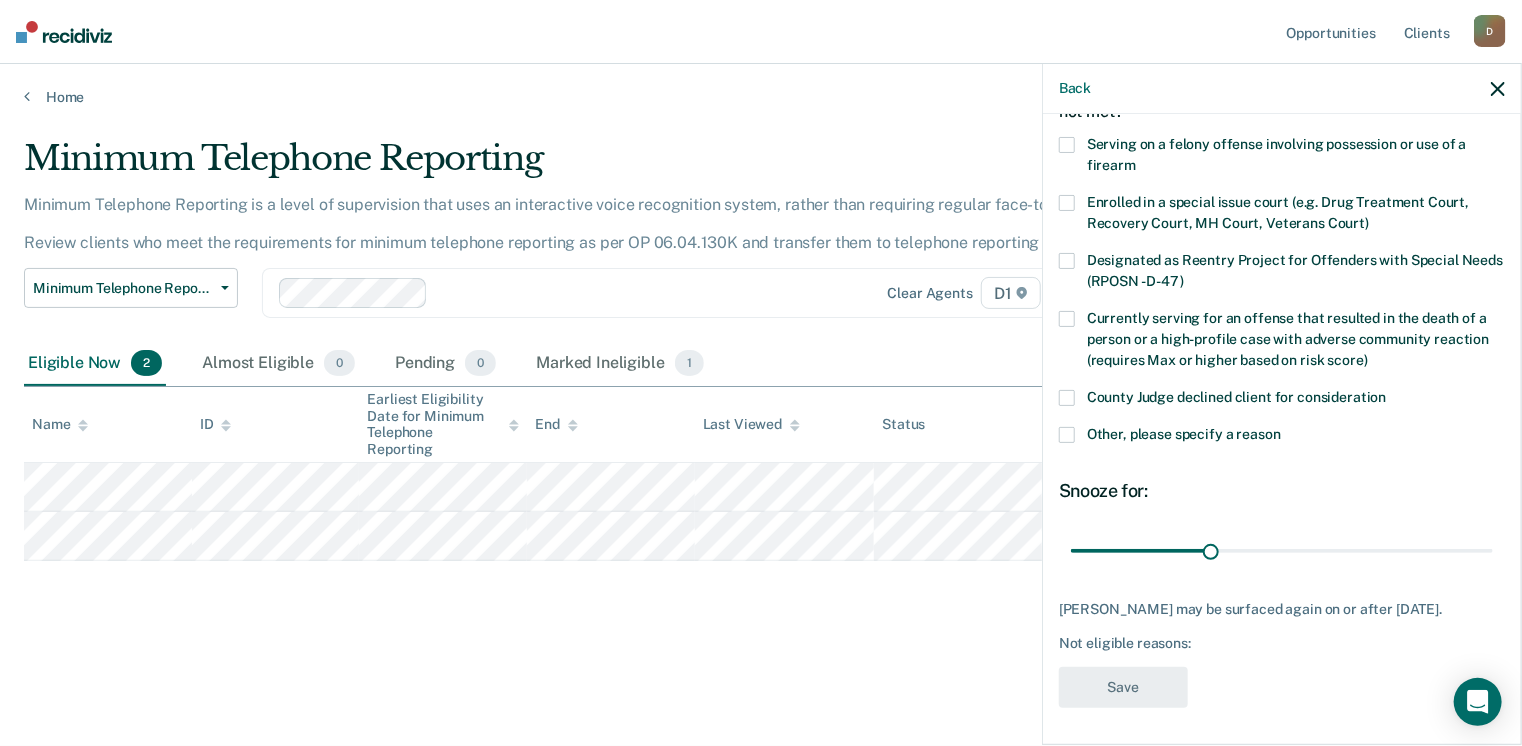 click on "County Judge declined client for consideration" at bounding box center [1237, 397] 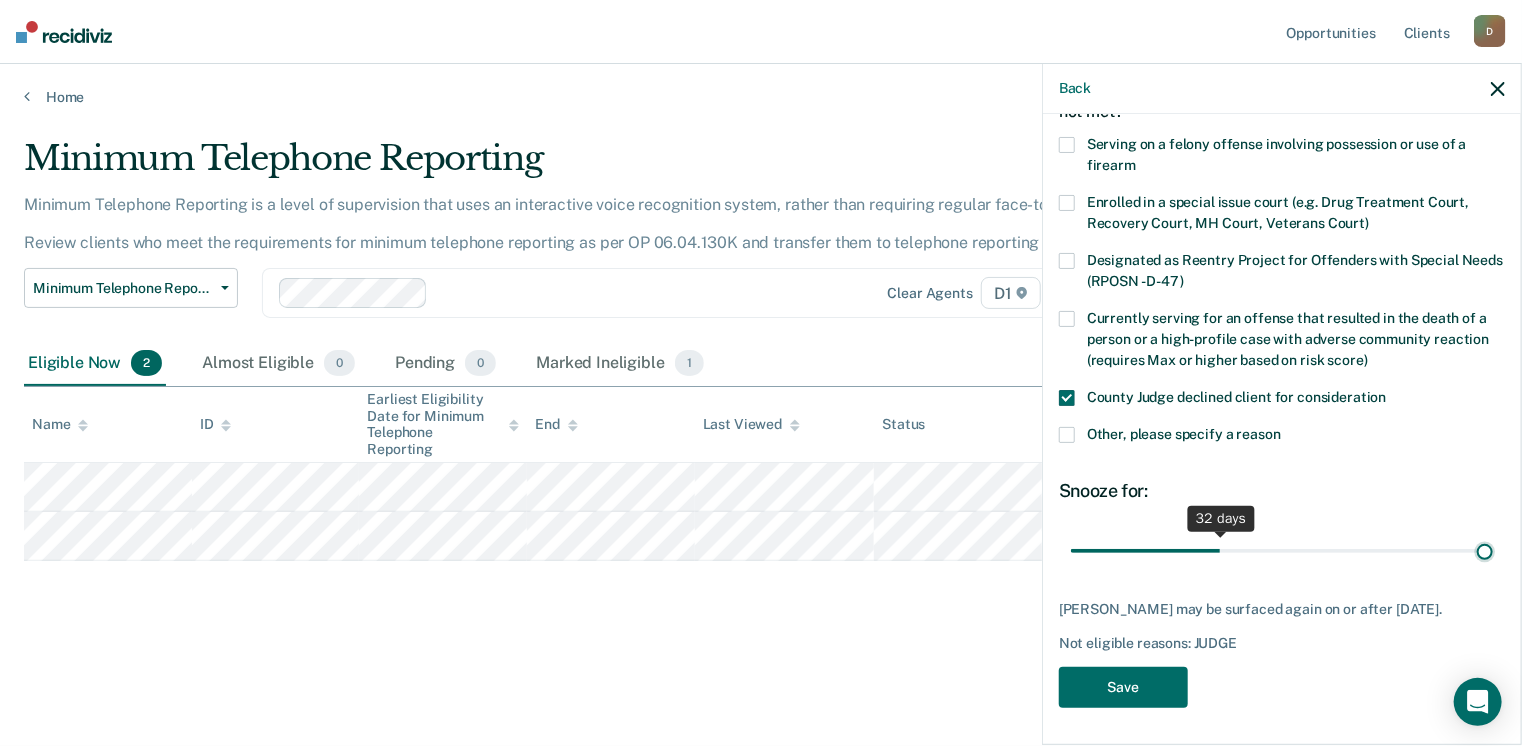 drag, startPoint x: 1203, startPoint y: 541, endPoint x: 1591, endPoint y: 570, distance: 389.08224 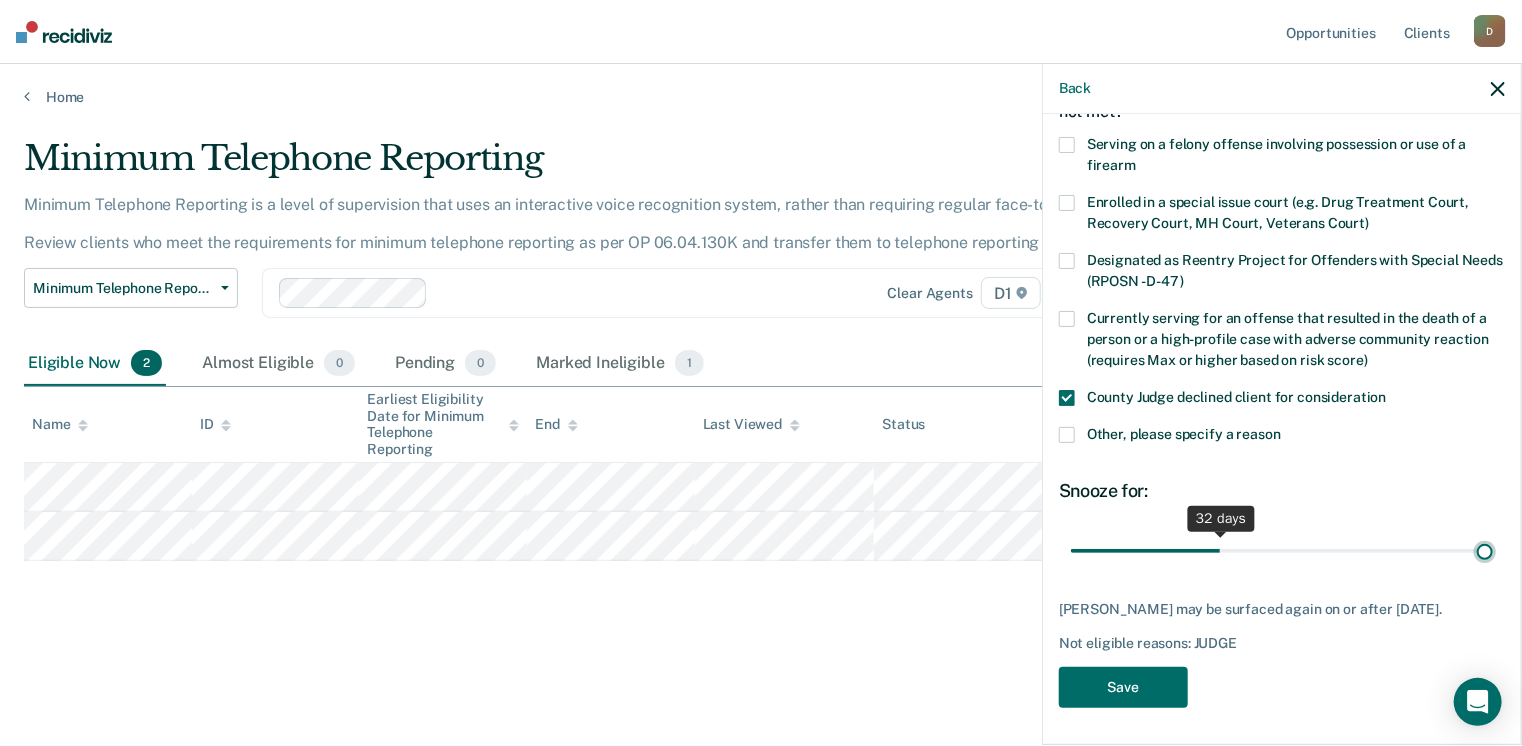 type on "90" 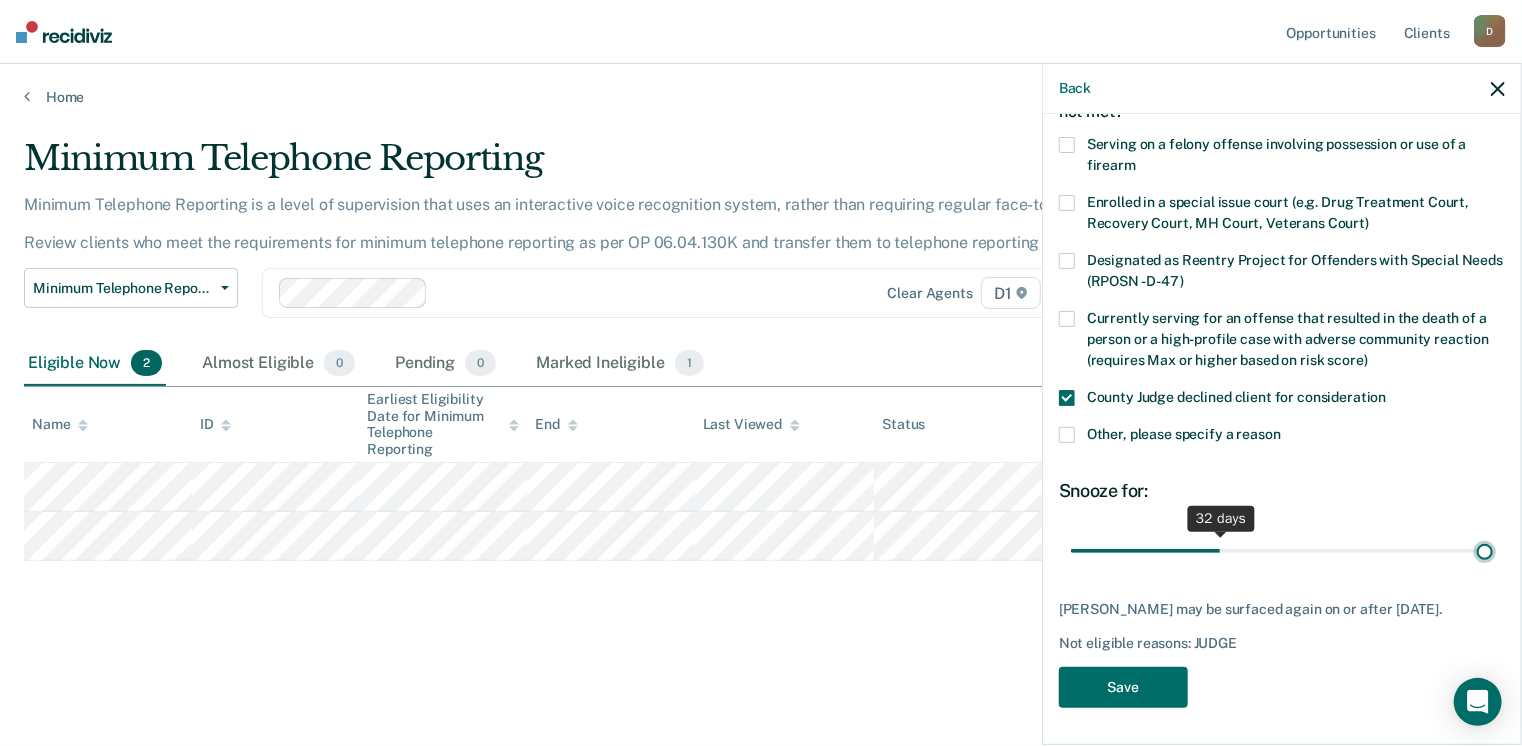click at bounding box center [1282, 551] 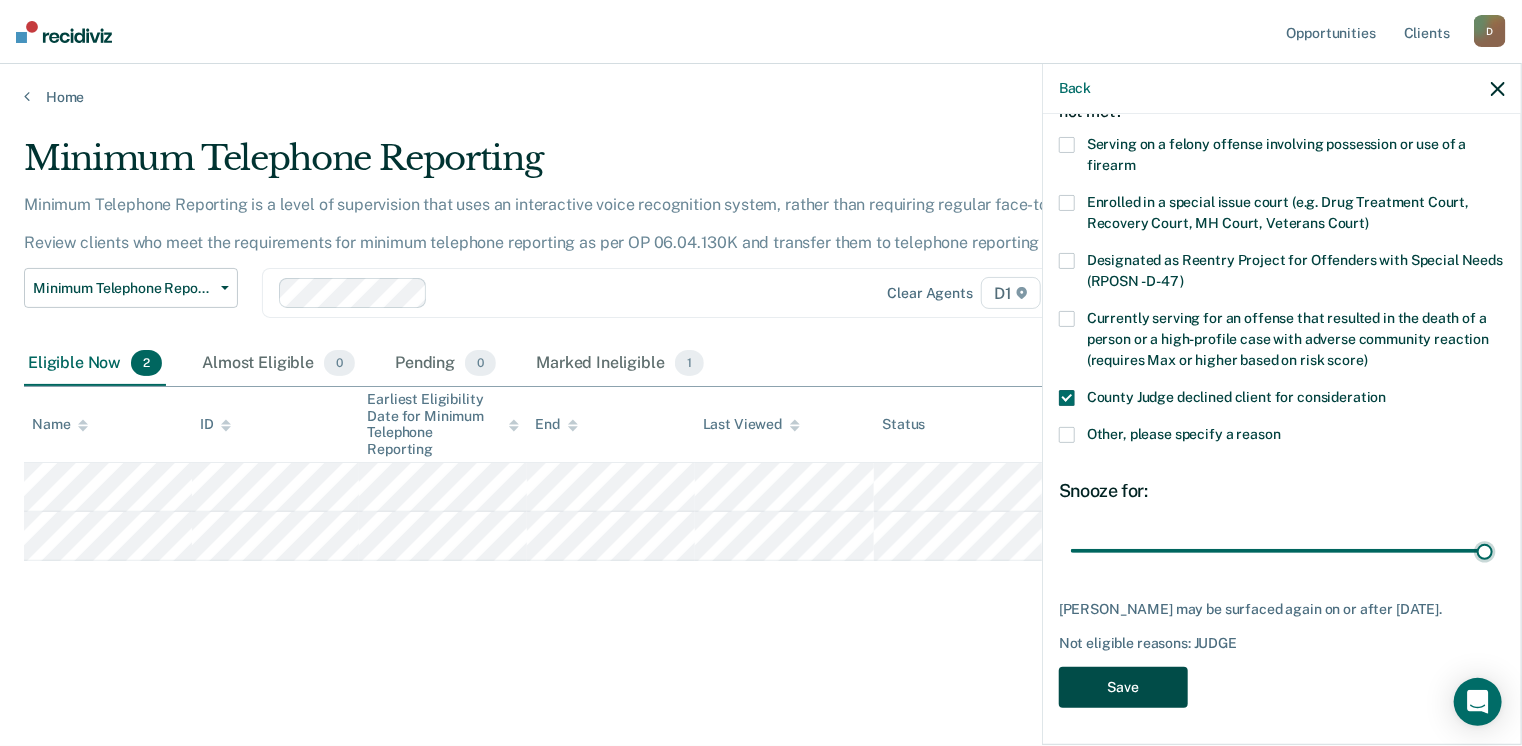 click on "Save" at bounding box center [1123, 687] 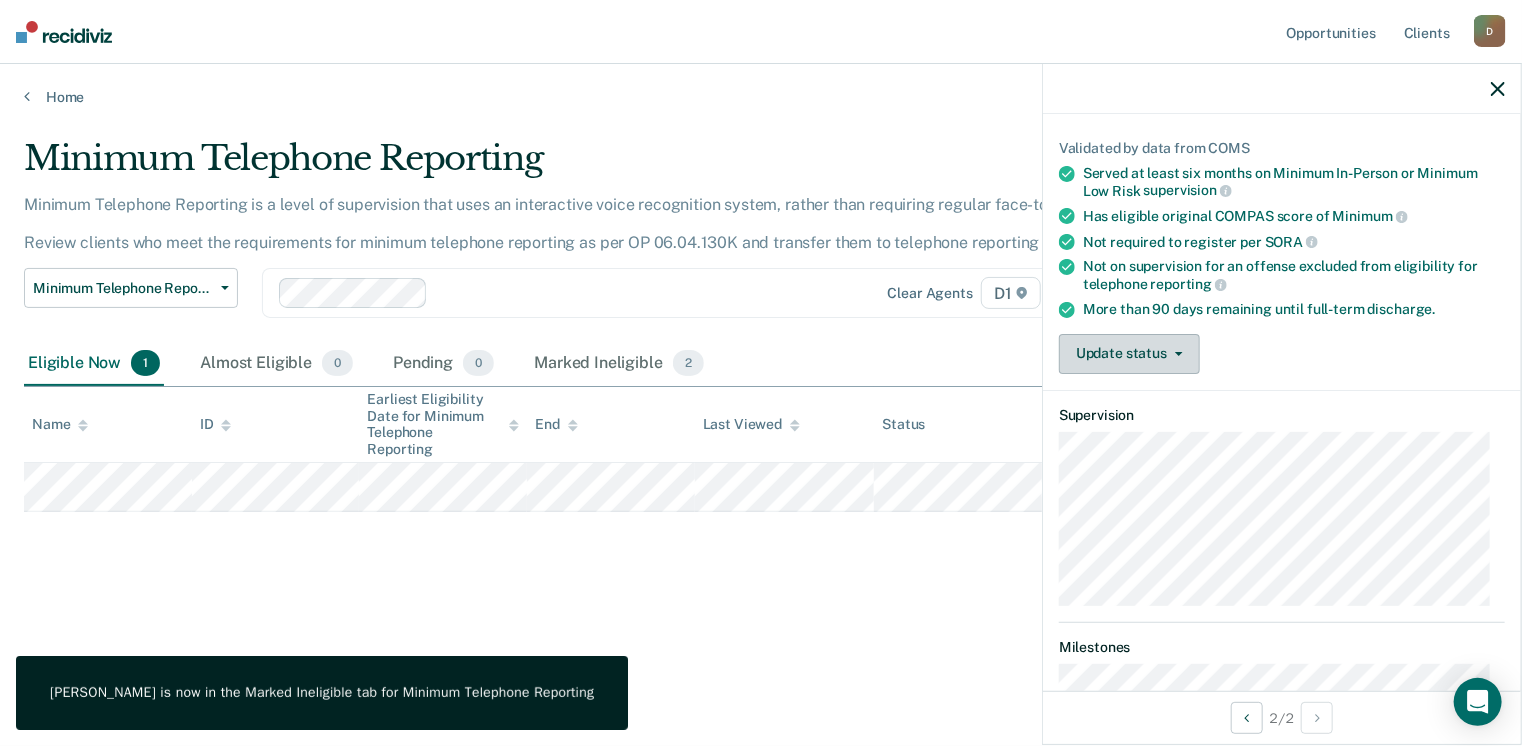 click on "Update status" at bounding box center [1129, 354] 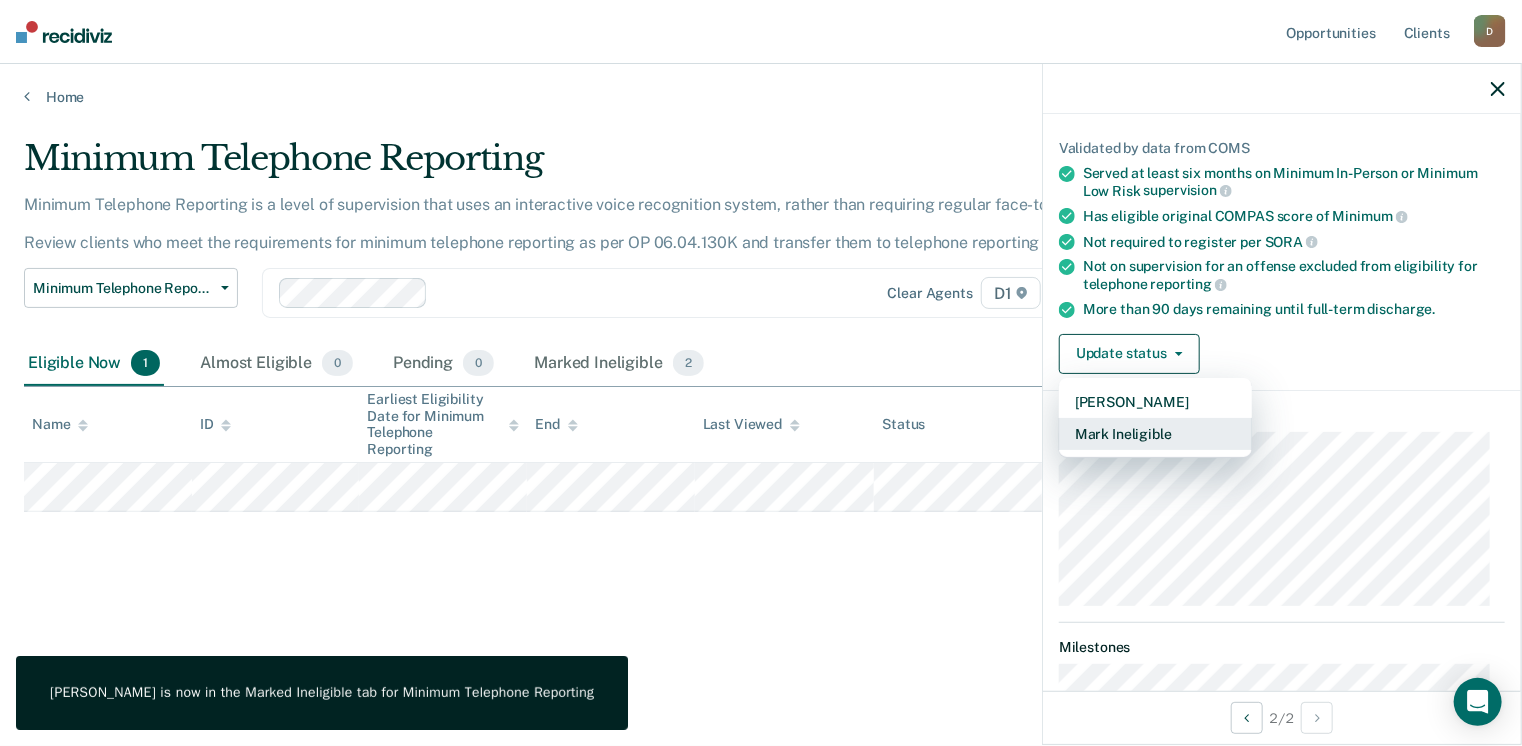 click on "Mark Ineligible" at bounding box center [1155, 434] 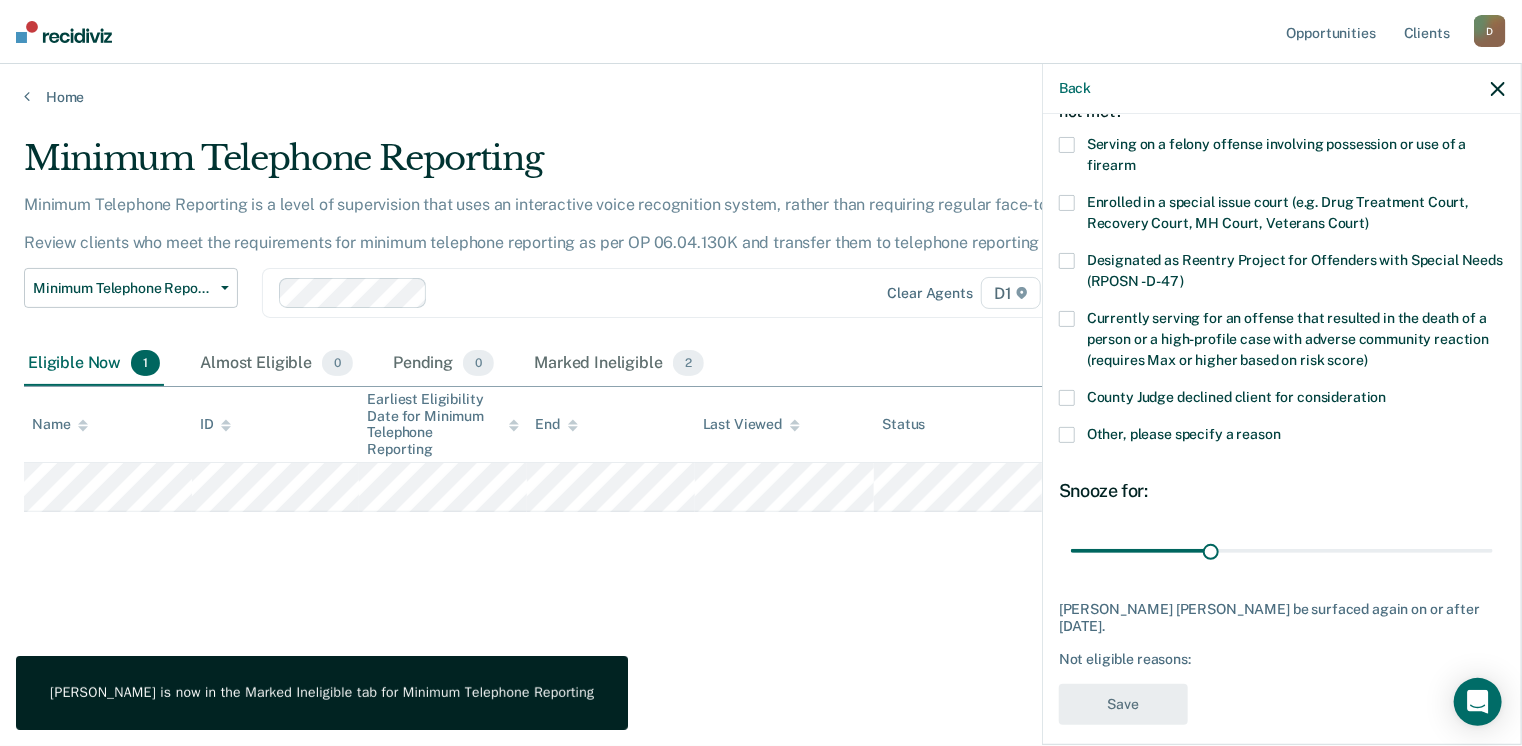 click on "County Judge declined client for consideration" at bounding box center [1237, 397] 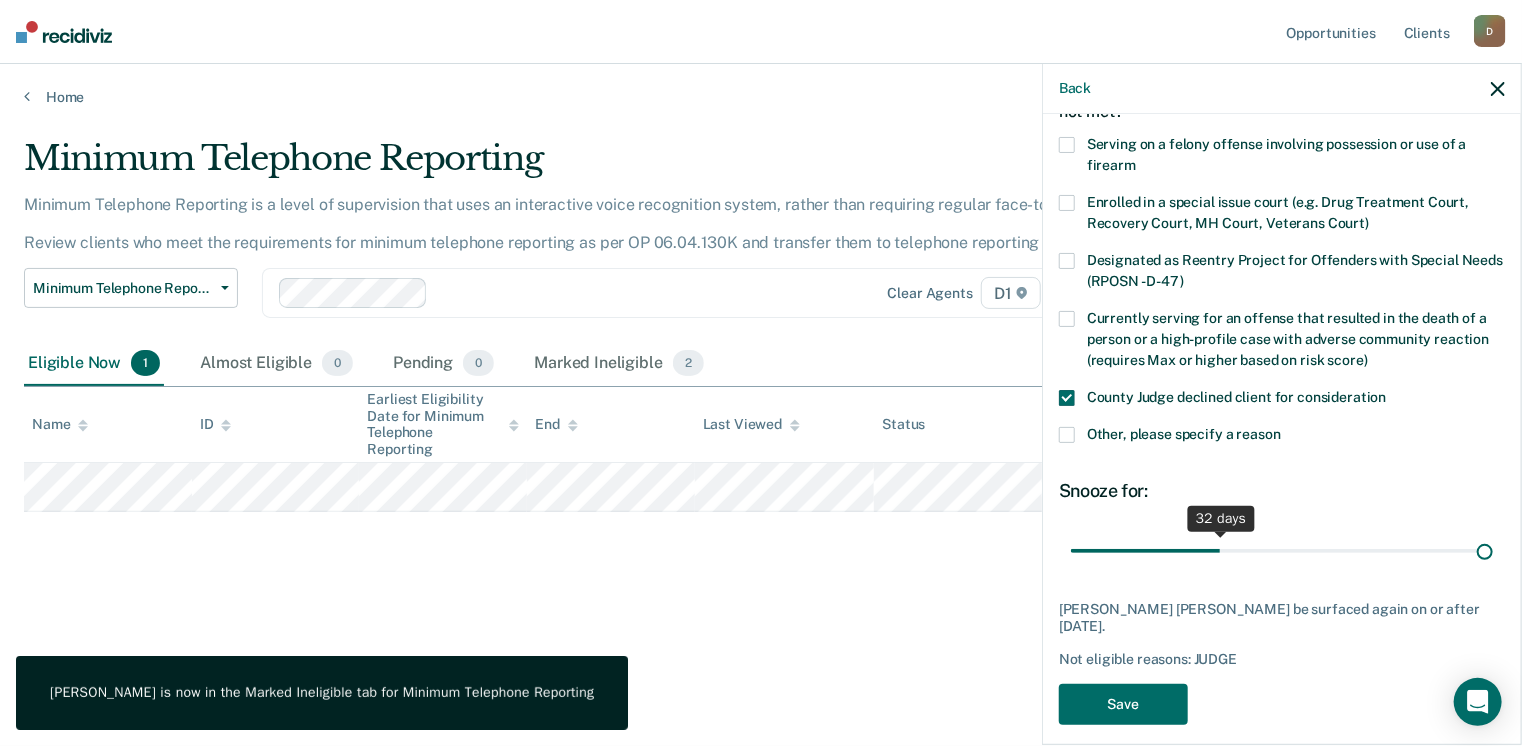 drag, startPoint x: 1215, startPoint y: 549, endPoint x: 1569, endPoint y: 619, distance: 360.85455 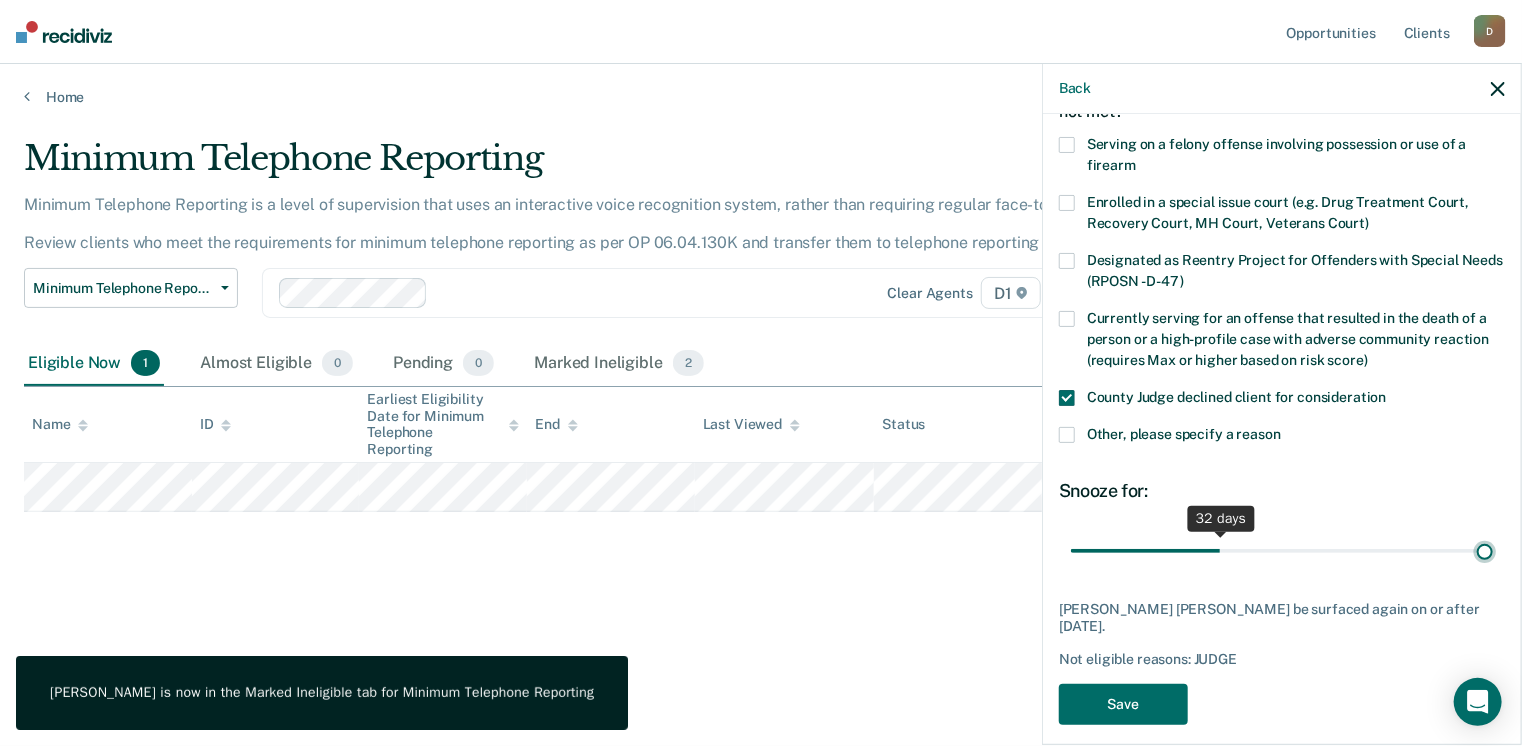 type on "90" 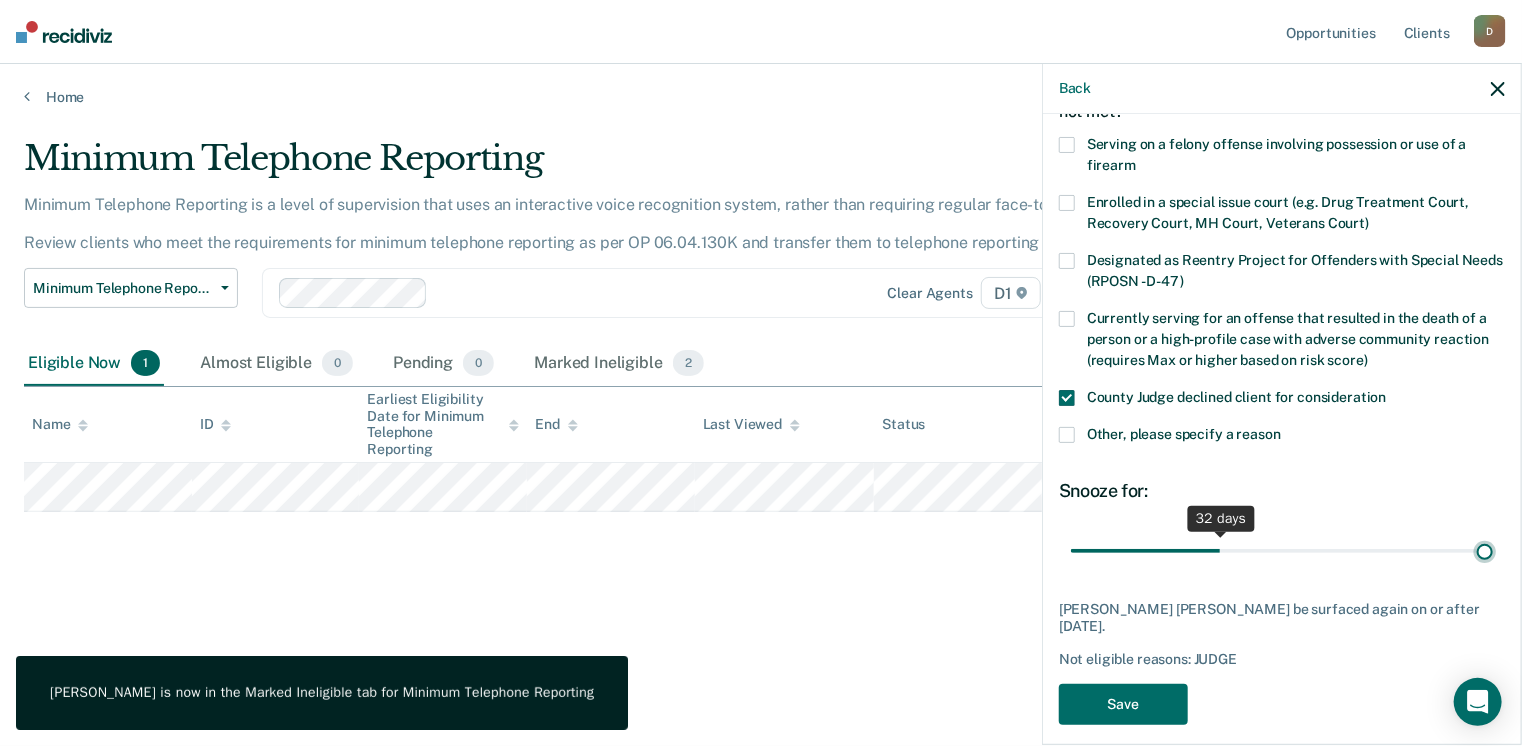 click at bounding box center (1282, 551) 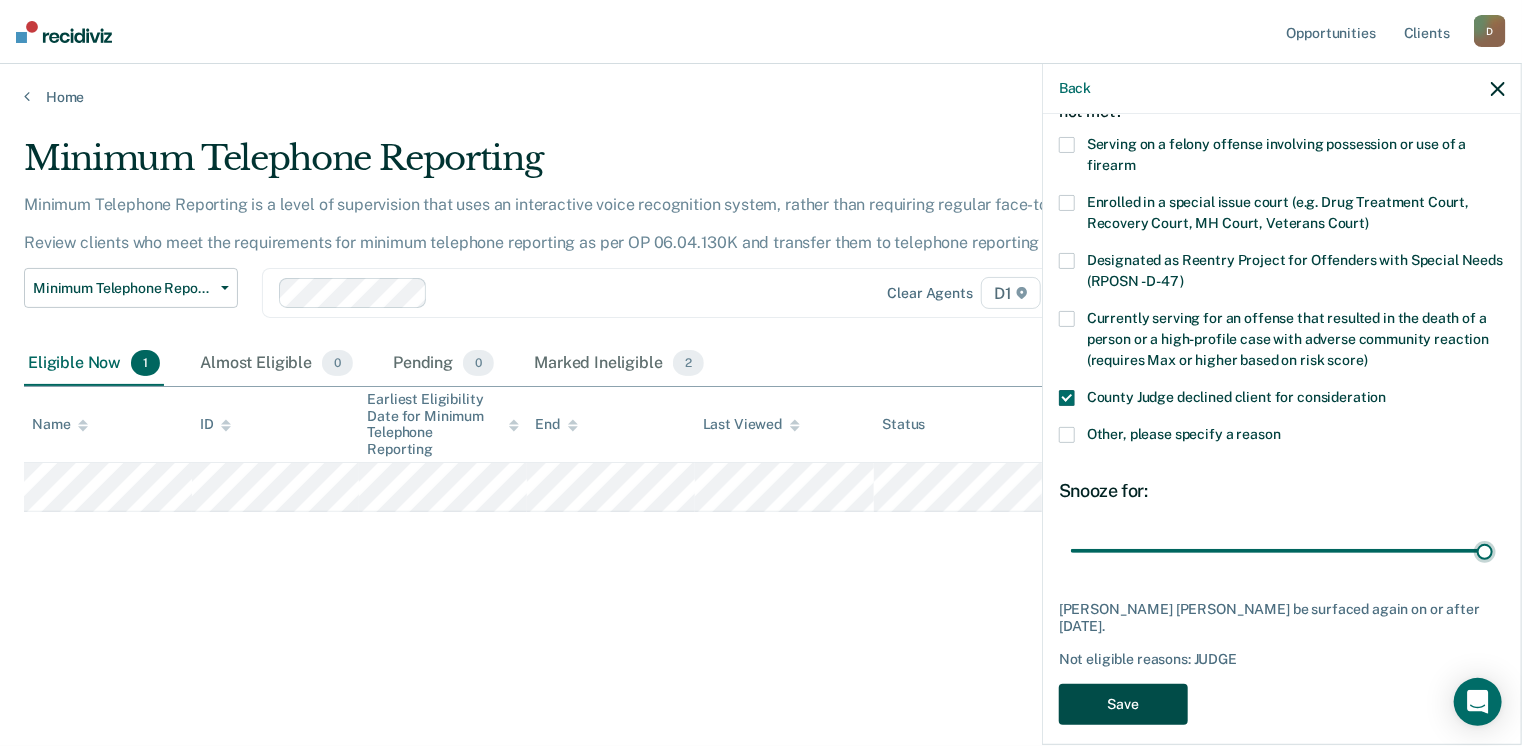 click on "Save" at bounding box center [1123, 704] 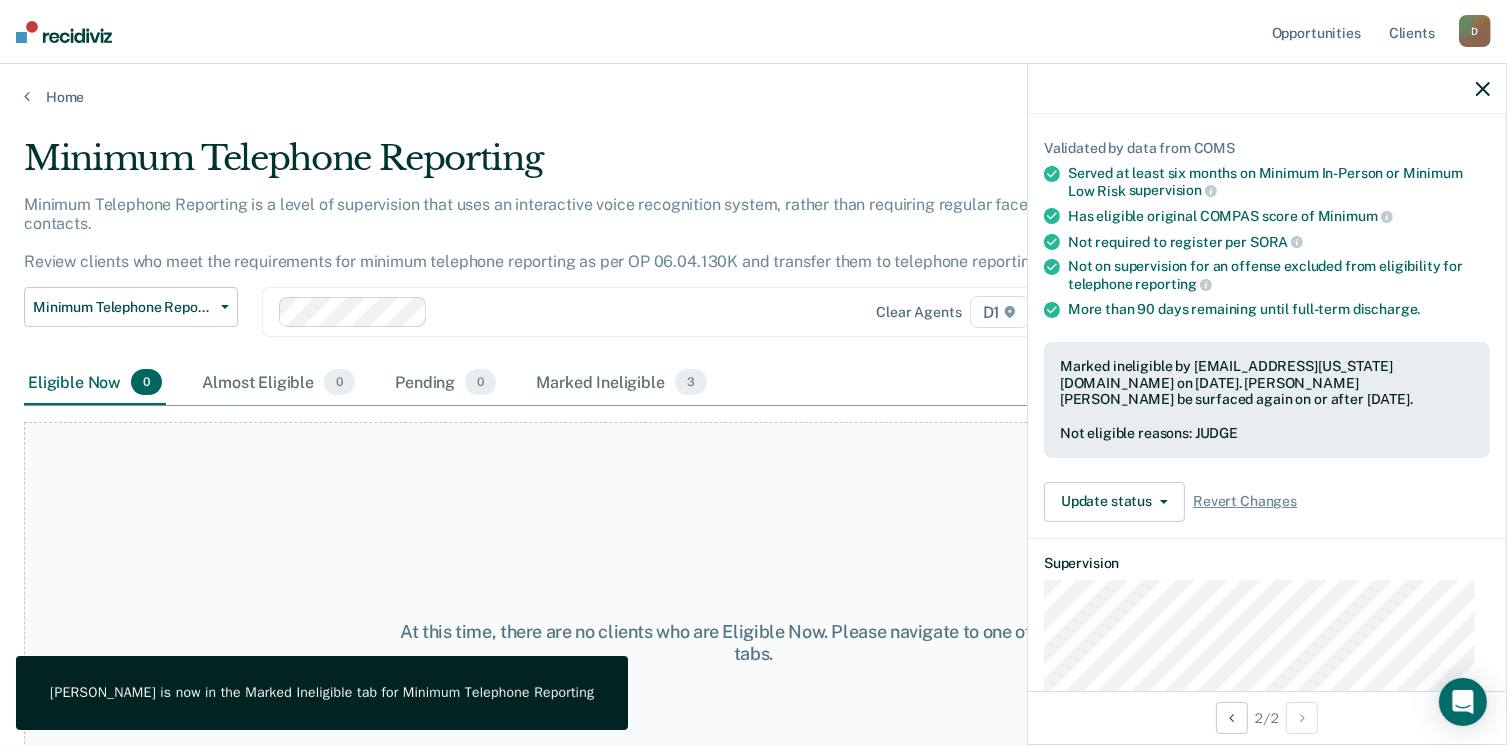 click at bounding box center [1267, 89] 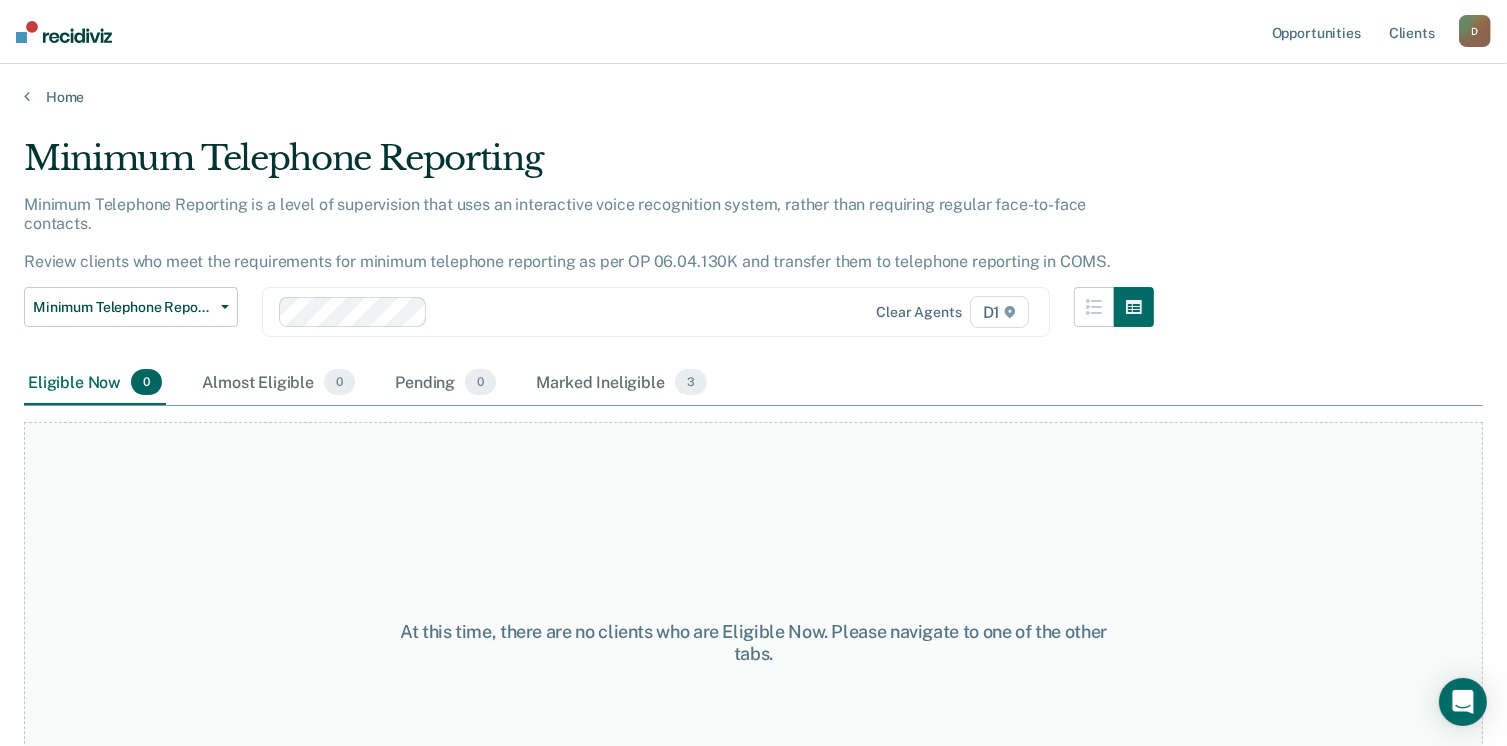 click on "Minimum Telephone Reporting   Minimum Telephone Reporting is a level of supervision that uses an interactive voice recognition system, rather than requiring regular face-to-face contacts. Review clients who meet the requirements for minimum telephone reporting as per OP 06.04.130K and transfer them to telephone reporting in COMS. Minimum Telephone Reporting Classification Review Early Discharge Minimum Telephone Reporting Overdue for Discharge Supervision Level Mismatch Clear   agents D1   Eligible Now 0 Almost Eligible 0 Pending 0 Marked Ineligible 3
To pick up a draggable item, press the space bar.
While dragging, use the arrow keys to move the item.
Press space again to drop the item in its new position, or press escape to cancel.
At this time, there are no clients who are Eligible Now. Please navigate to one of the other tabs." at bounding box center [753, 423] 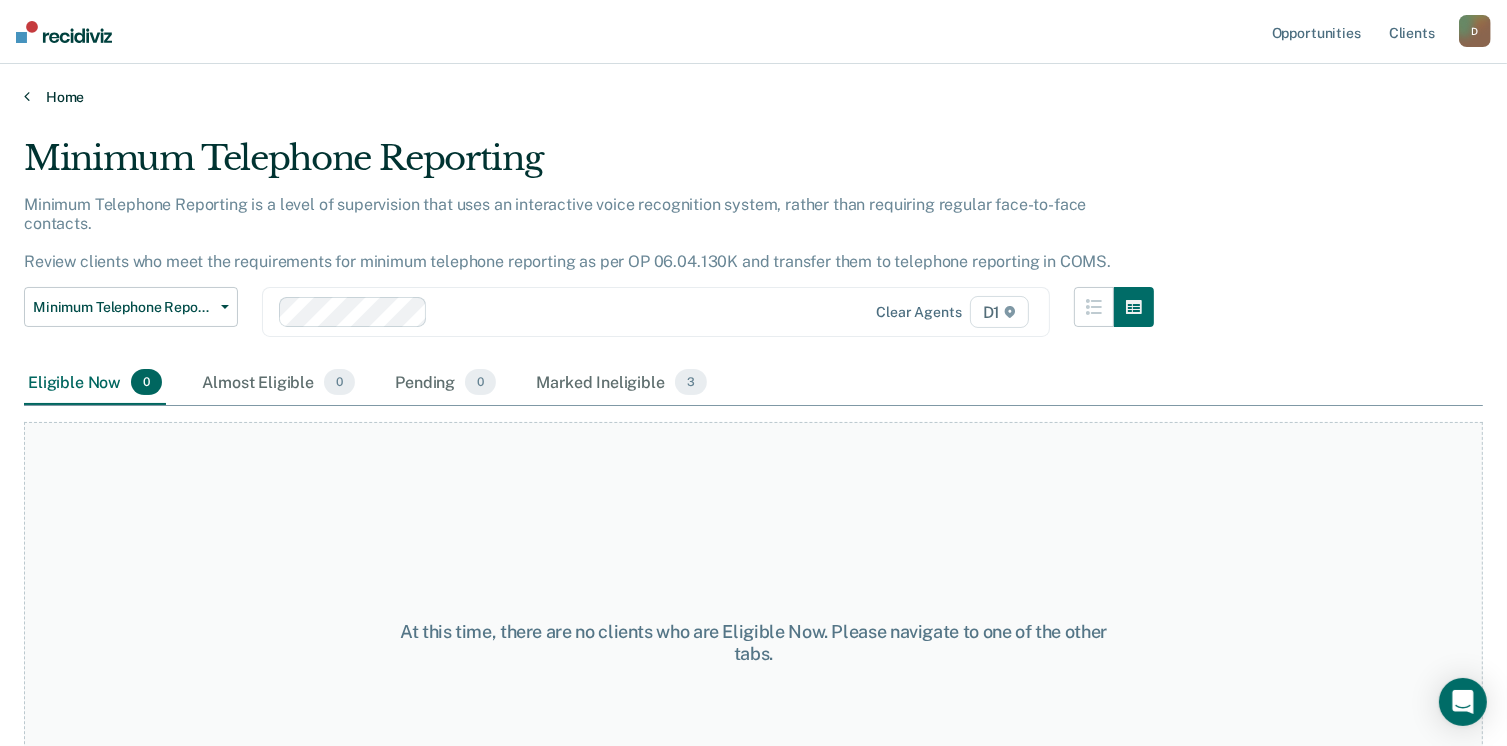 click on "Home" at bounding box center [753, 97] 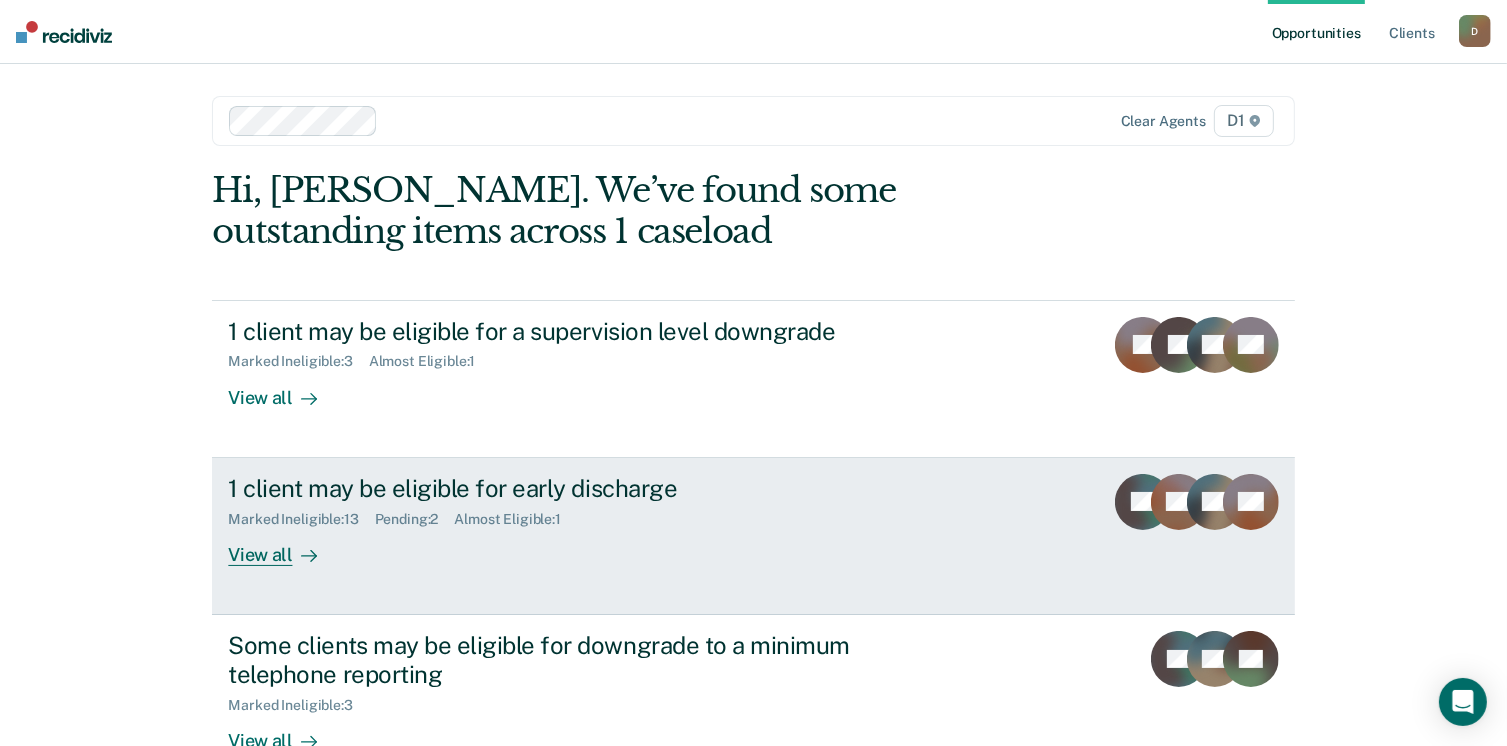 scroll, scrollTop: 300, scrollLeft: 0, axis: vertical 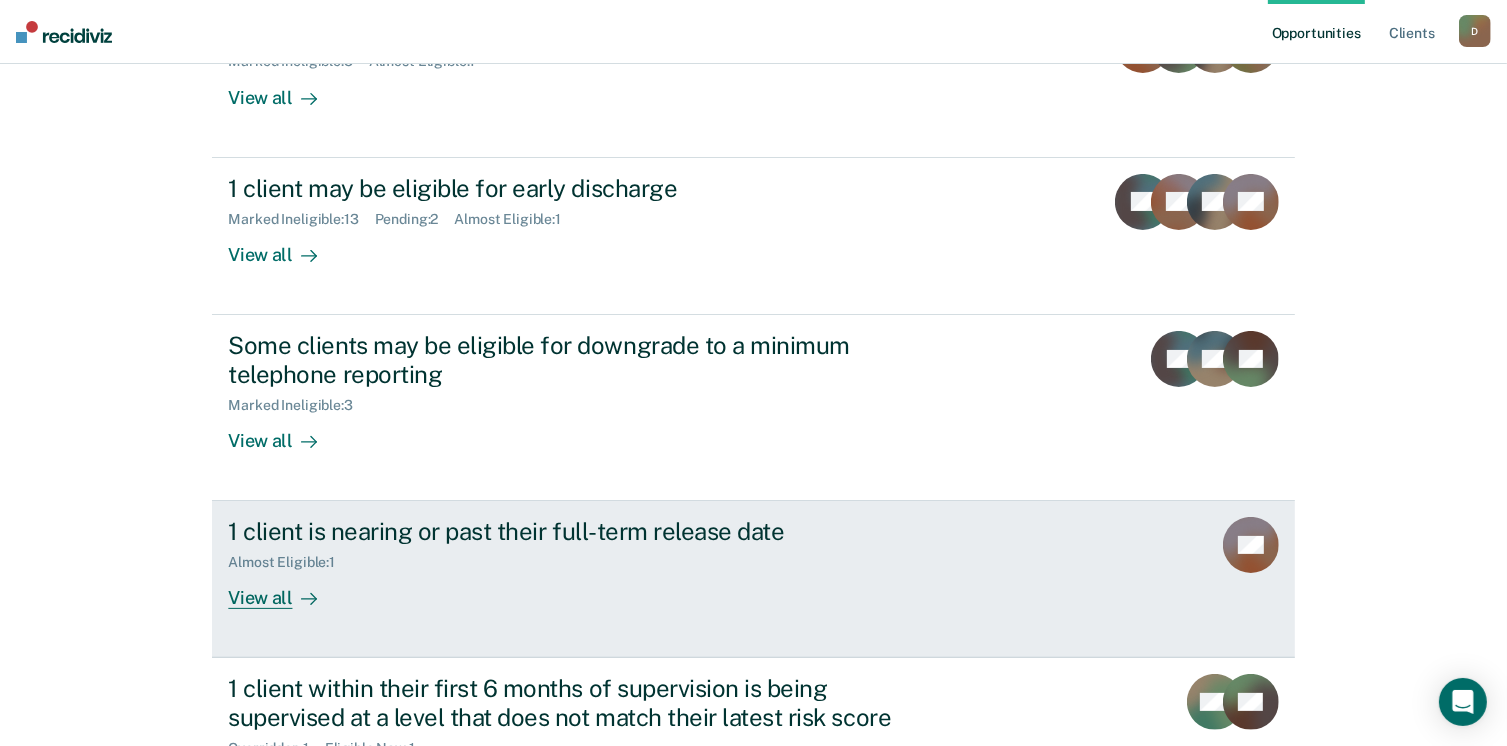 click on "1 client is nearing or past their full-term release date Almost Eligible :  1 View all" at bounding box center (603, 563) 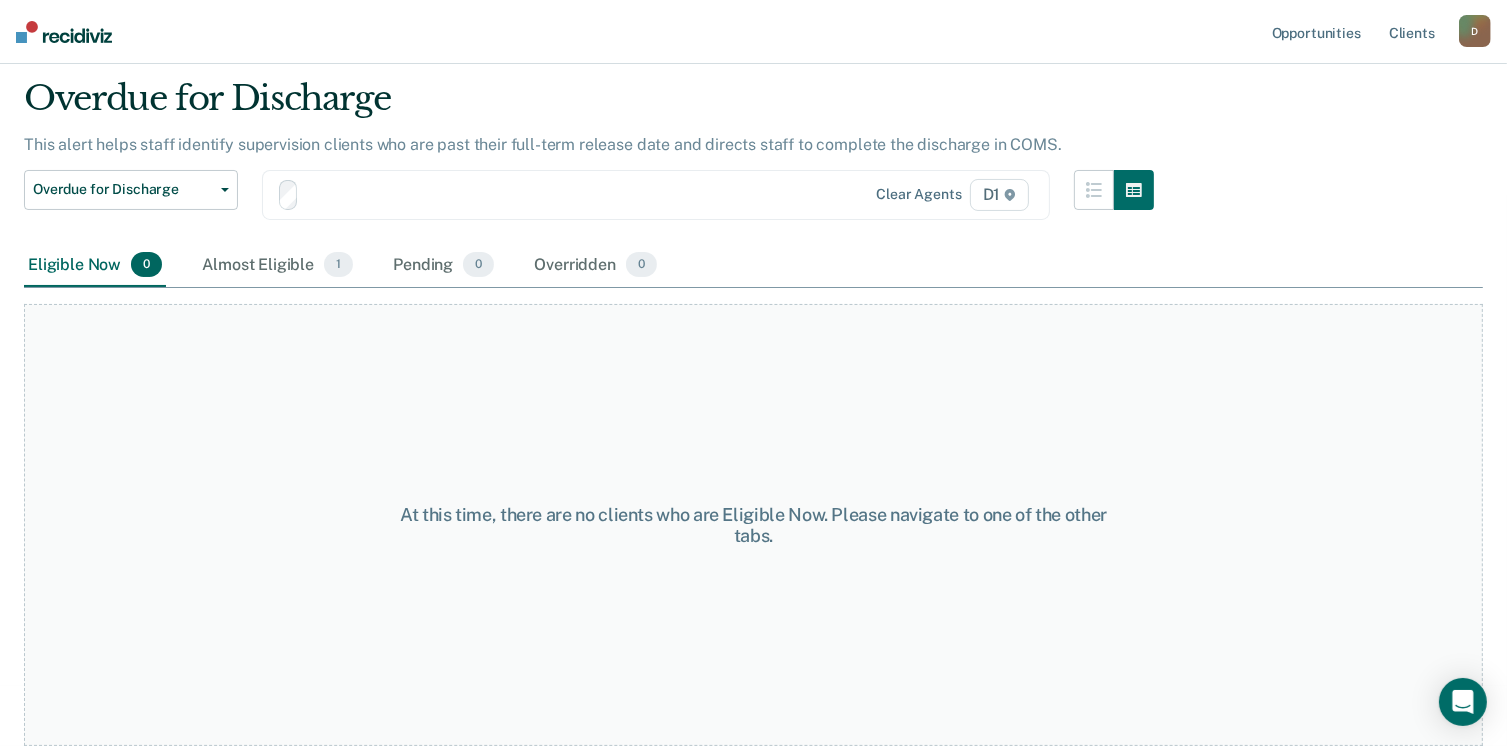 scroll, scrollTop: 0, scrollLeft: 0, axis: both 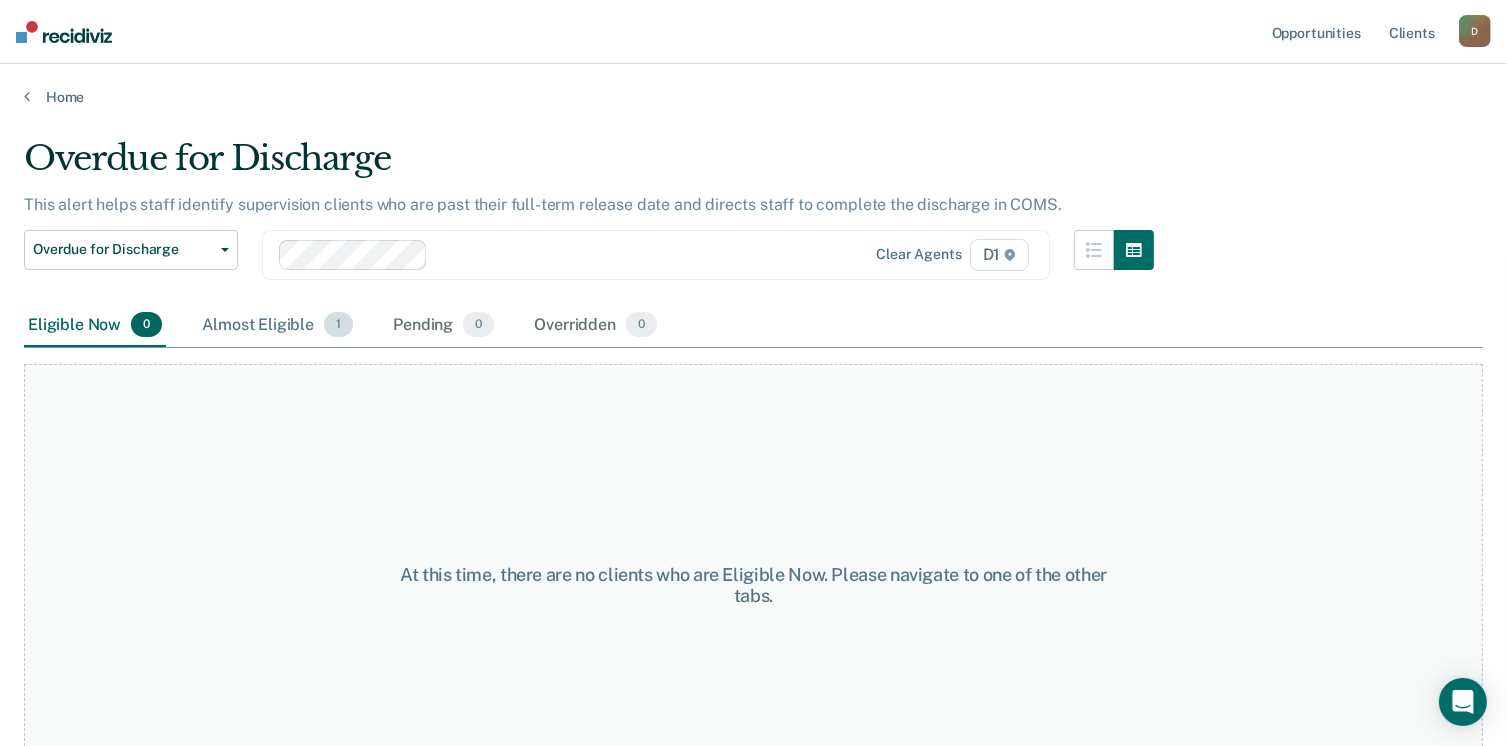 click on "1" at bounding box center (338, 325) 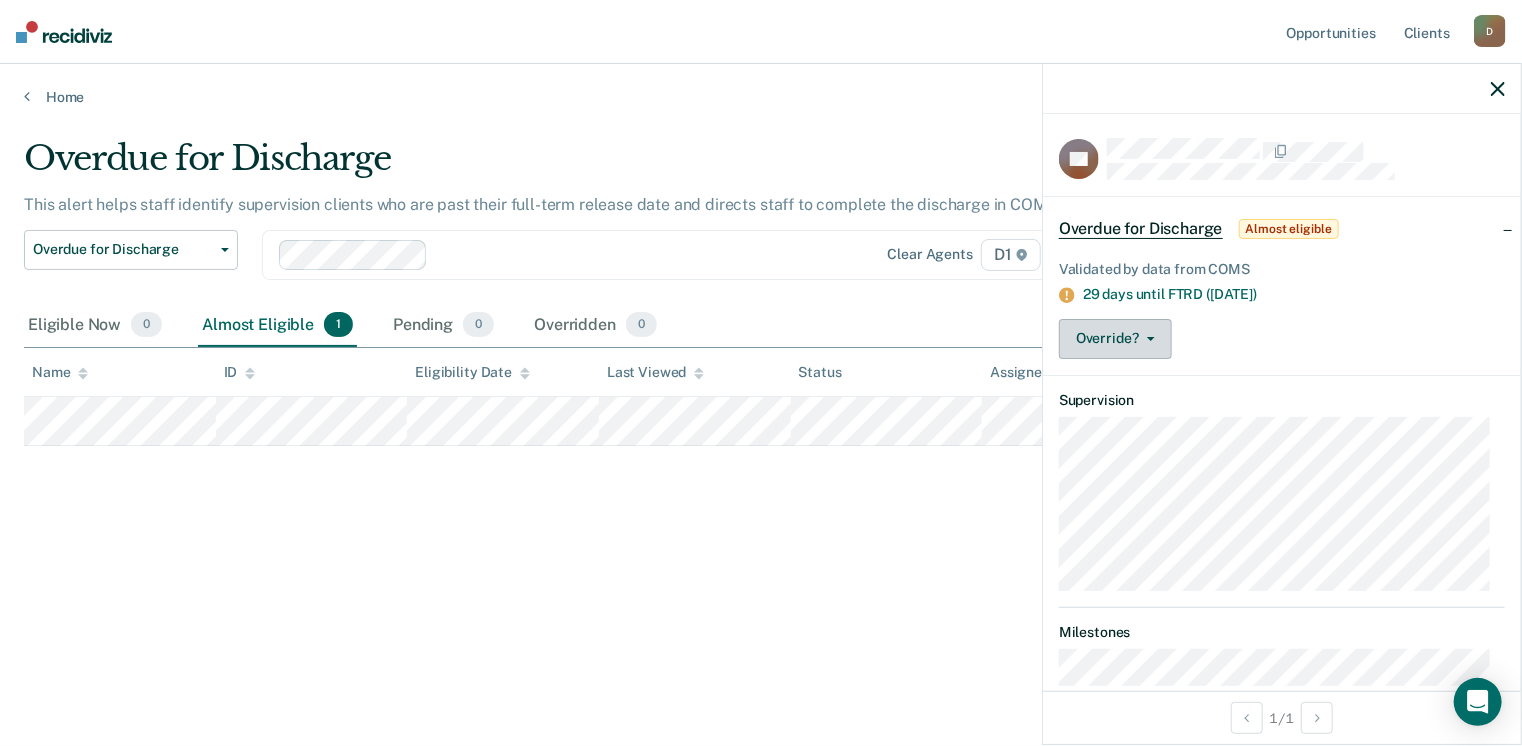 click on "Override?" at bounding box center [1115, 339] 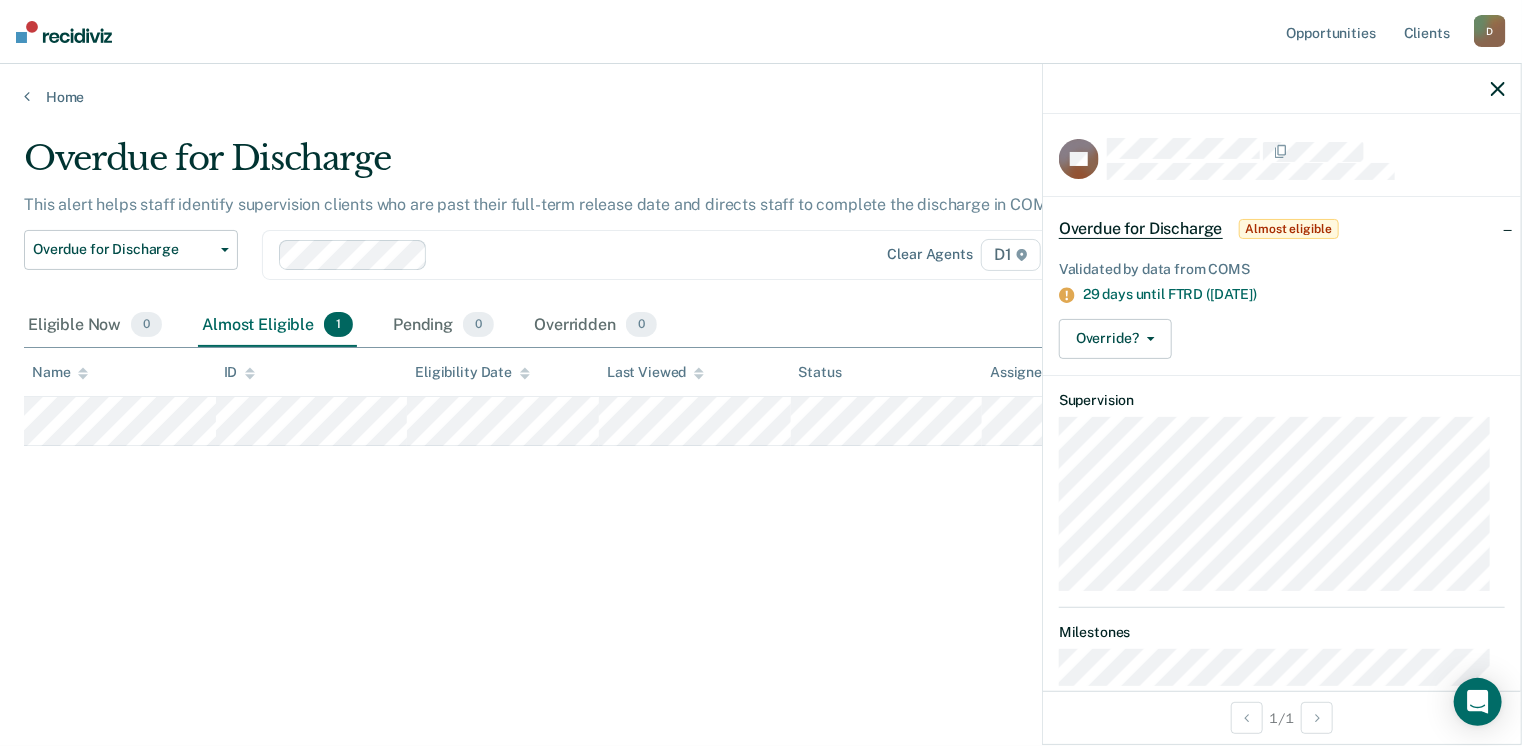 click on "Override? [PERSON_NAME] Mark Overridden" at bounding box center (1282, 339) 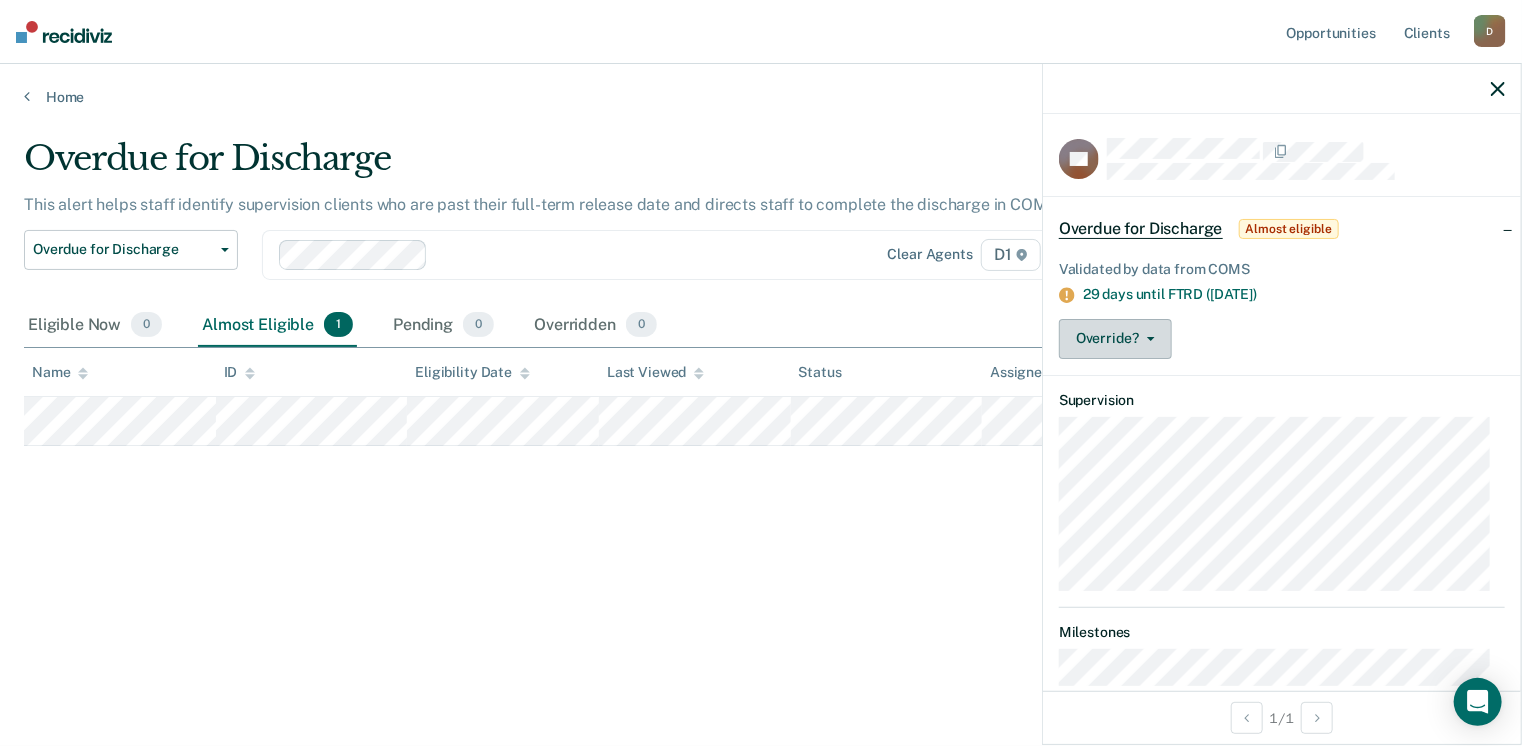 click on "Override?" at bounding box center [1115, 339] 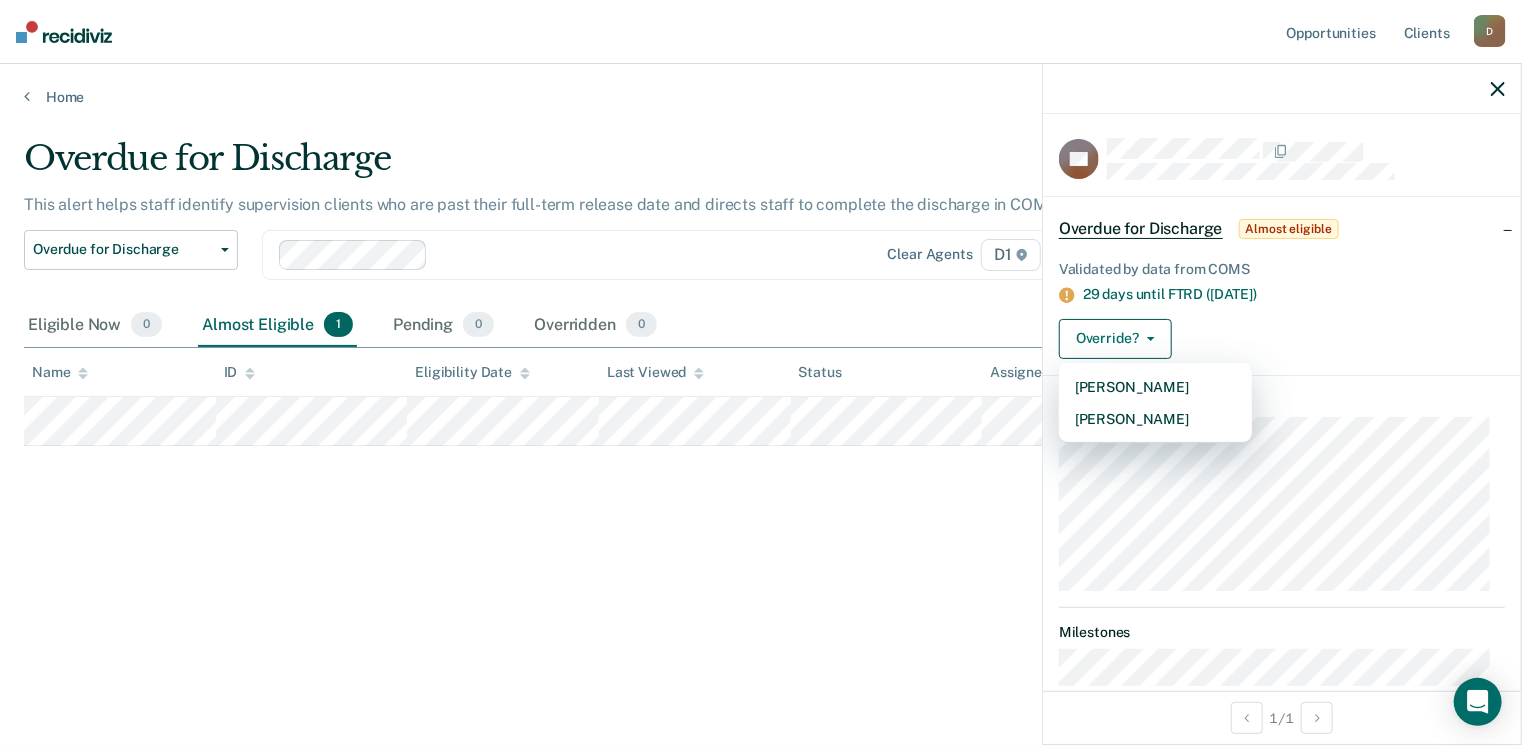 click on "29 days until FTRD (Aug 28, 2025)" at bounding box center [1294, 294] 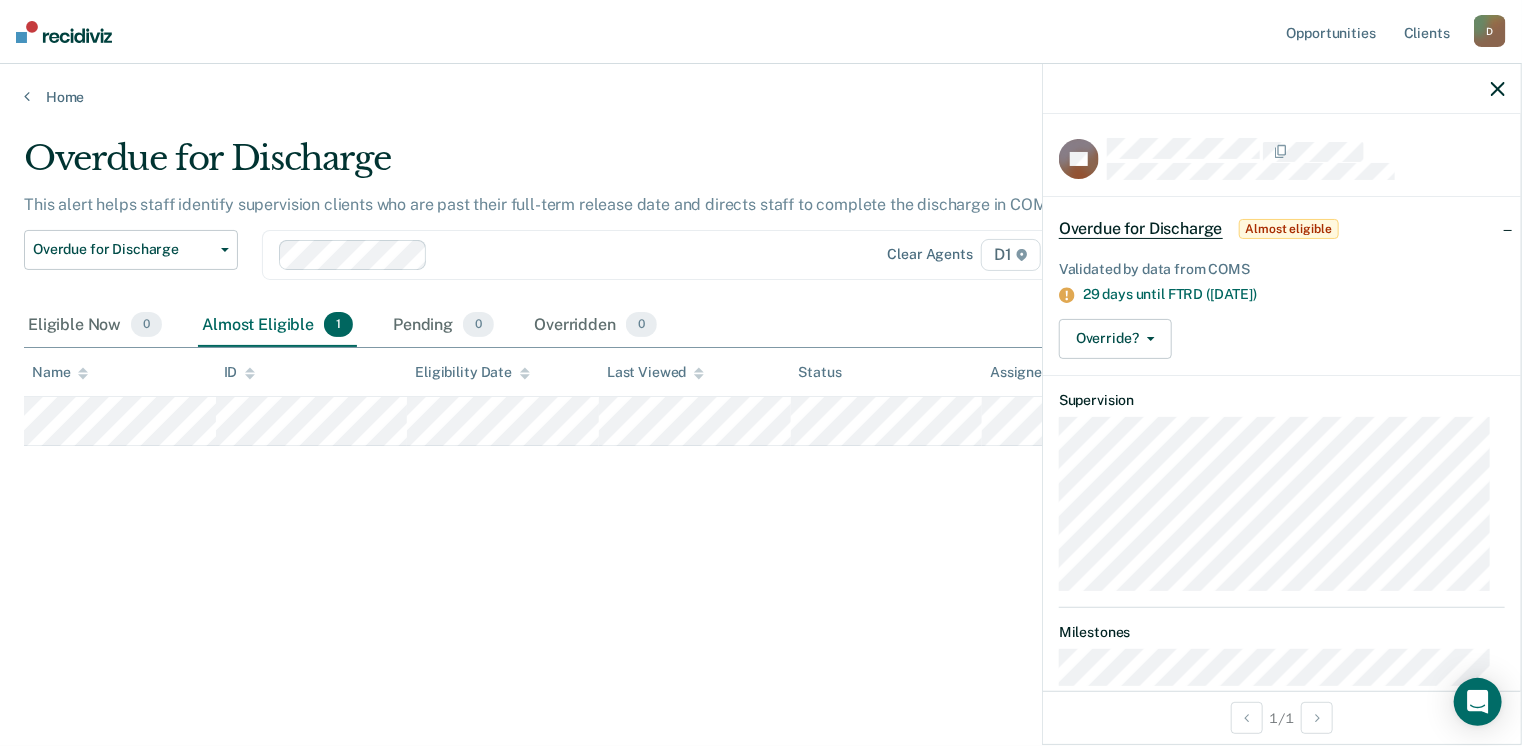 click on "29 days until FTRD (Aug 28, 2025)" at bounding box center [1294, 294] 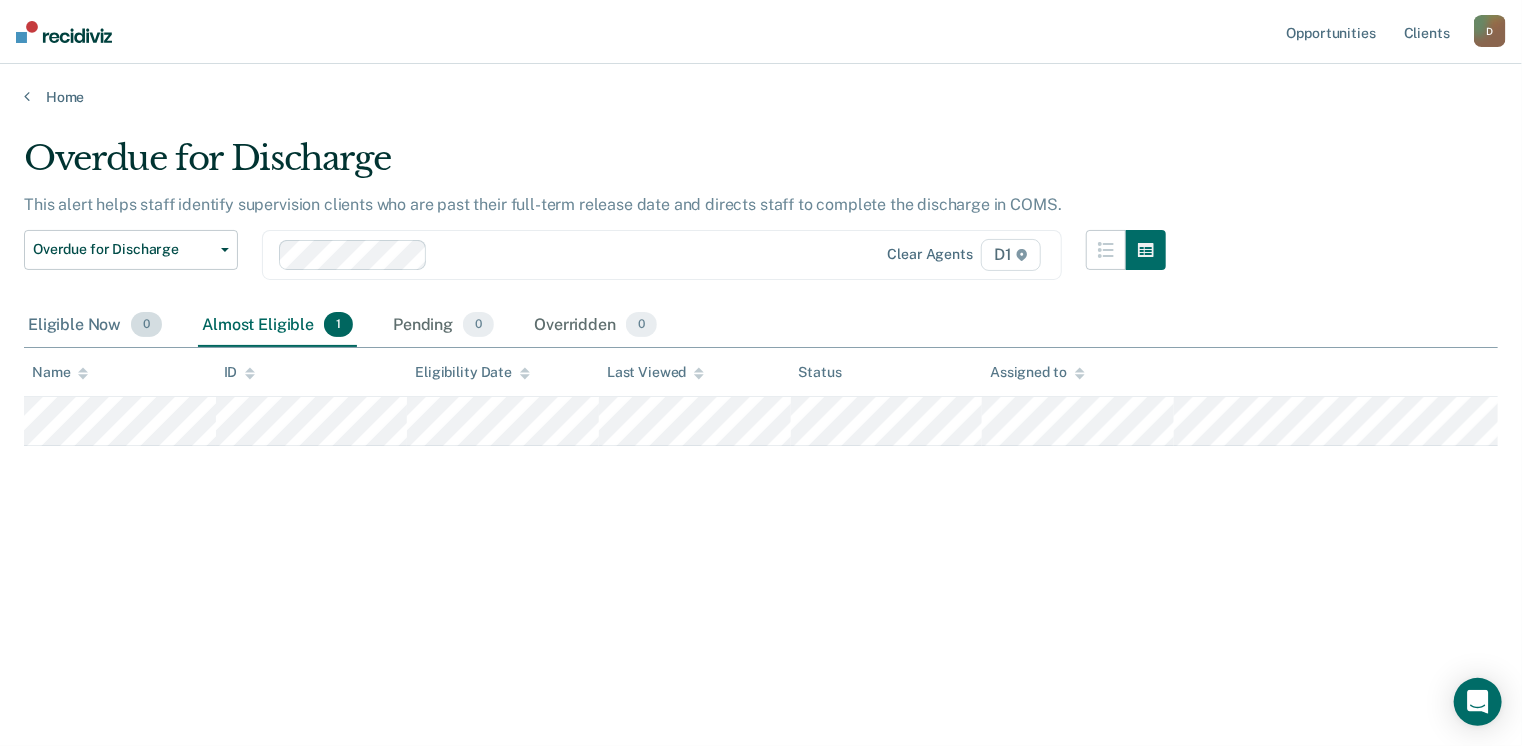 click on "Eligible Now 0" at bounding box center [95, 326] 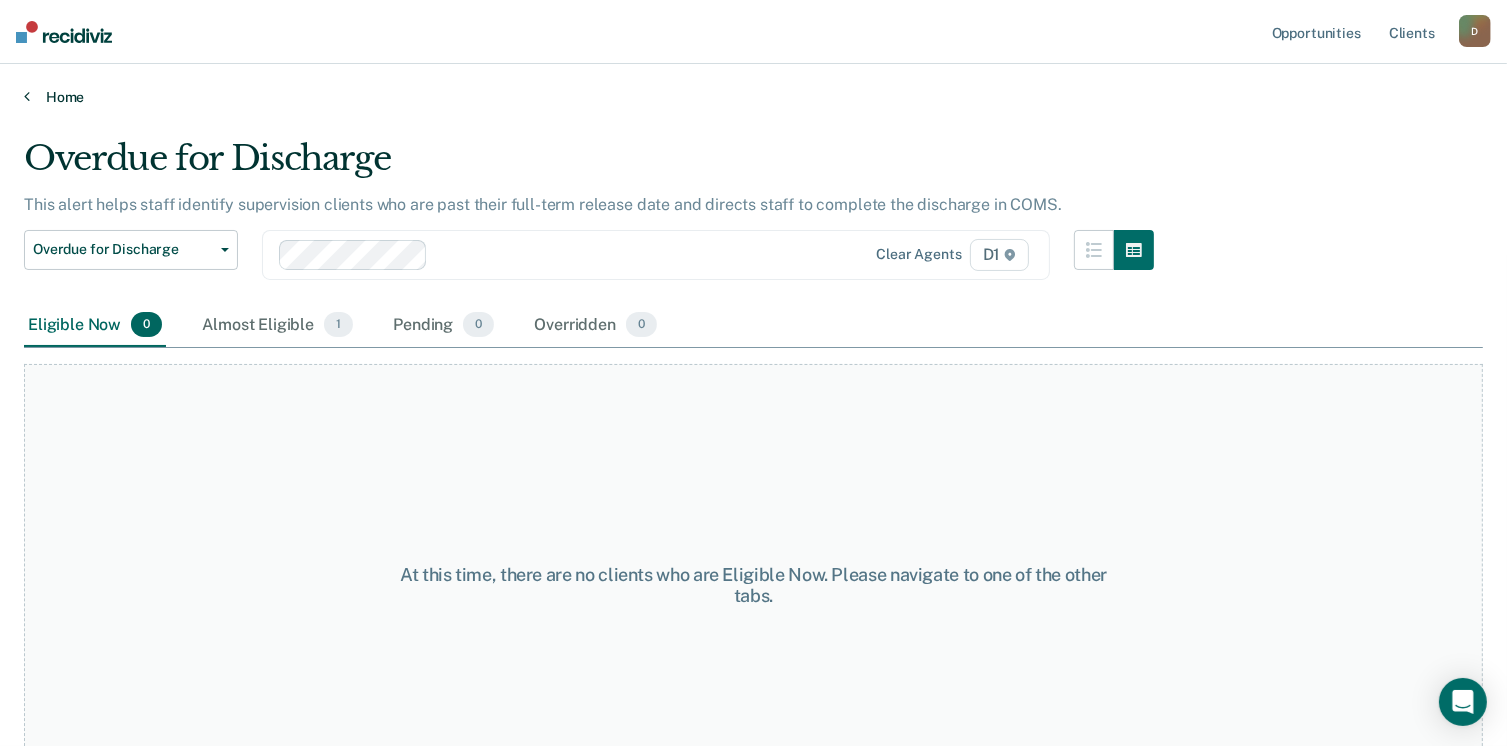 click on "Home" at bounding box center (753, 97) 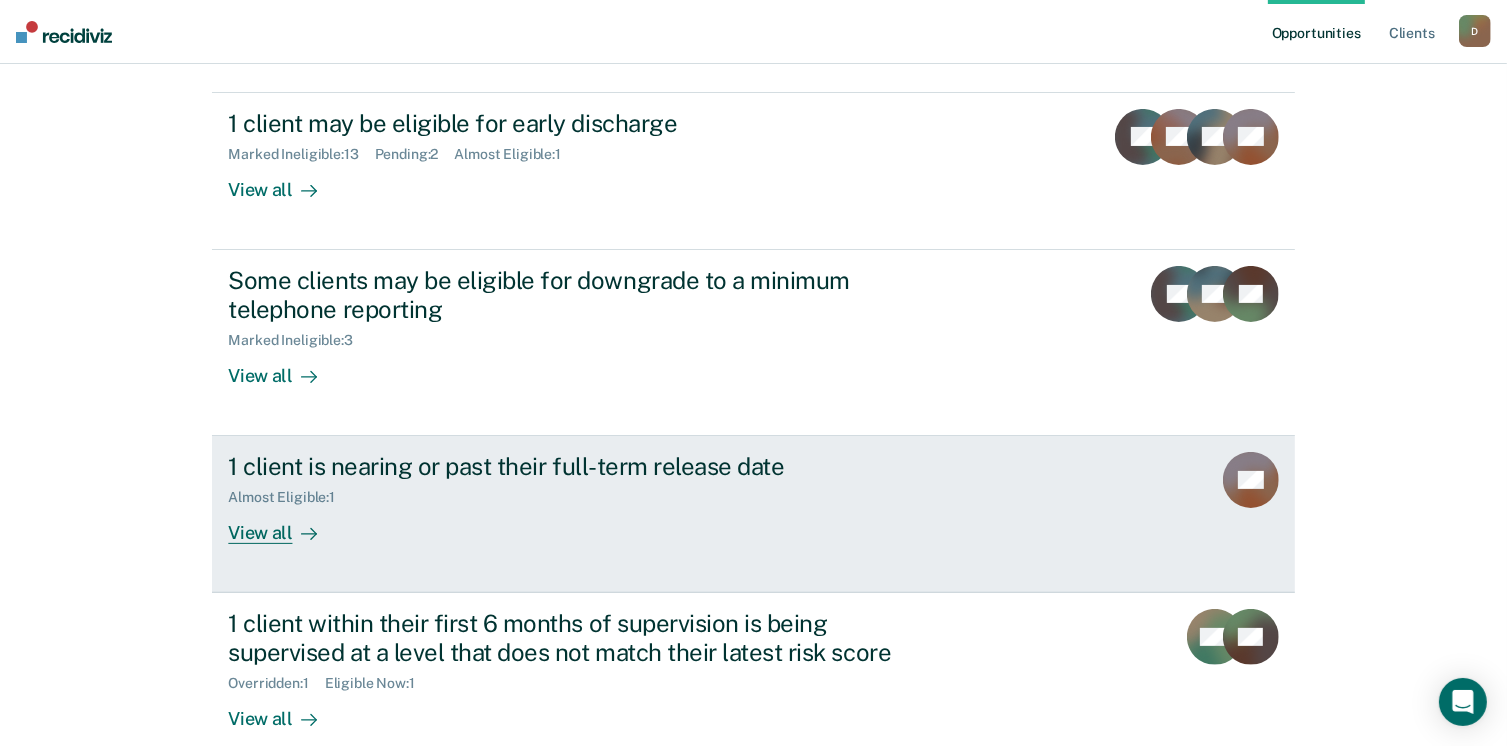 scroll, scrollTop: 400, scrollLeft: 0, axis: vertical 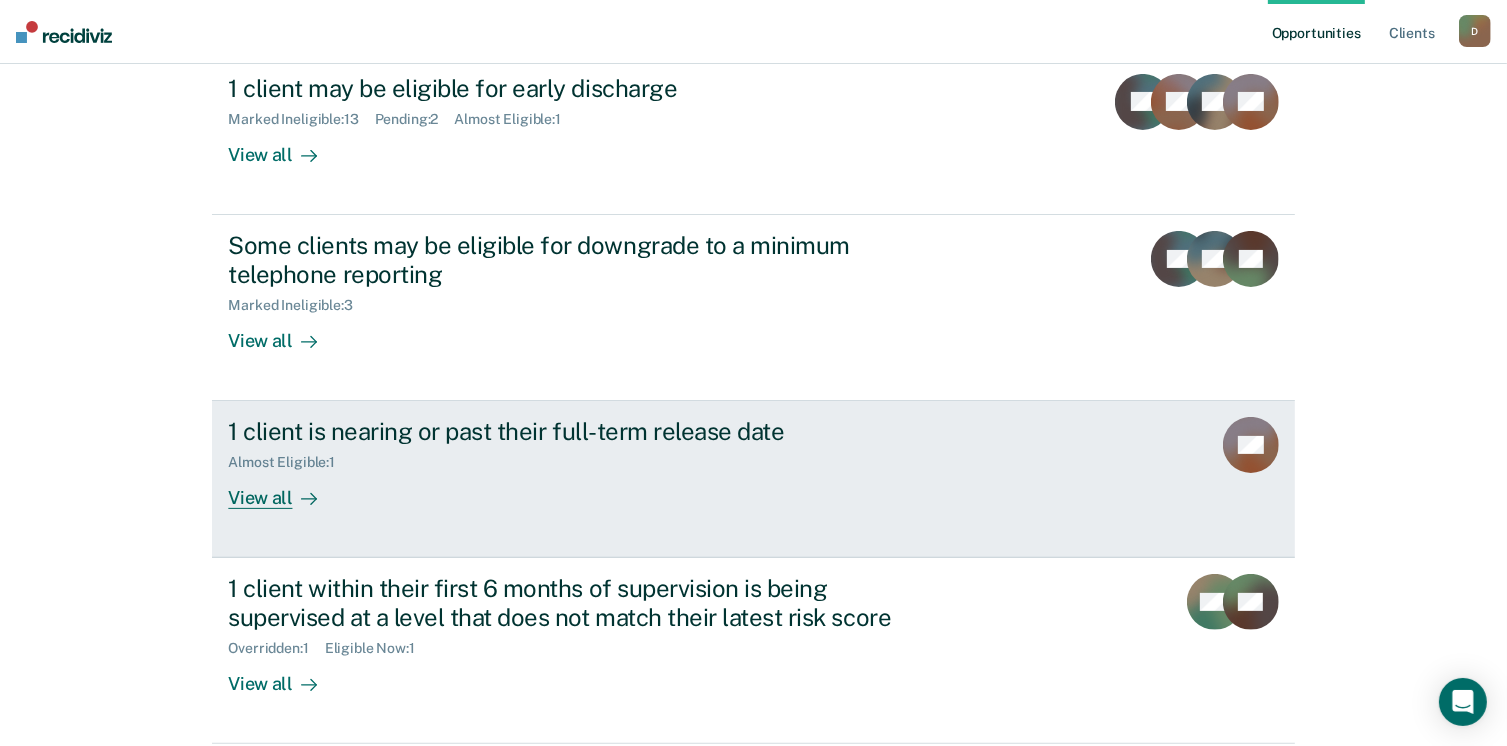 click on "1 client is nearing or past their full-term release date Almost Eligible :  1 View all" at bounding box center (603, 463) 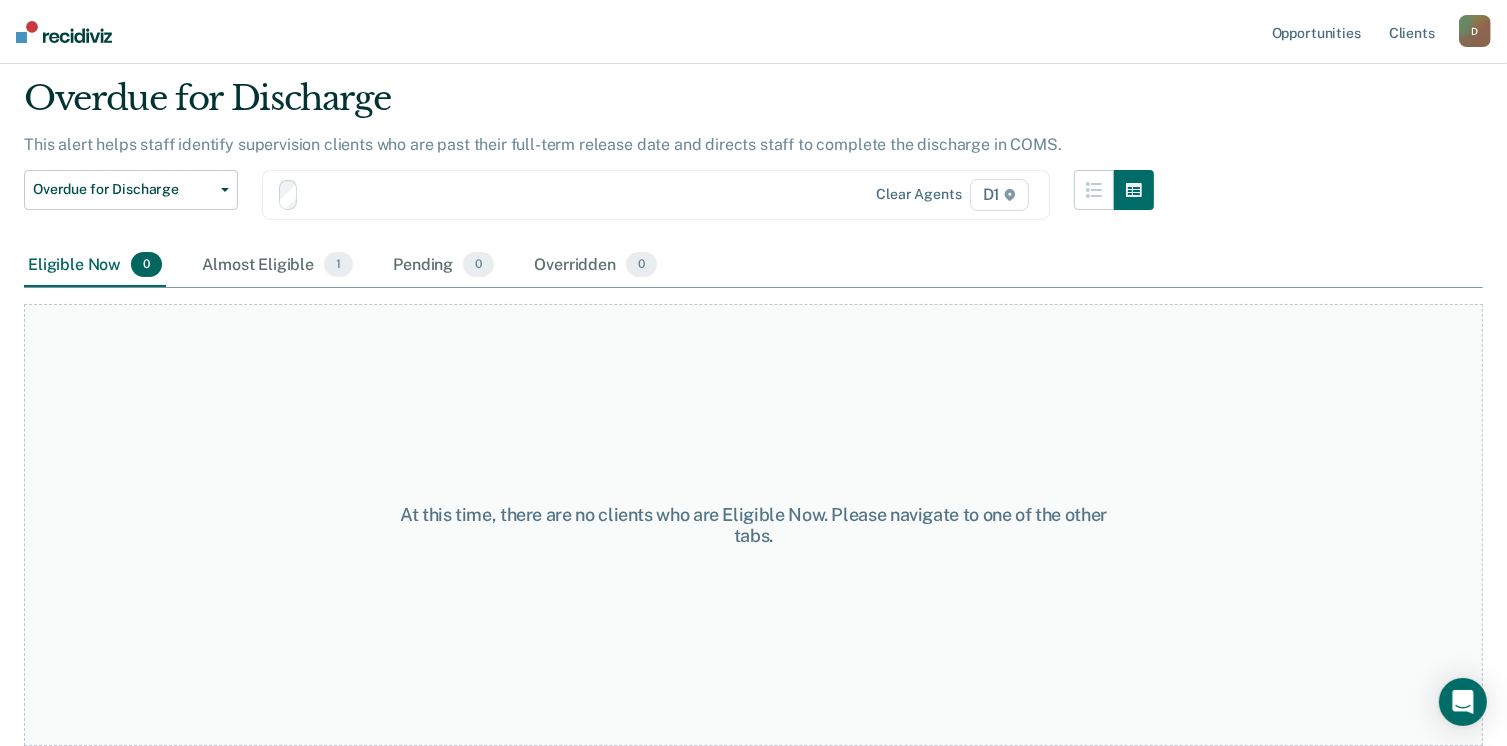 scroll, scrollTop: 0, scrollLeft: 0, axis: both 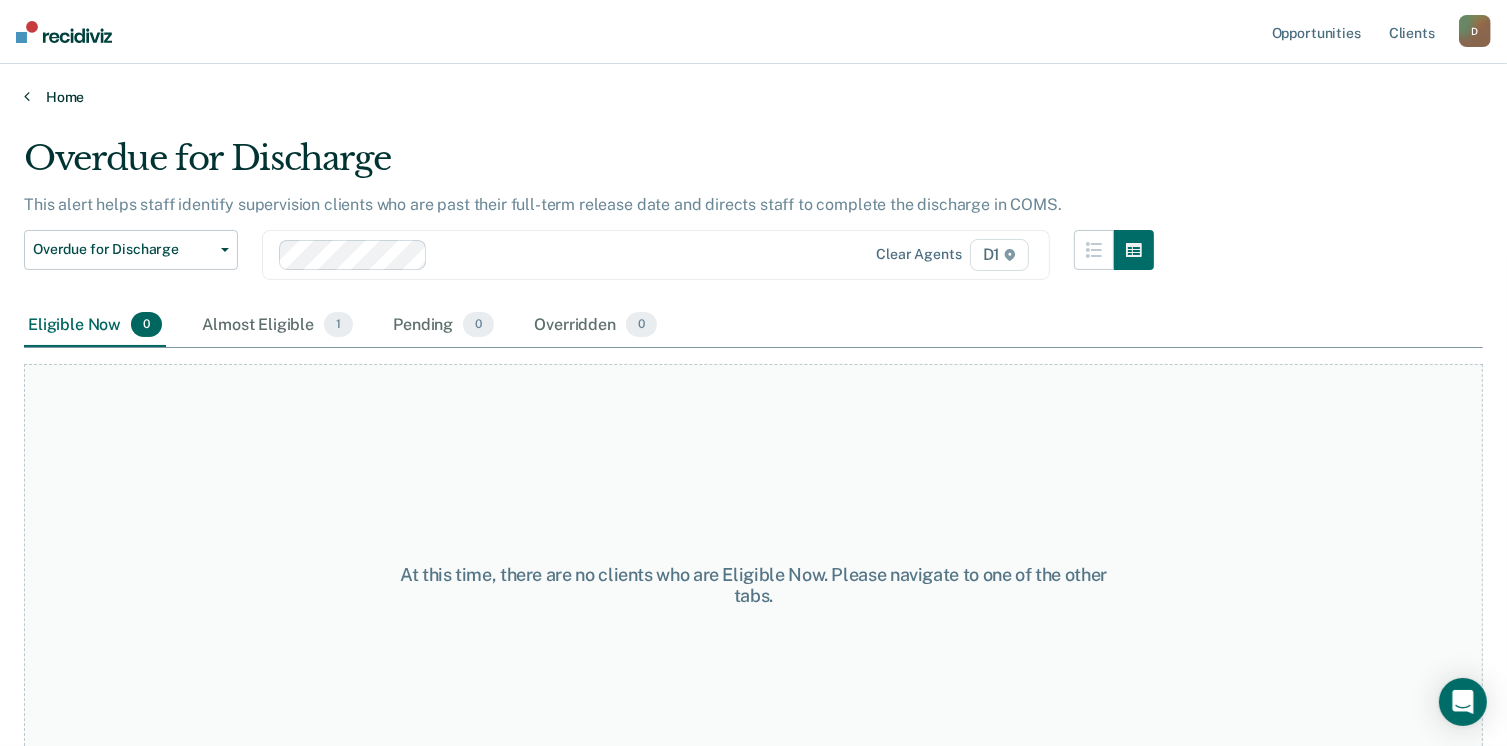 click on "Home" at bounding box center (753, 97) 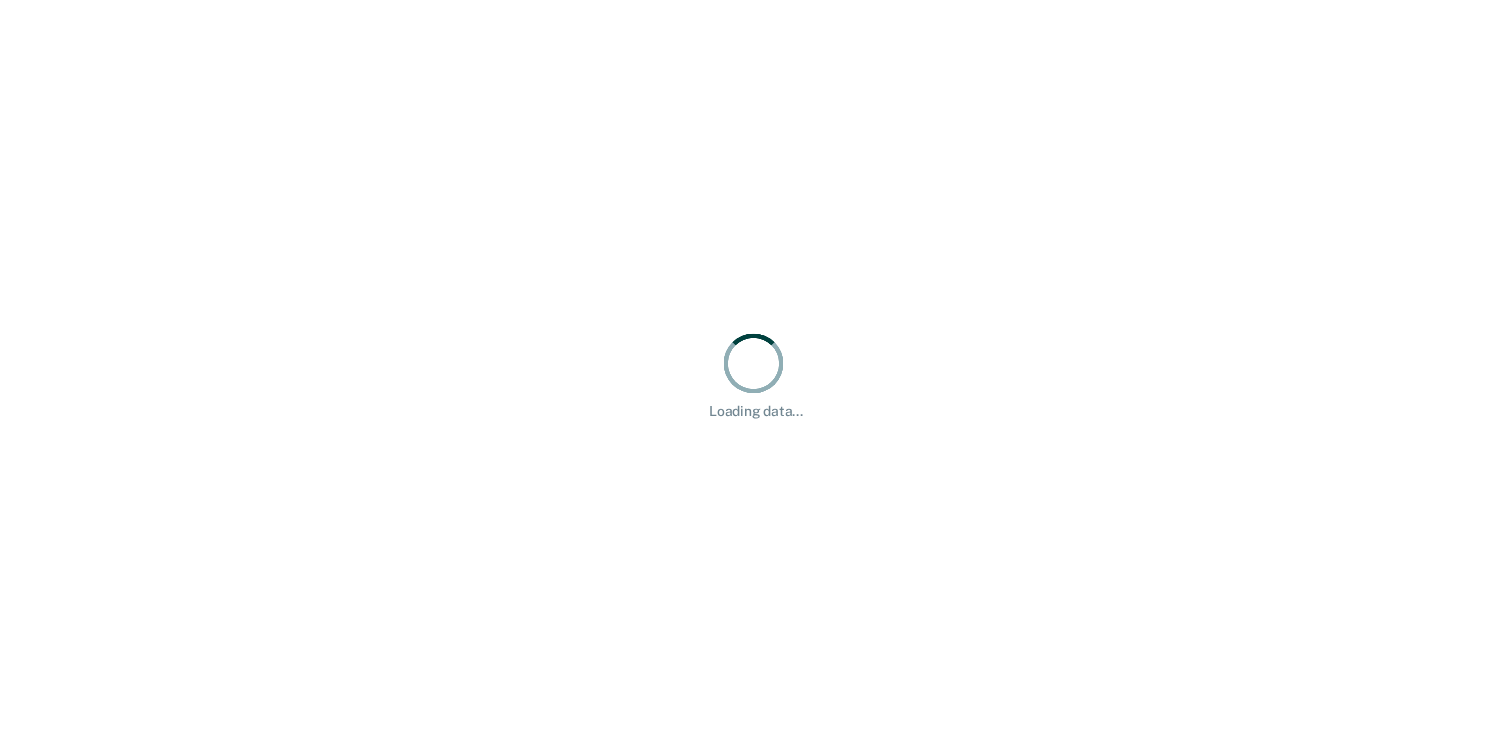 scroll, scrollTop: 0, scrollLeft: 0, axis: both 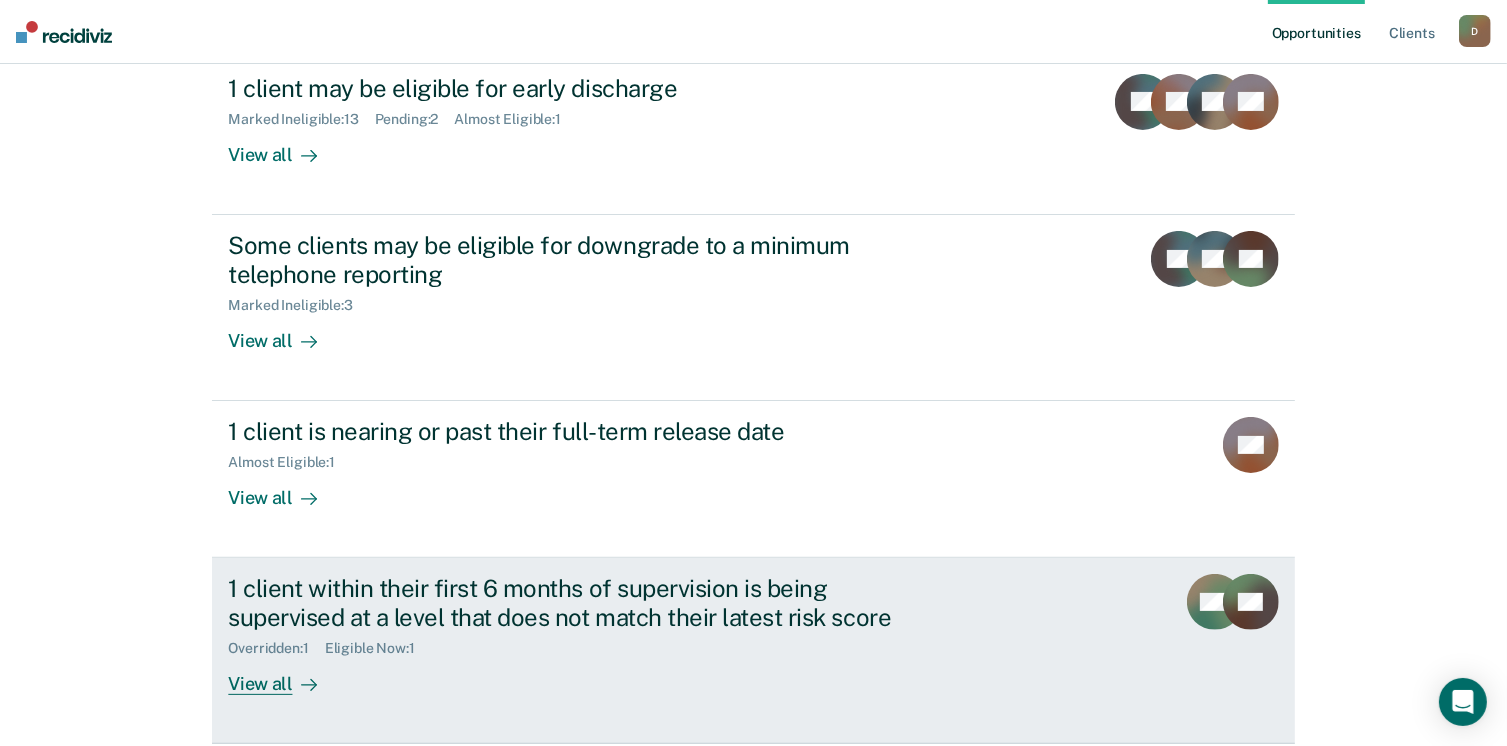 click on "1 client within their first 6 months of supervision is being supervised at a level that does not match their latest risk score" at bounding box center (579, 603) 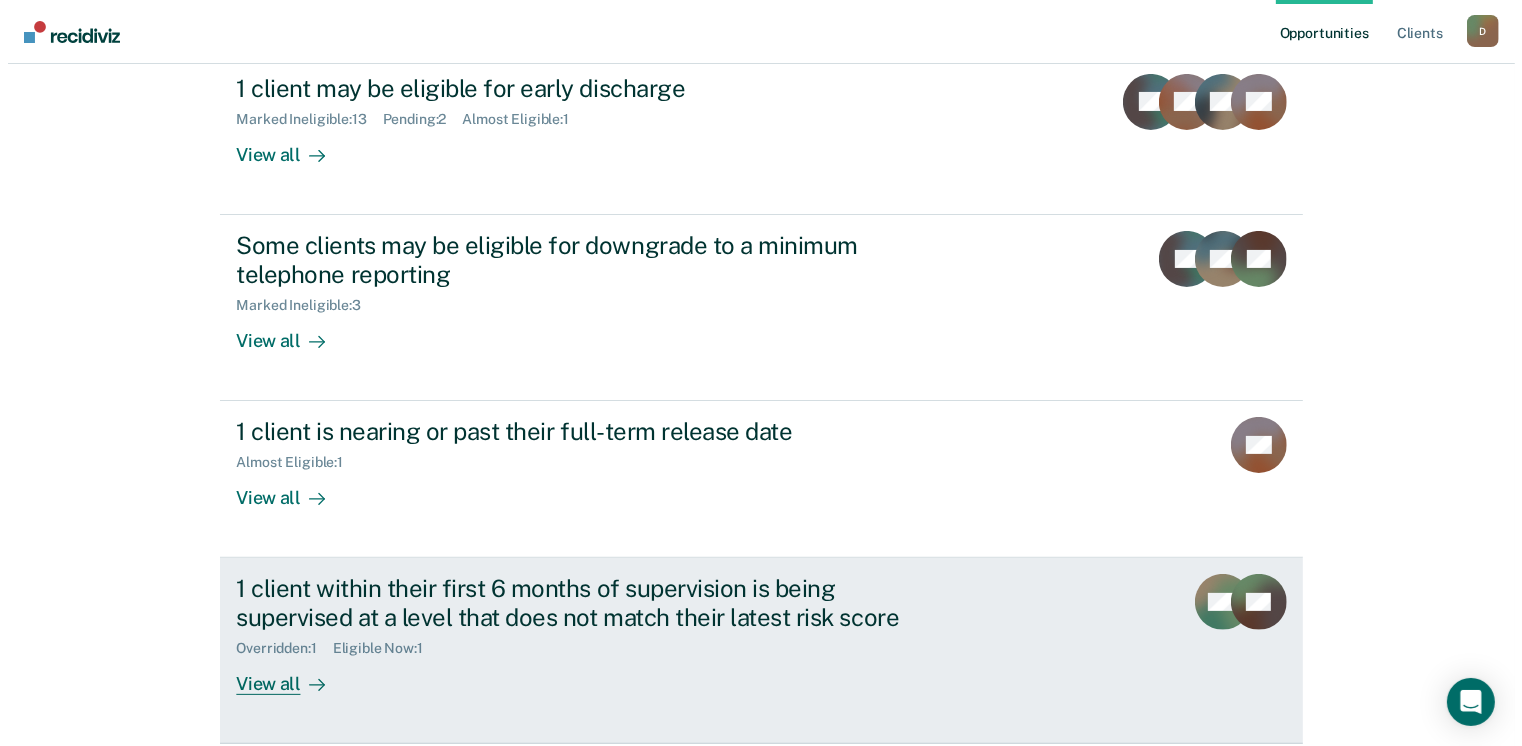 scroll, scrollTop: 0, scrollLeft: 0, axis: both 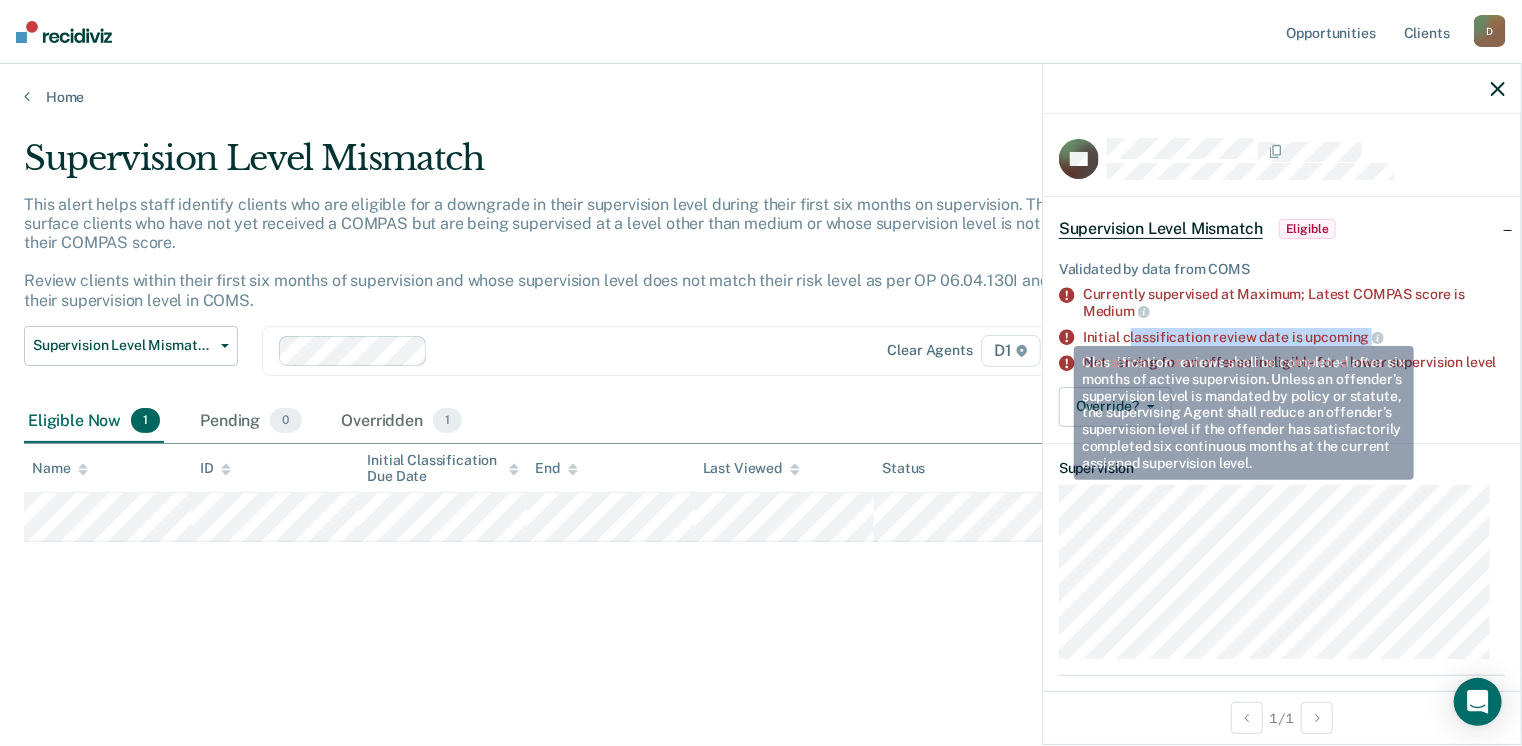 drag, startPoint x: 1187, startPoint y: 334, endPoint x: 1398, endPoint y: 331, distance: 211.02133 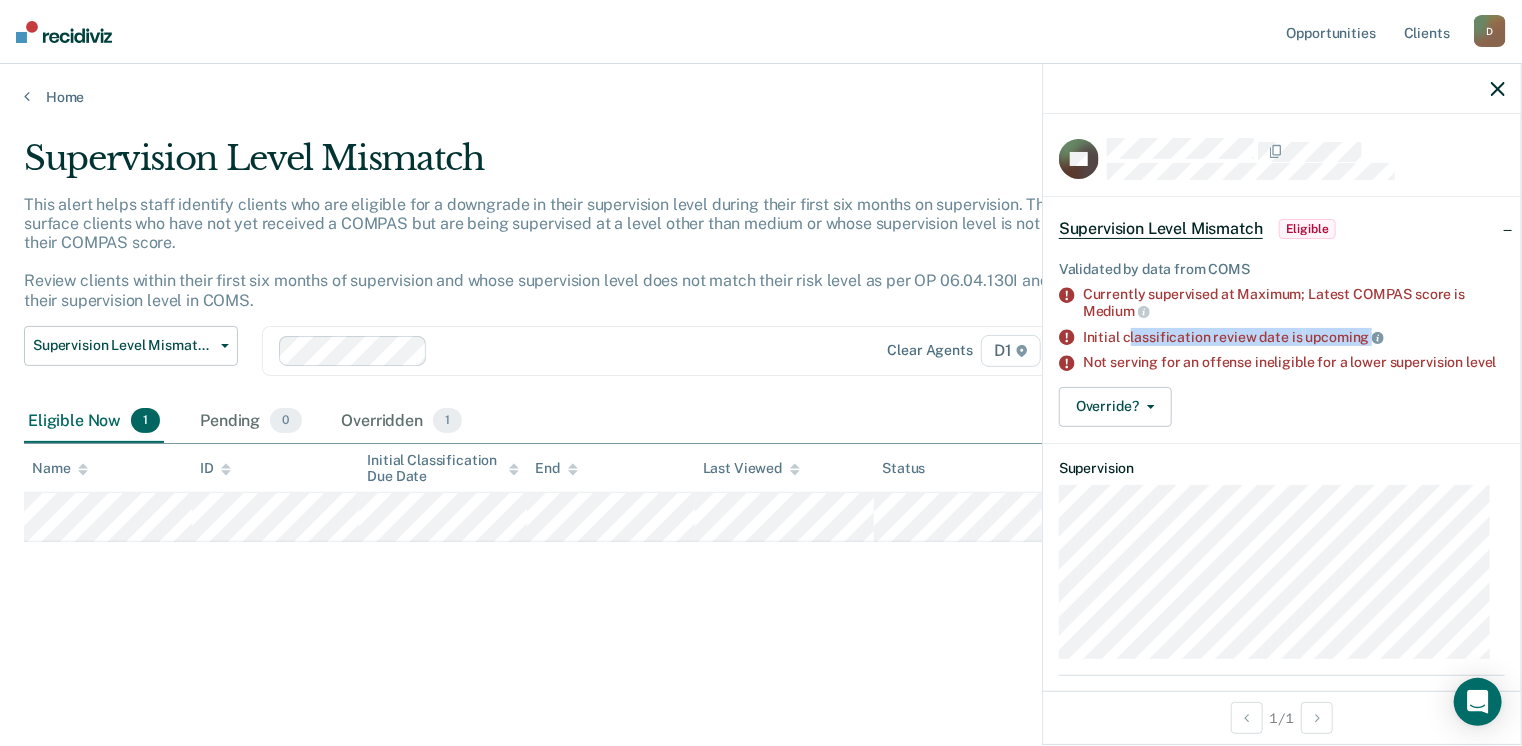 drag, startPoint x: 1398, startPoint y: 331, endPoint x: 1372, endPoint y: 332, distance: 26.019224 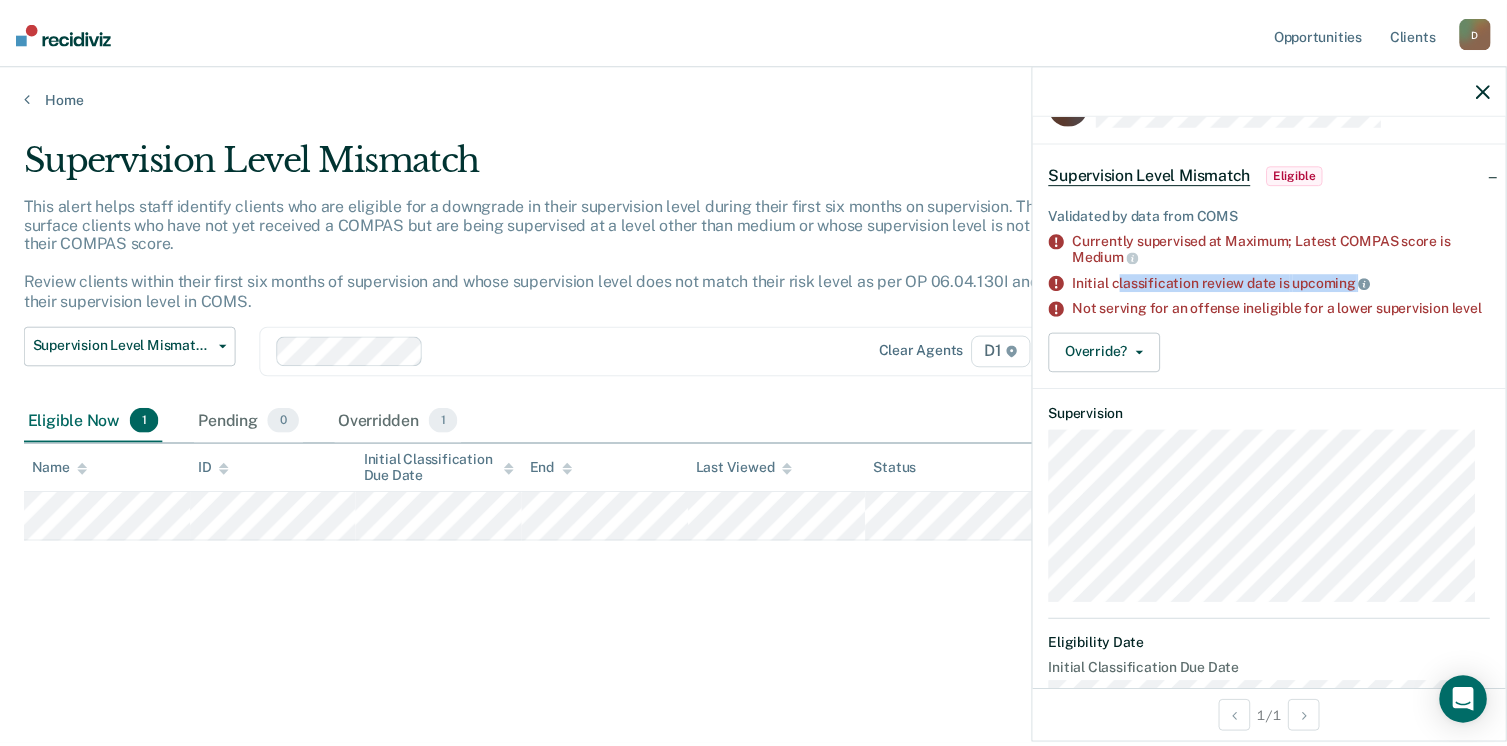 scroll, scrollTop: 0, scrollLeft: 0, axis: both 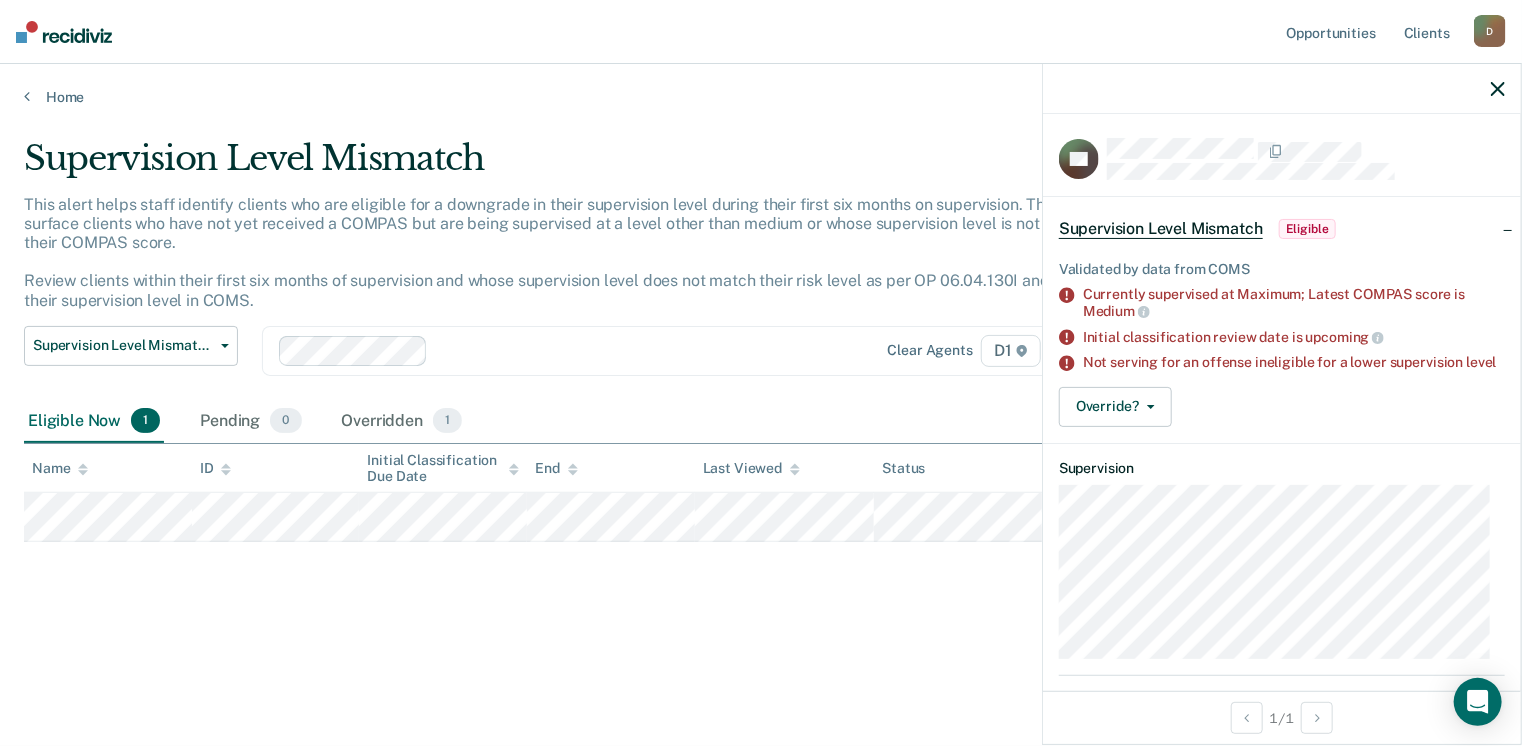 click on "Not serving for an offense ineligible for a lower supervision   level" at bounding box center (1294, 362) 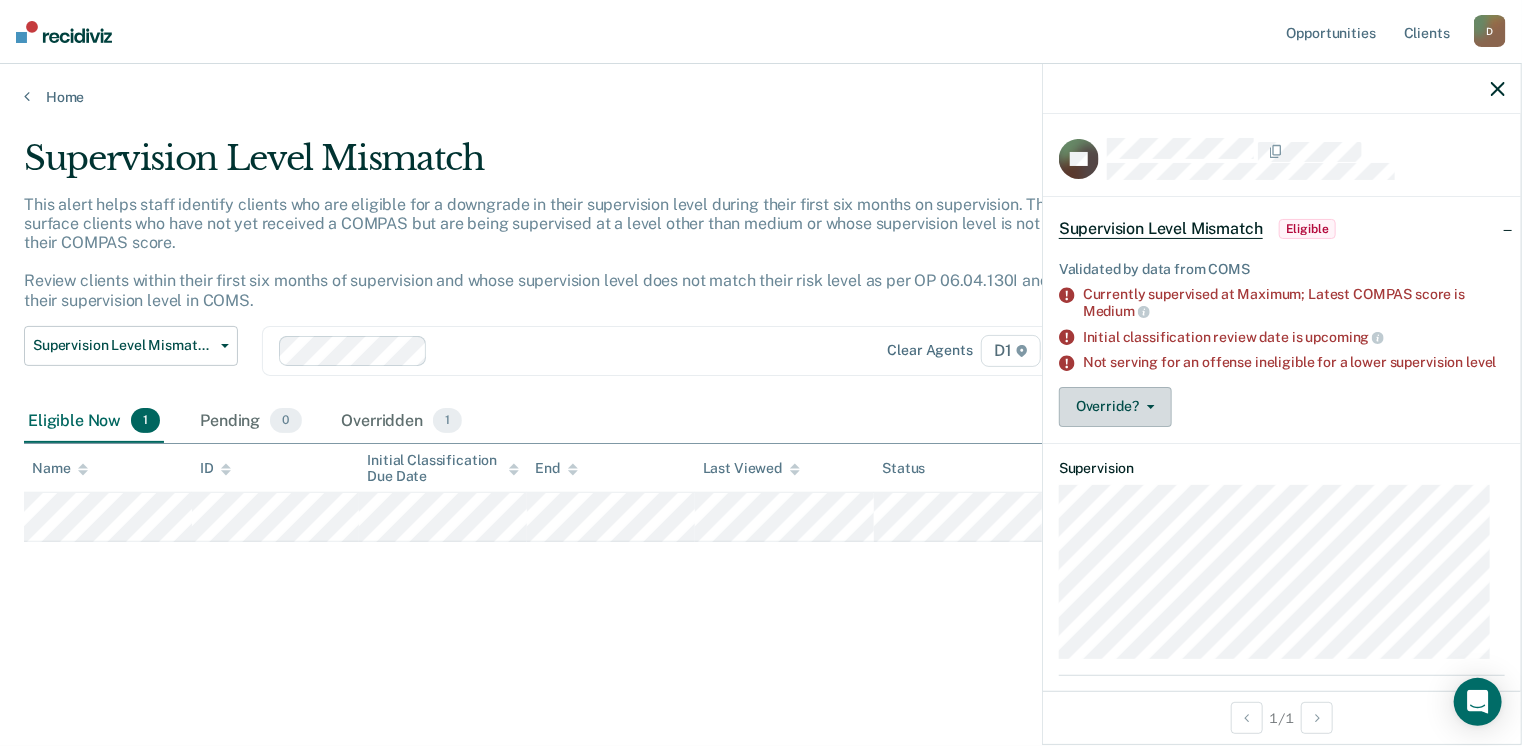 click on "Override?" at bounding box center [1115, 407] 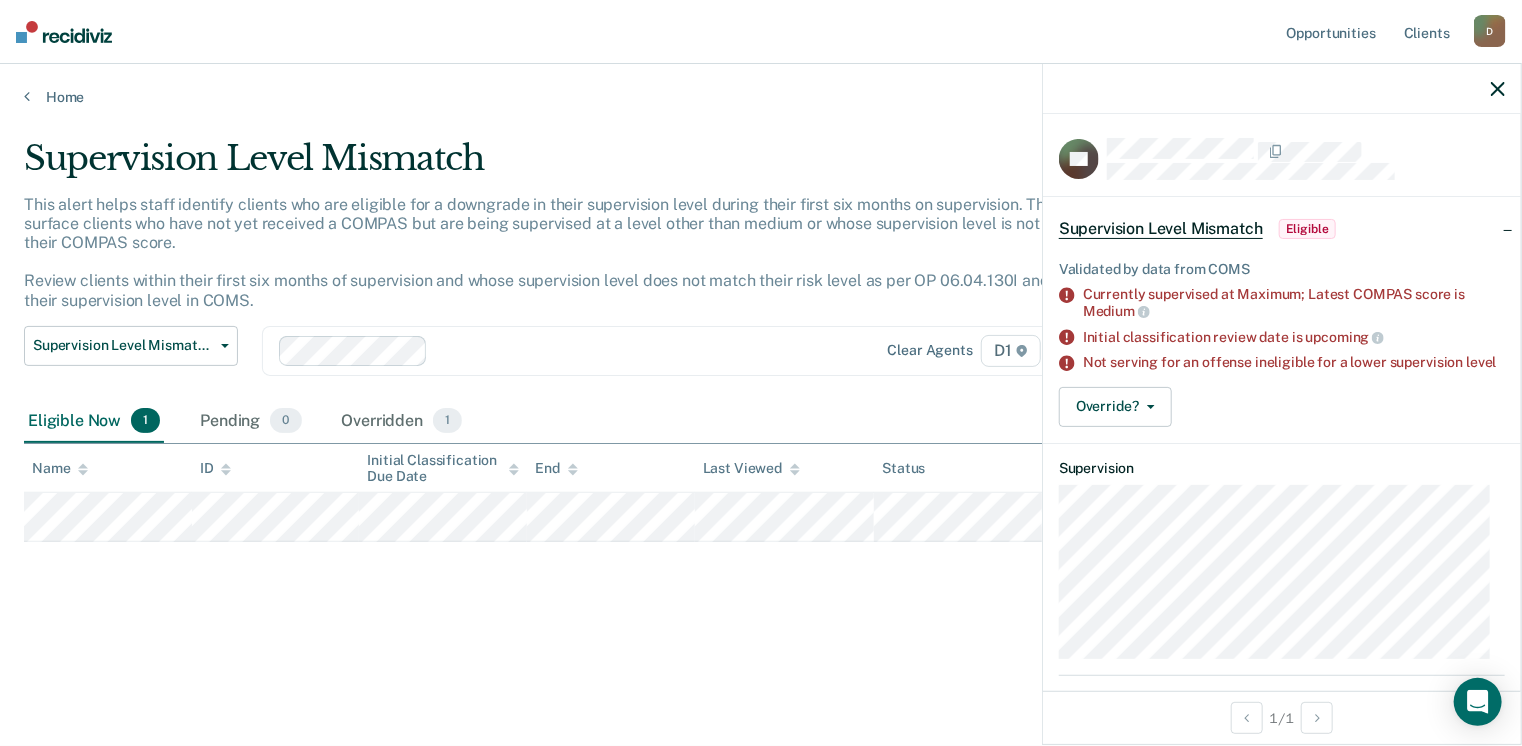 click on "Override? [PERSON_NAME] Mark Overridden" at bounding box center (1282, 407) 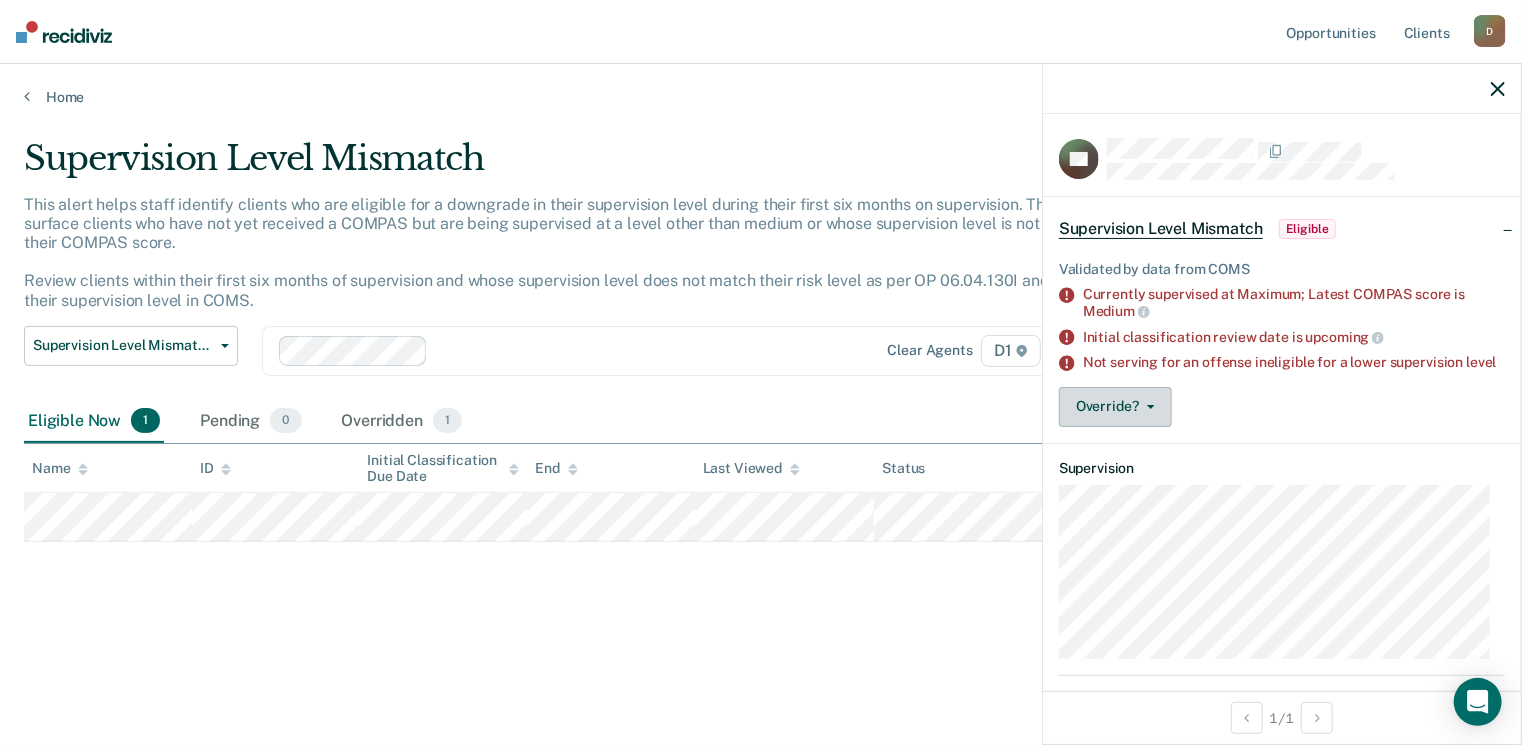 click on "Override?" at bounding box center (1115, 407) 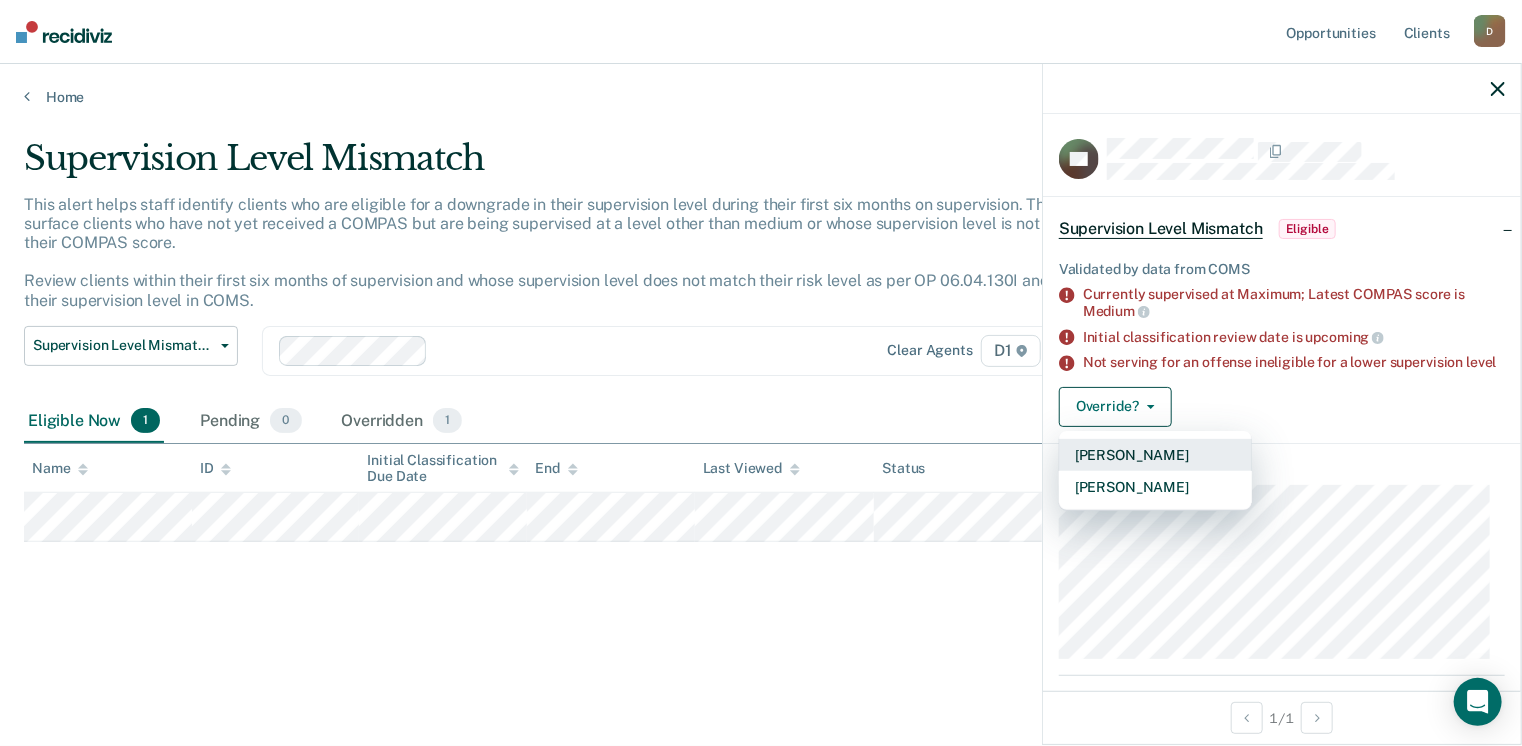 click on "[PERSON_NAME]" at bounding box center [1155, 455] 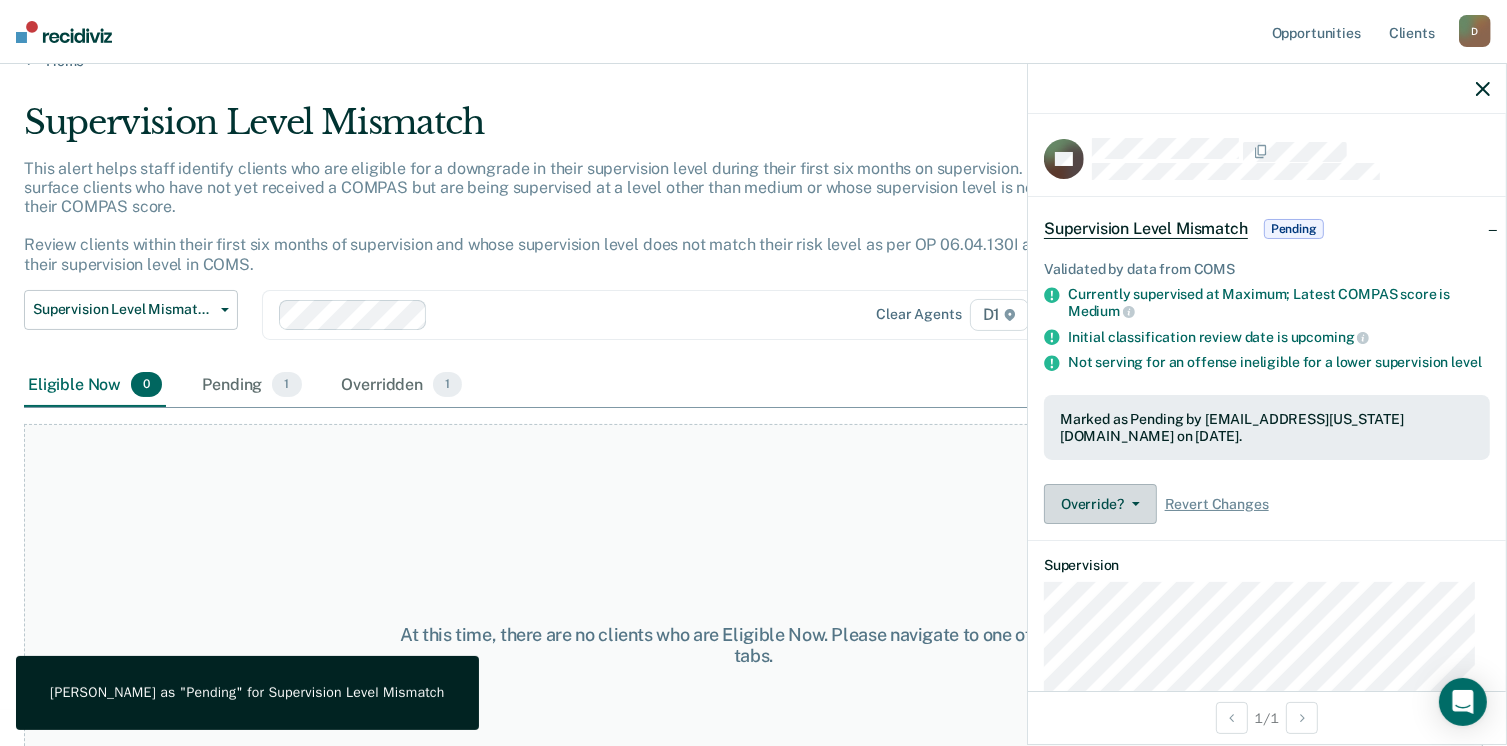 scroll, scrollTop: 0, scrollLeft: 0, axis: both 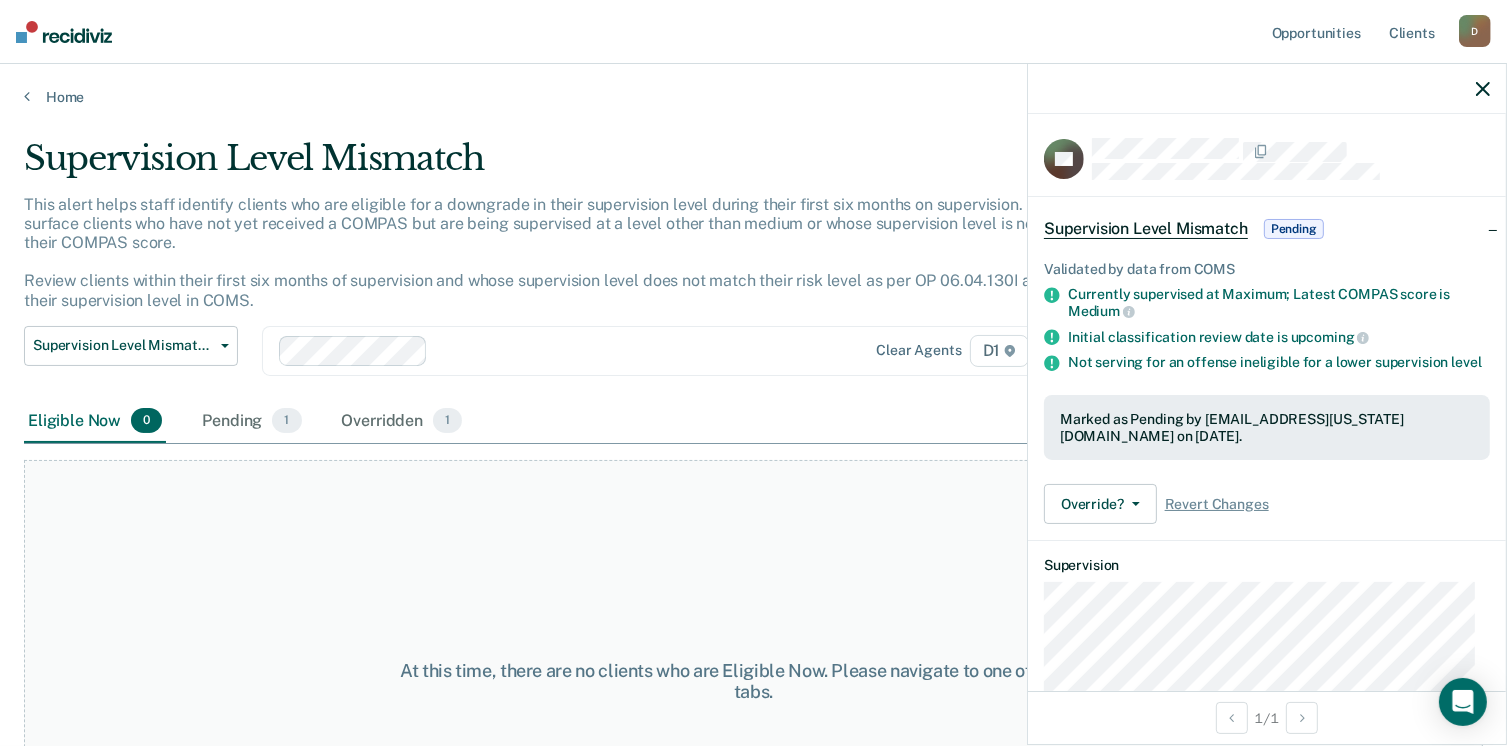 click 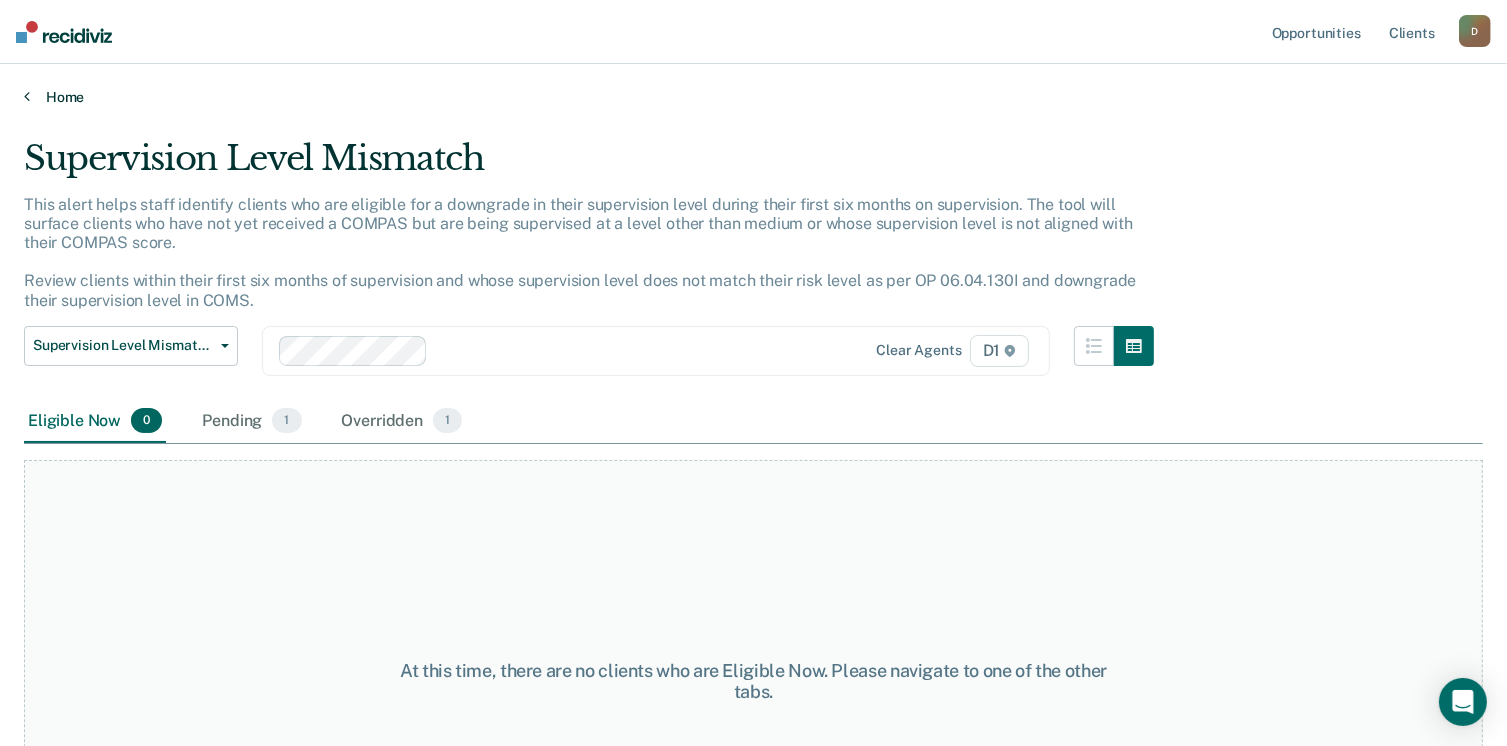 click on "Home" at bounding box center (753, 97) 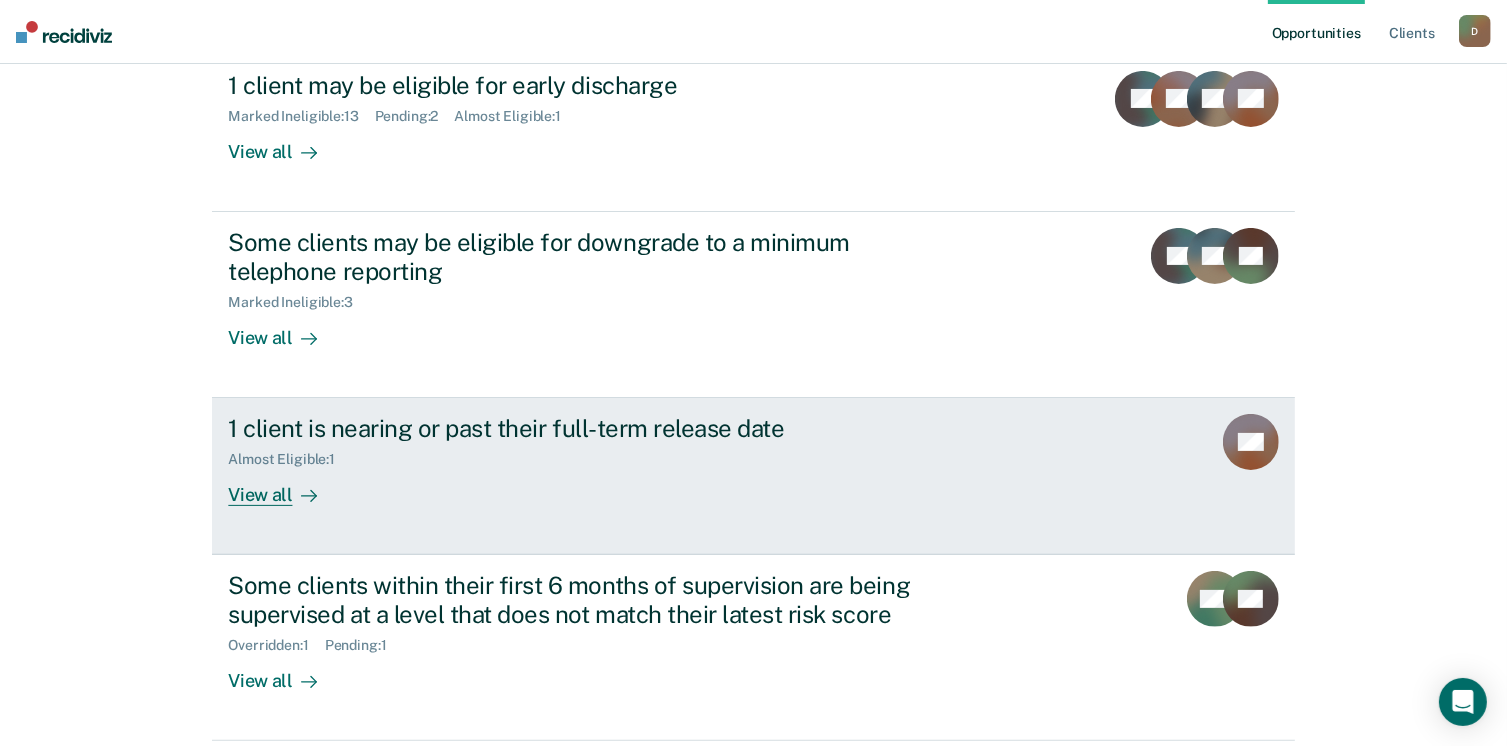 scroll, scrollTop: 476, scrollLeft: 0, axis: vertical 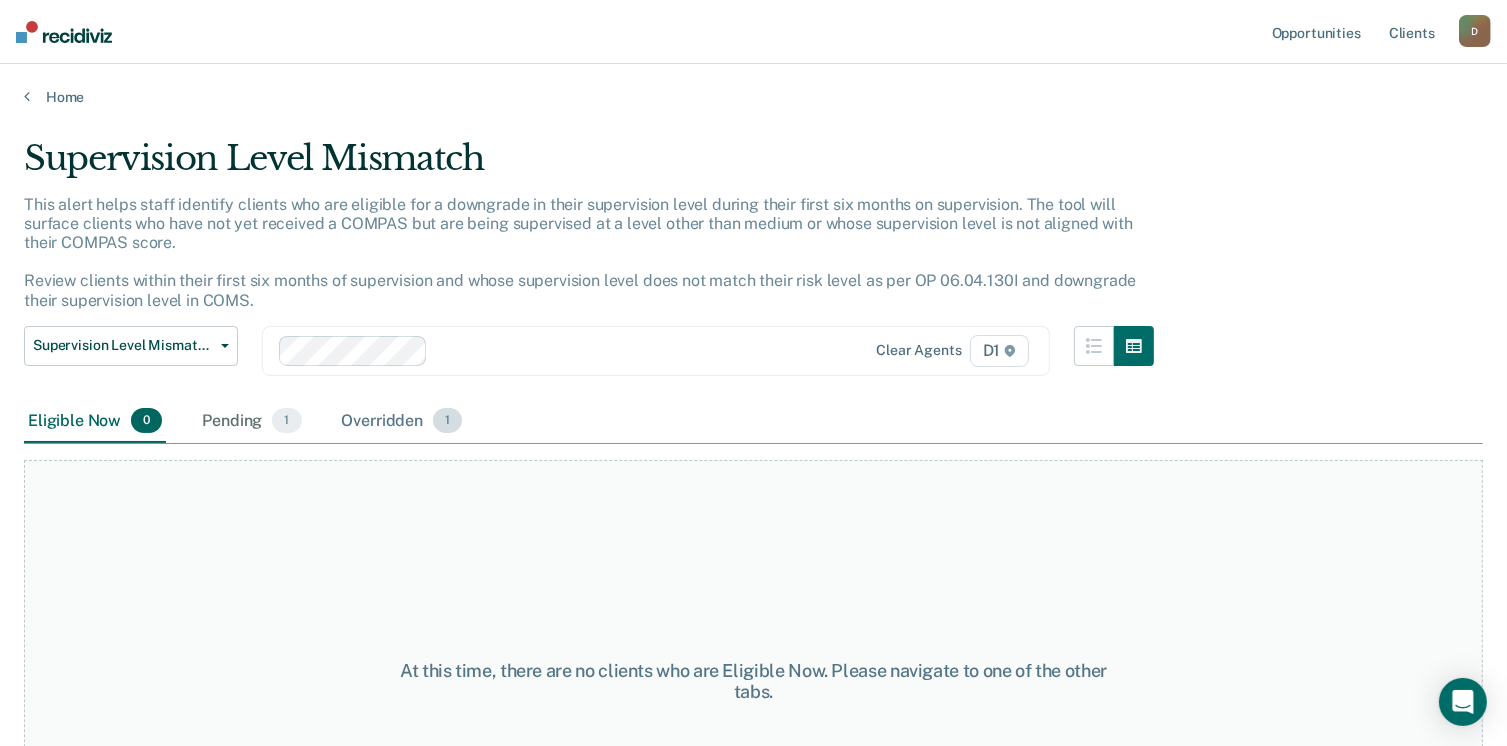 click on "Overridden 1" at bounding box center (402, 422) 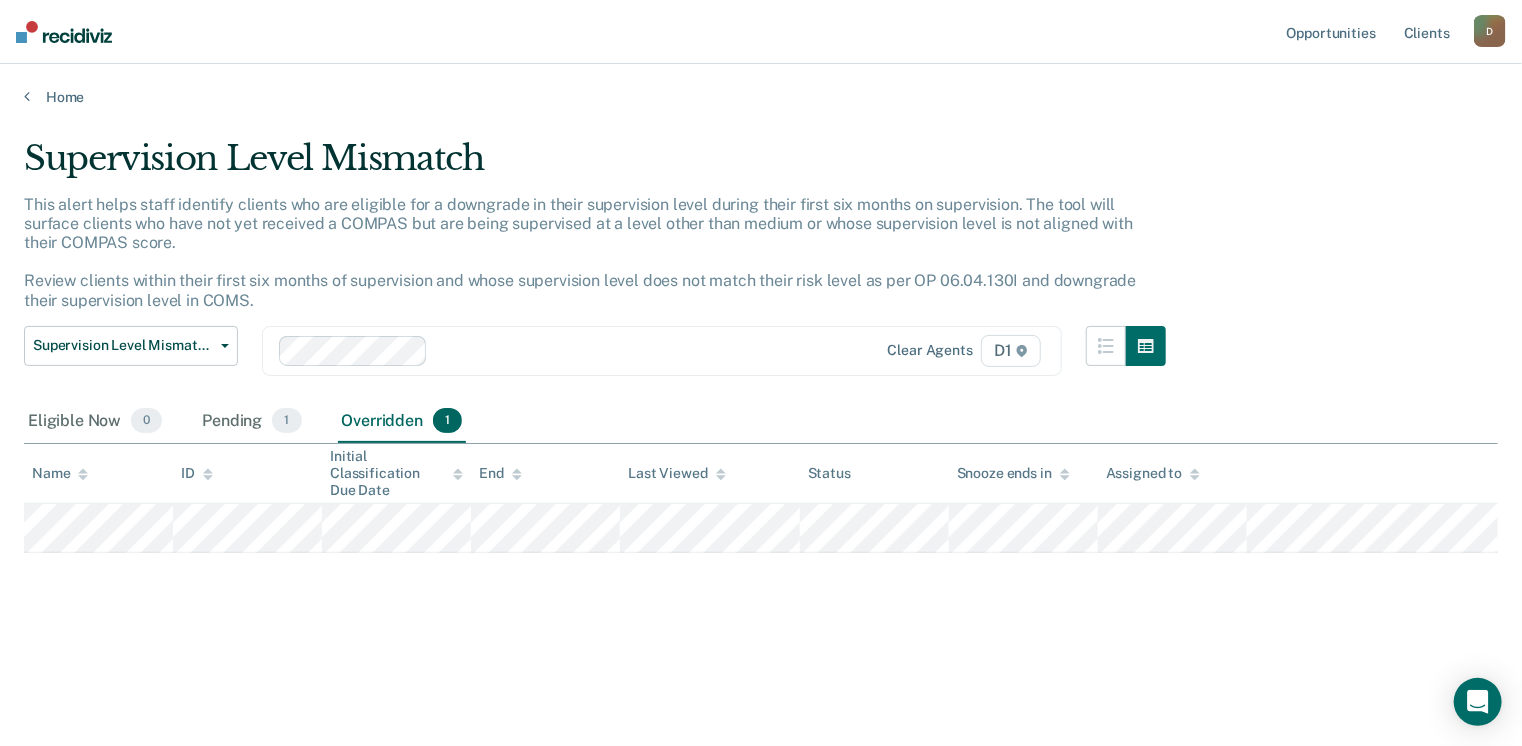 click on "Supervision Level Mismatch   This alert helps staff identify clients who are eligible for a downgrade in their supervision level during their first six months on supervision. The tool will surface clients who have not yet received a COMPAS but are being supervised at a level other than medium or whose supervision level is not aligned with their COMPAS score. Review clients within their first six months of supervision and whose supervision level does not match their risk level as per OP 06.04.130I and downgrade their supervision level in COMS. Supervision Level Mismatch Classification Review Early Discharge Minimum Telephone Reporting Overdue for Discharge Supervision Level Mismatch Clear   agents D1   Eligible Now 0 Pending 1 Overridden 1
To pick up a draggable item, press the space bar.
While dragging, use the arrow keys to move the item.
Press space again to drop the item in its new position, or press escape to cancel.
Name ID Initial Classification Due Date End Last Viewed Status" at bounding box center (761, 423) 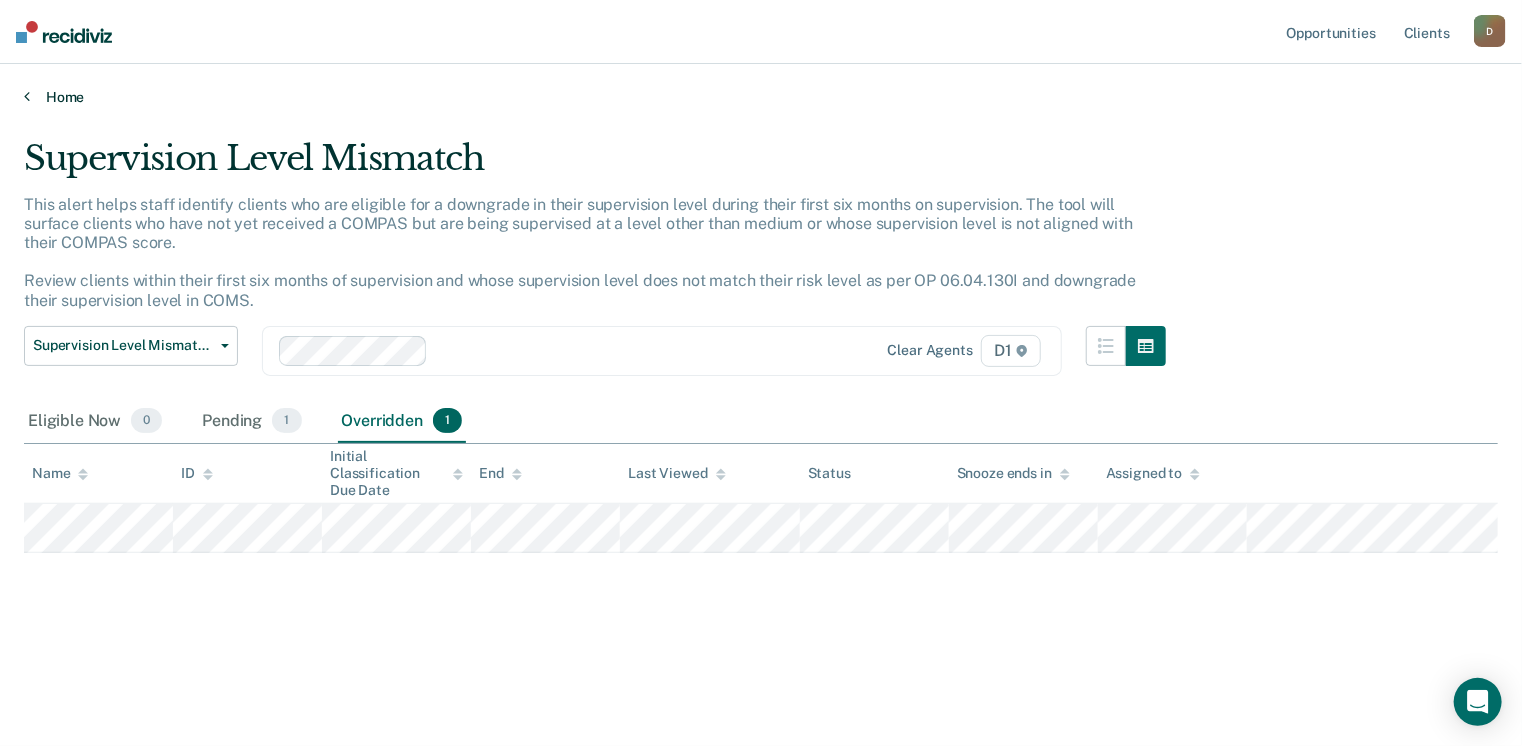 click on "Home" at bounding box center (761, 97) 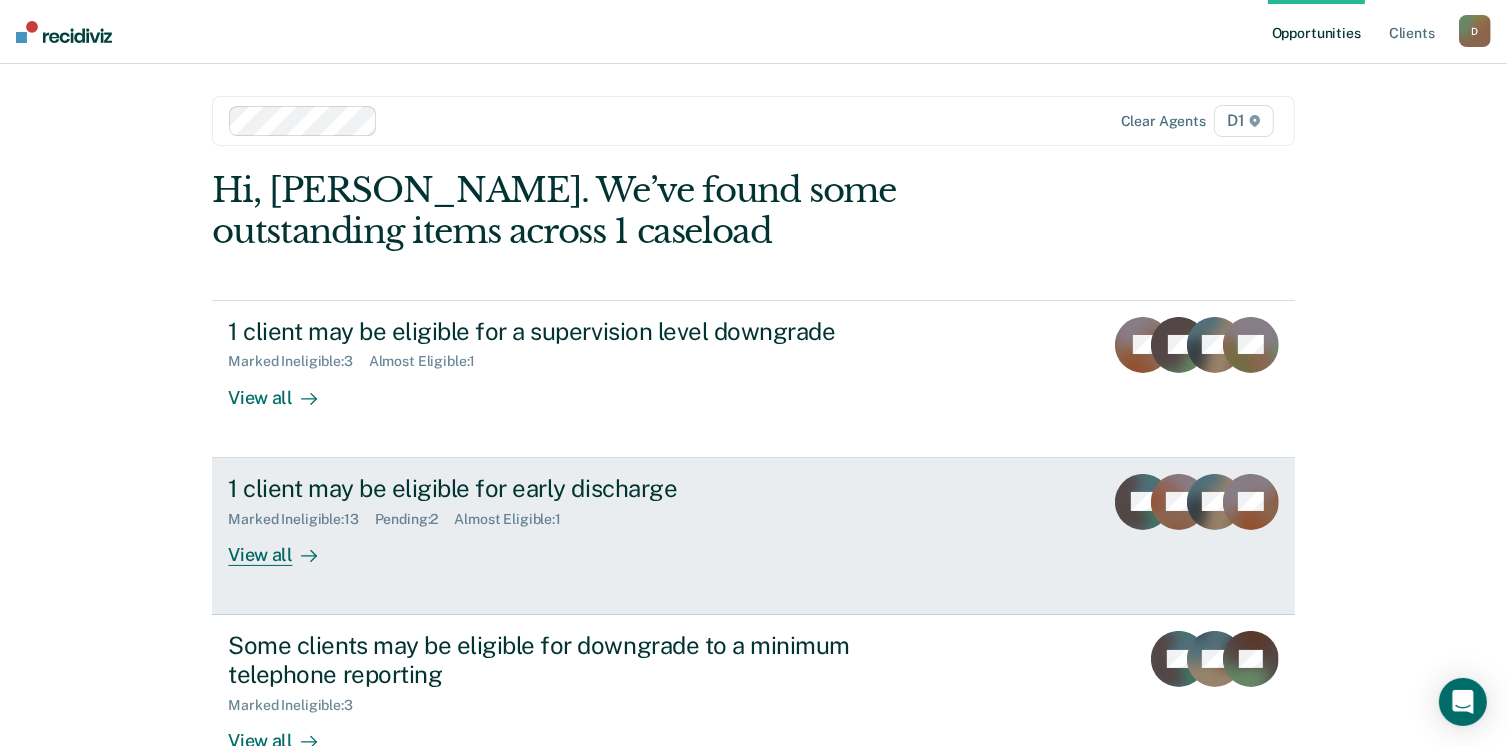 click on "1 client may be eligible for early discharge Marked Ineligible :  13 Pending :  2 Almost Eligible :  1 View all" at bounding box center [603, 520] 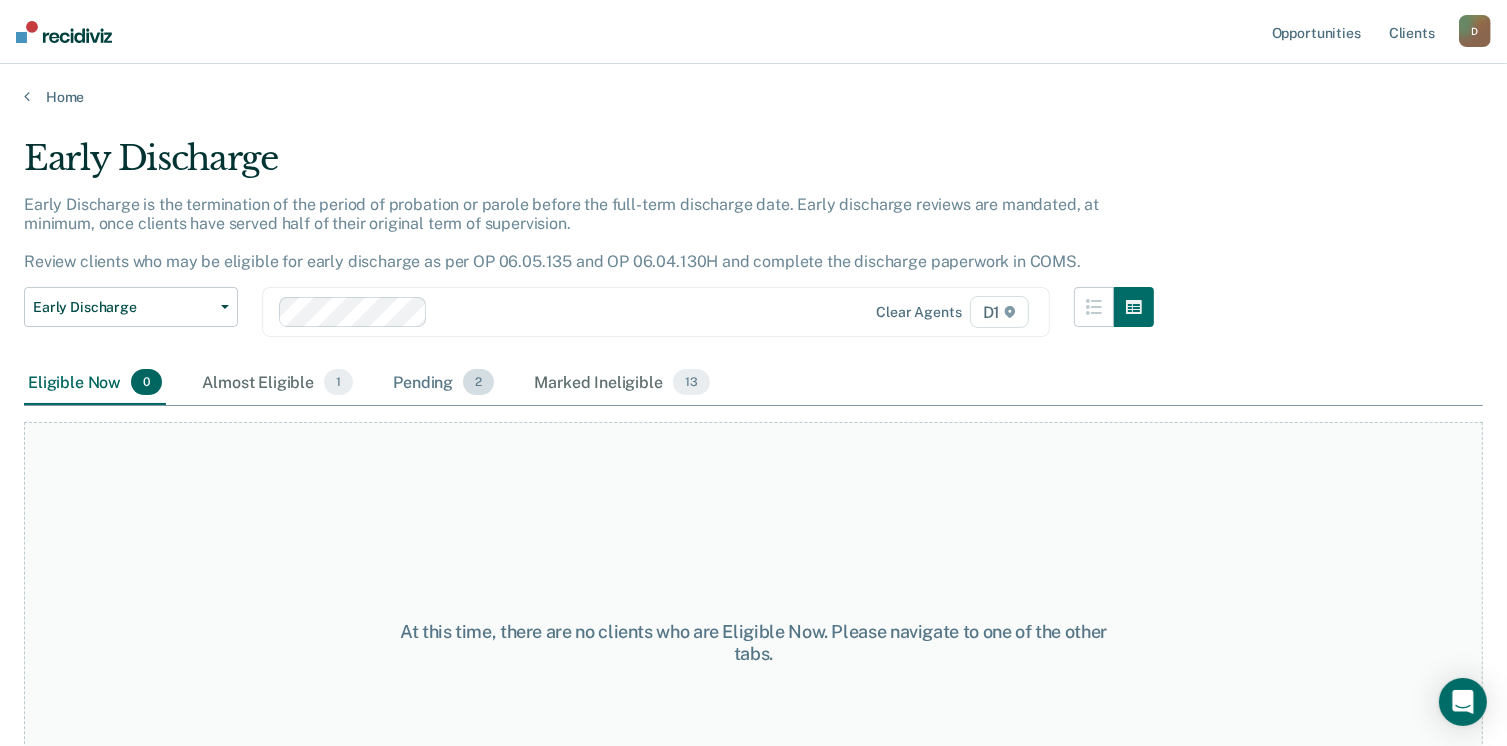 click on "Pending 2" at bounding box center [443, 383] 